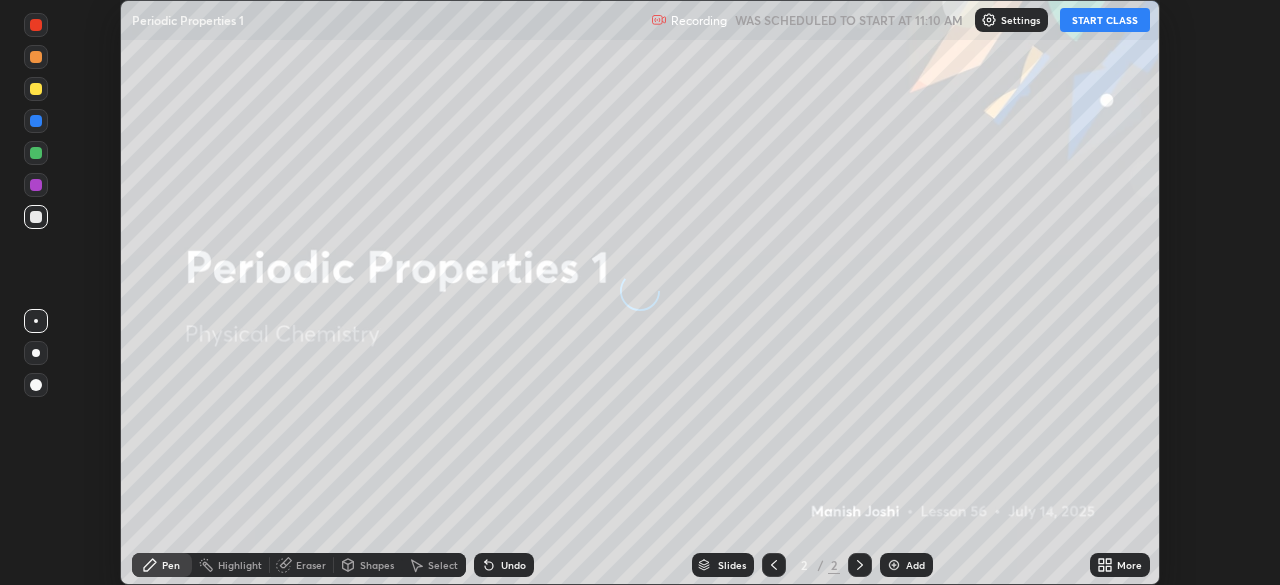 scroll, scrollTop: 0, scrollLeft: 0, axis: both 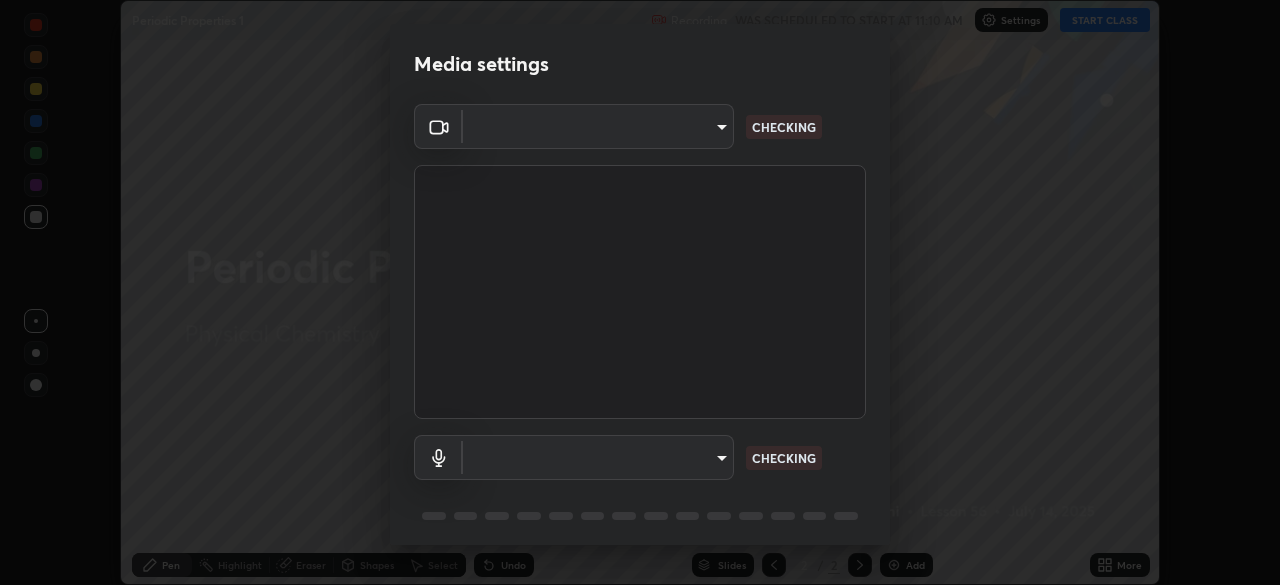 type on "c23d281d351abe7bc3217449c40289149da51507df6a3de2b651fdce1df7acd3" 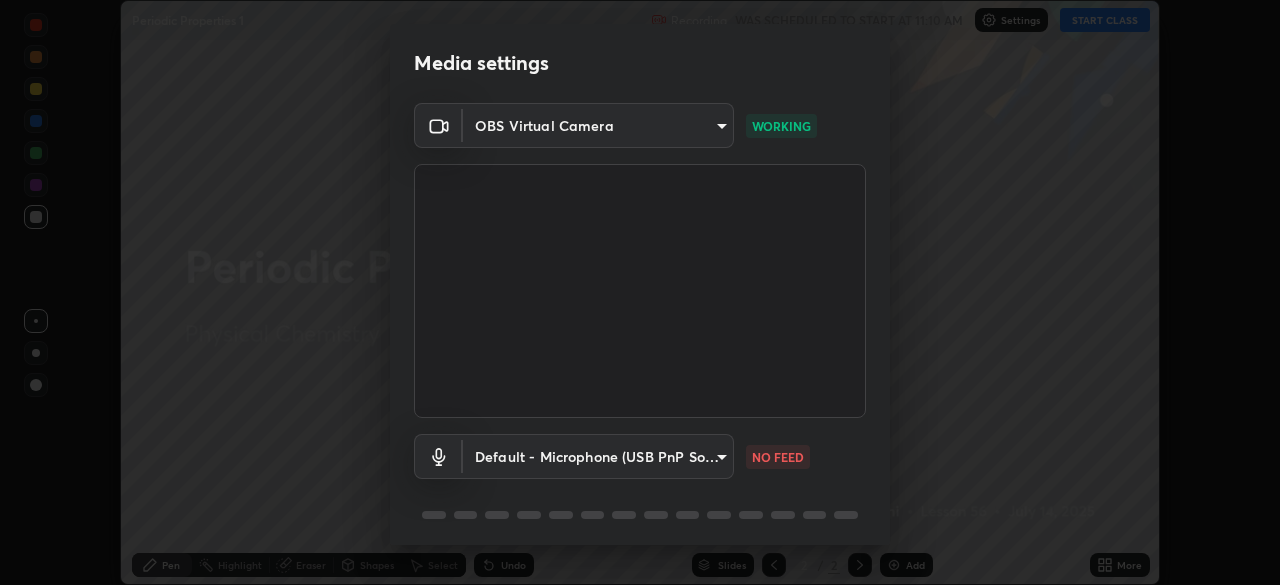 scroll, scrollTop: 71, scrollLeft: 0, axis: vertical 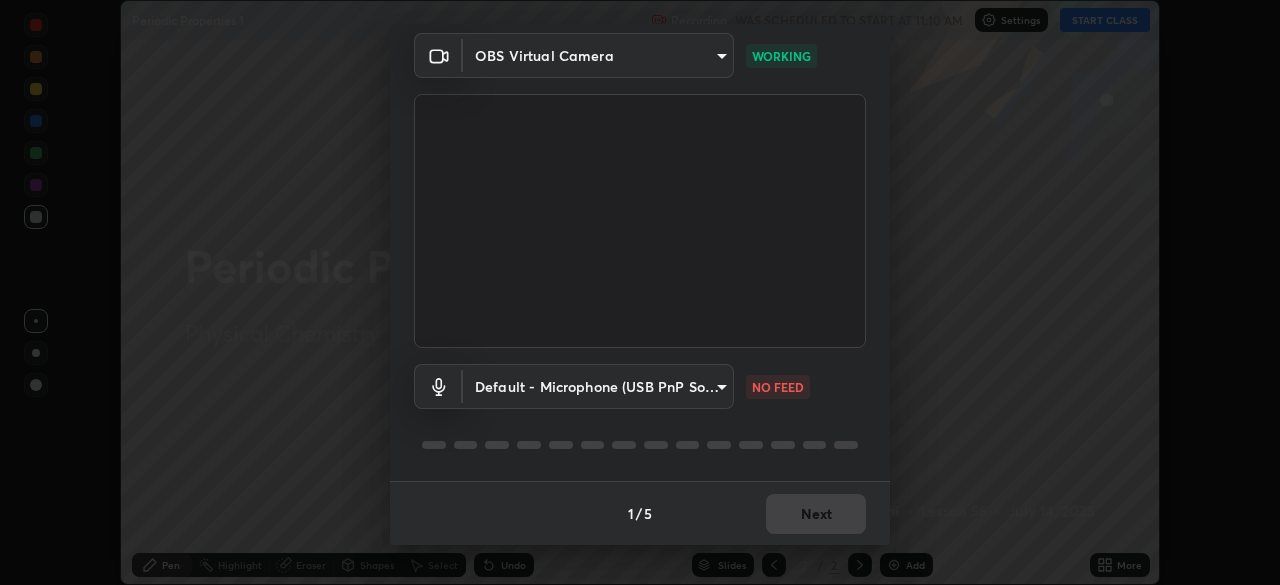 click on "Erase all Periodic Properties 1 Recording WAS SCHEDULED TO START AT  11:10 AM Settings START CLASS Setting up your live class Periodic Properties 1 • L56 of Physical Chemistry [PERSON_NAME] Pen Highlight Eraser Shapes Select Undo Slides 2 / 2 Add More No doubts shared Encourage your learners to ask a doubt for better clarity Report an issue Reason for reporting Buffering Chat not working Audio - Video sync issue Educator video quality low ​ Attach an image Report Media settings OBS Virtual Camera c23d281d351abe7bc3217449c40289149da51507df6a3de2b651fdce1df7acd3 WORKING Default - Microphone (USB PnP Sound Device) default NO FEED 1 / 5 Next" at bounding box center (640, 292) 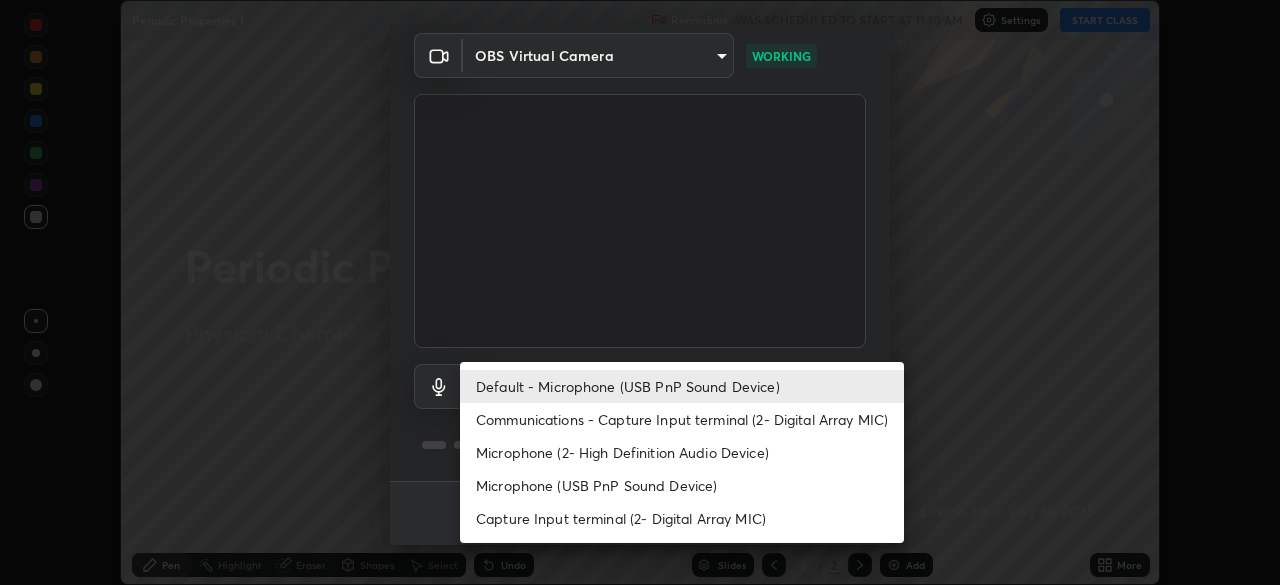 click on "Microphone (USB PnP Sound Device)" at bounding box center [682, 485] 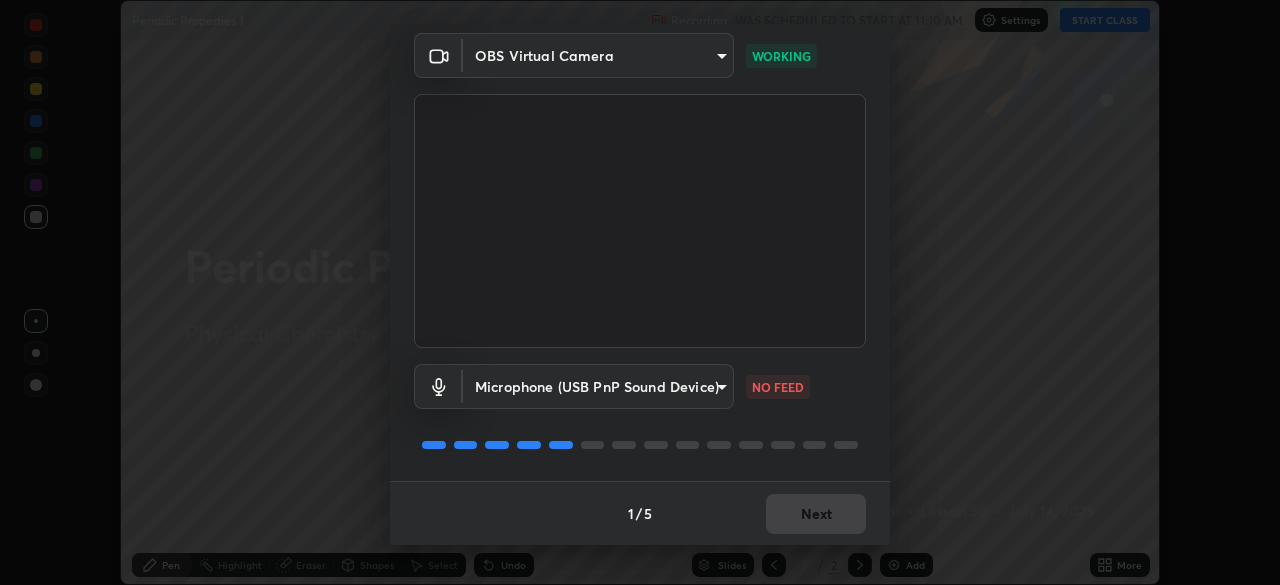 click on "Erase all Periodic Properties 1 Recording WAS SCHEDULED TO START AT  11:10 AM Settings START CLASS Setting up your live class Periodic Properties 1 • L56 of Physical Chemistry [PERSON_NAME] Pen Highlight Eraser Shapes Select Undo Slides 2 / 2 Add More No doubts shared Encourage your learners to ask a doubt for better clarity Report an issue Reason for reporting Buffering Chat not working Audio - Video sync issue Educator video quality low ​ Attach an image Report Media settings OBS Virtual Camera c23d281d351abe7bc3217449c40289149da51507df6a3de2b651fdce1df7acd3 WORKING Microphone (USB PnP Sound Device) 25043626a44d4332ae8a7d1e3194f10c5a7f8fb67c4f308533bd568331b7b2d9 NO FEED 1 / 5 Next" at bounding box center (640, 292) 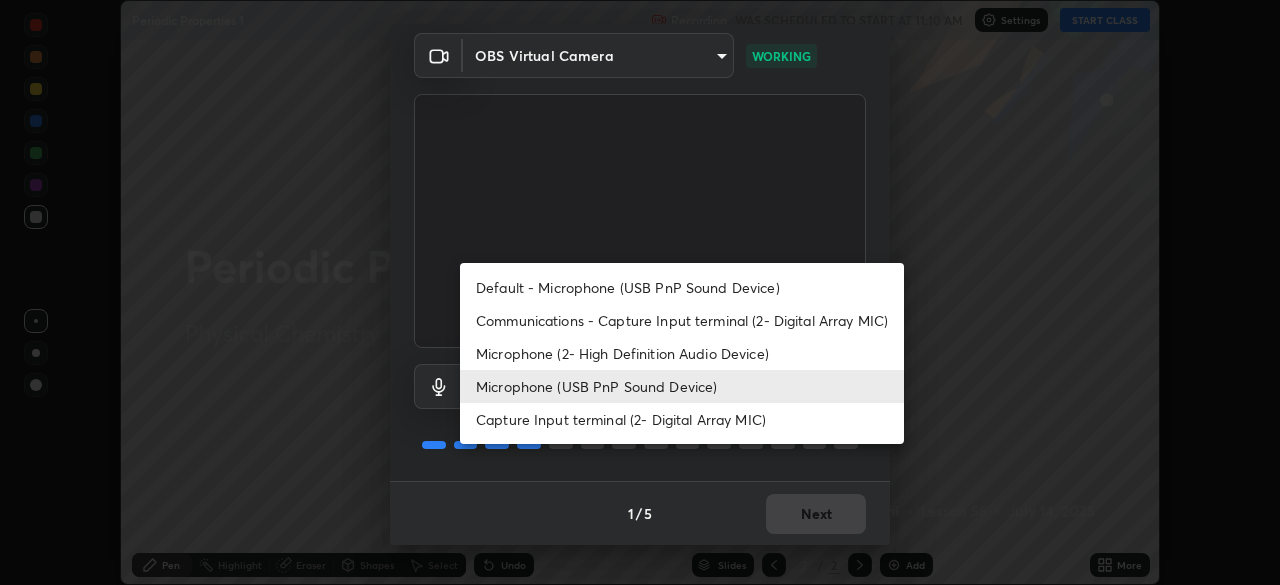 click on "Default - Microphone (USB PnP Sound Device)" at bounding box center (682, 287) 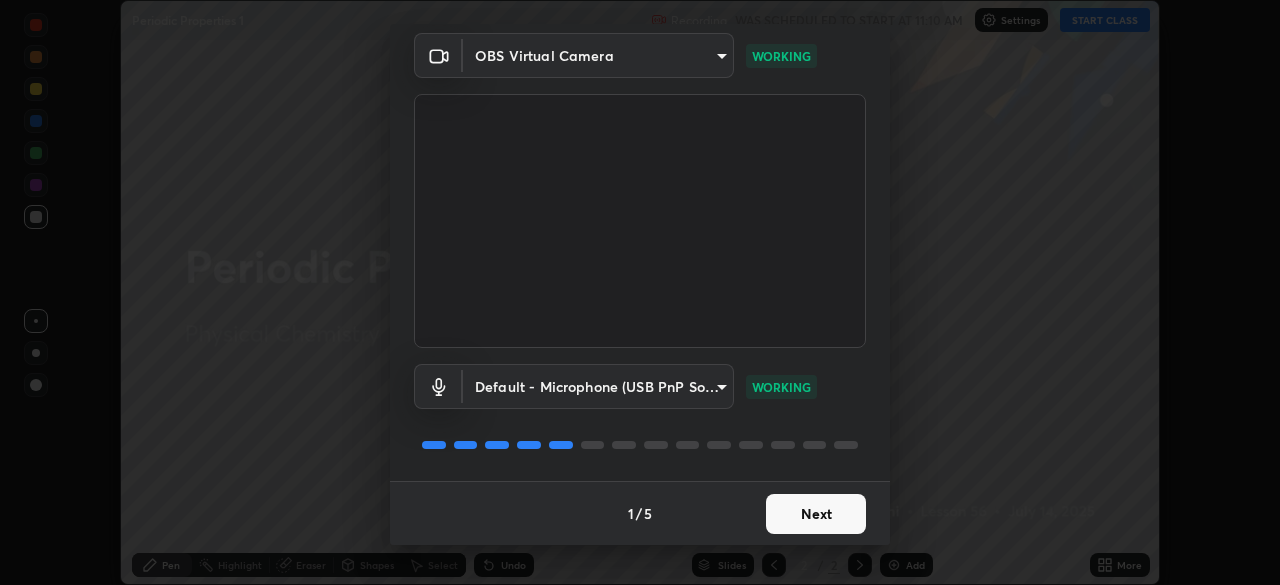 click on "Next" at bounding box center [816, 514] 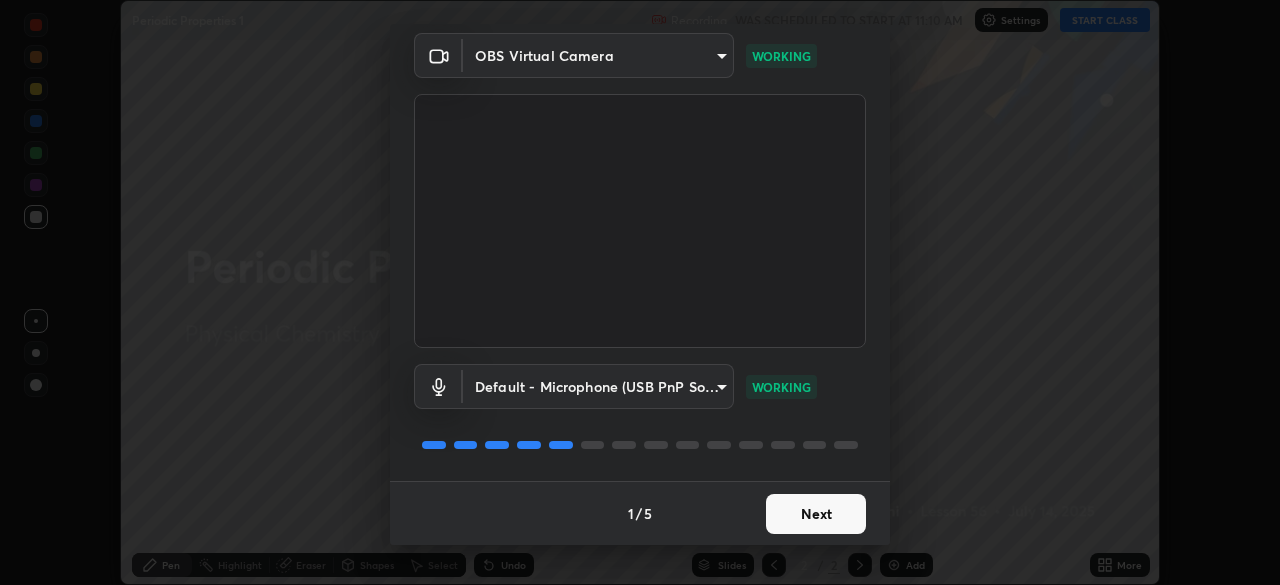 scroll, scrollTop: 0, scrollLeft: 0, axis: both 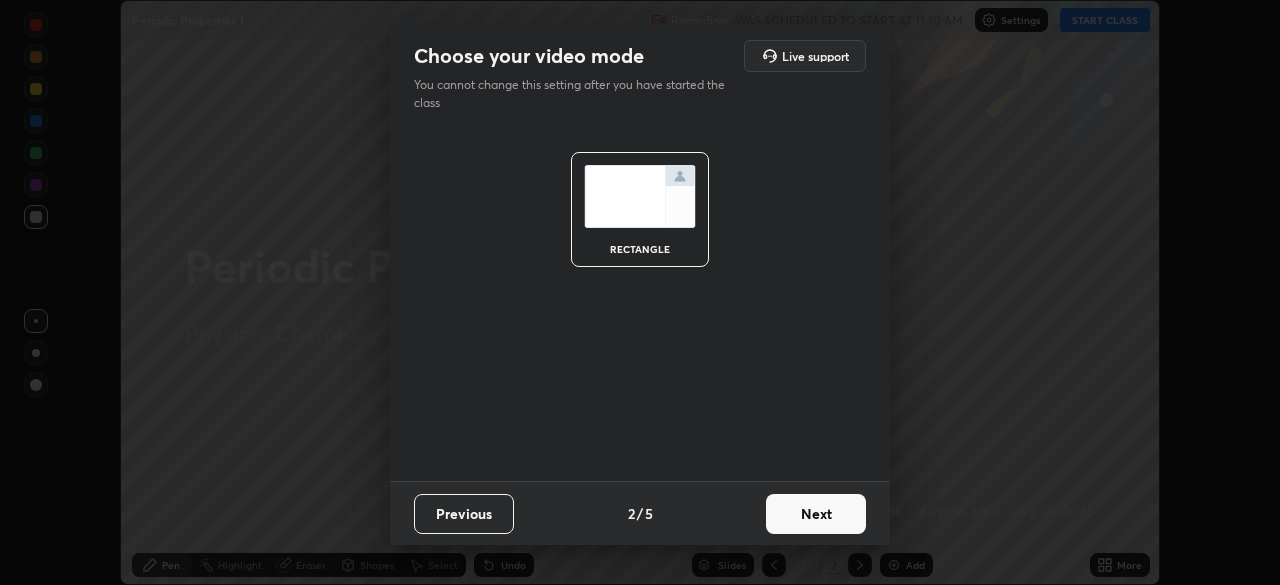 click on "Next" at bounding box center (816, 514) 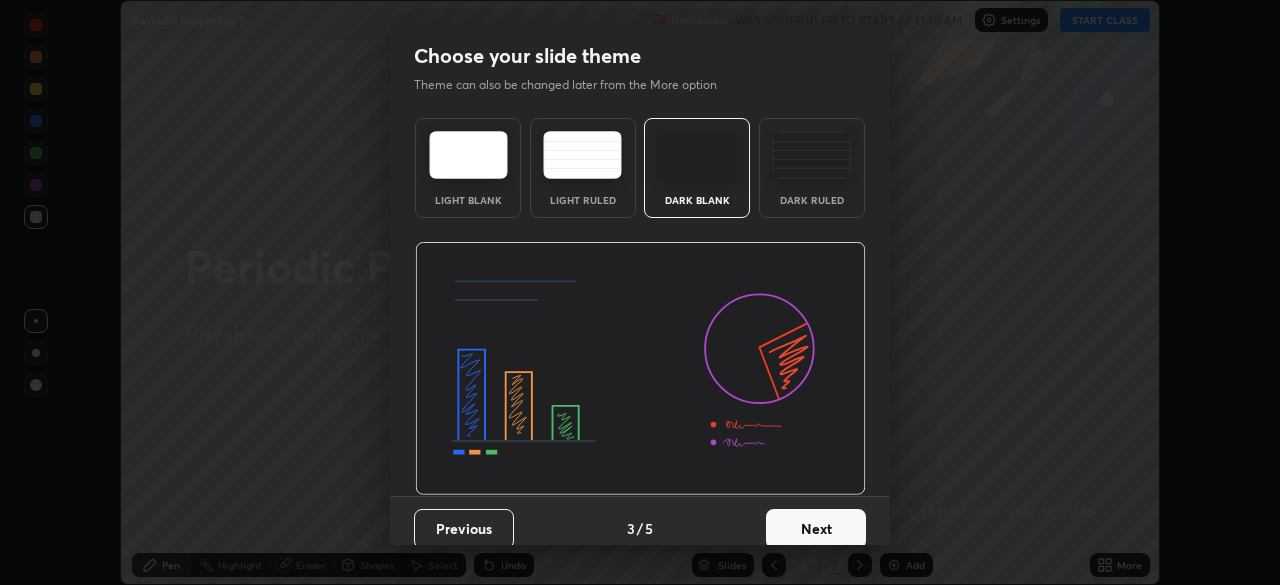 click on "Next" at bounding box center (816, 529) 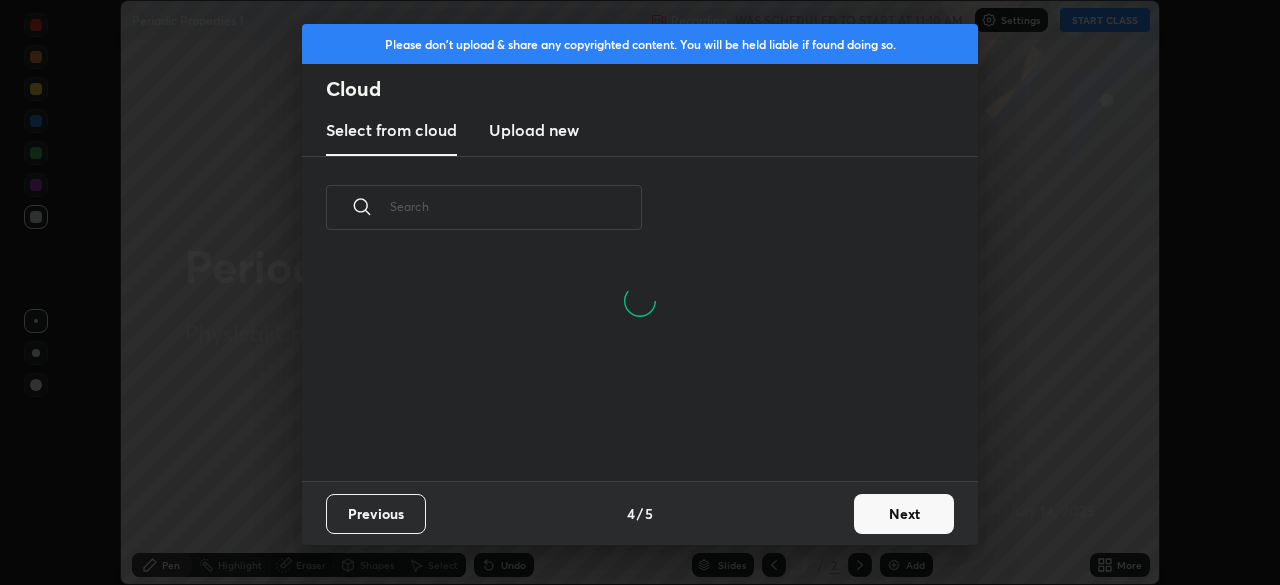 scroll, scrollTop: 126, scrollLeft: 642, axis: both 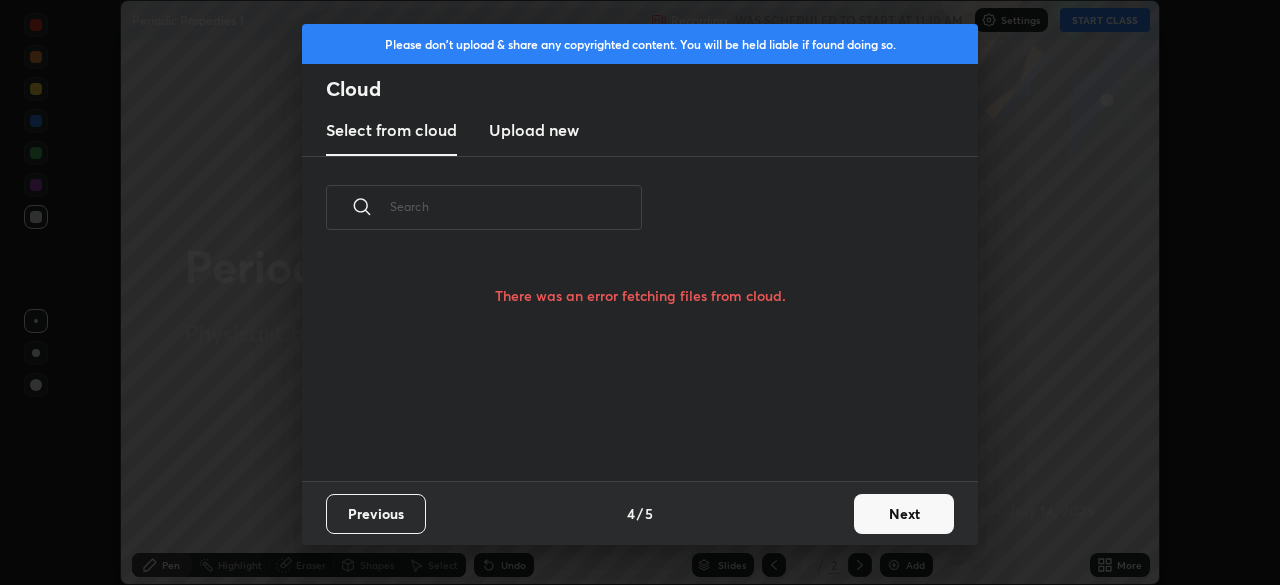 click on "Previous" at bounding box center (376, 514) 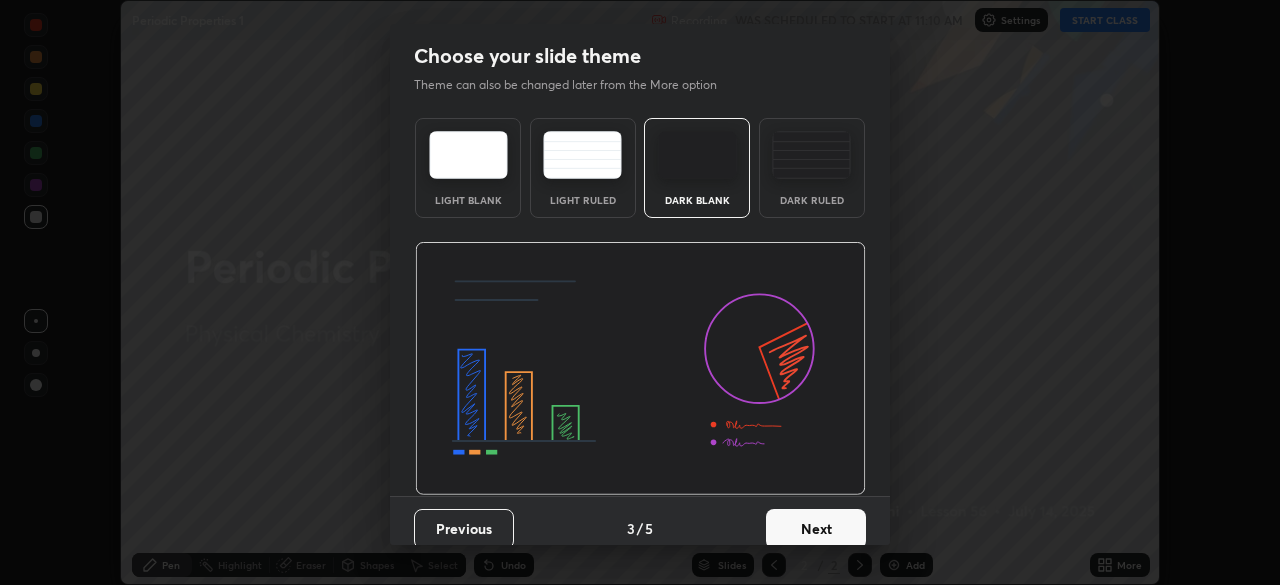 scroll, scrollTop: 15, scrollLeft: 0, axis: vertical 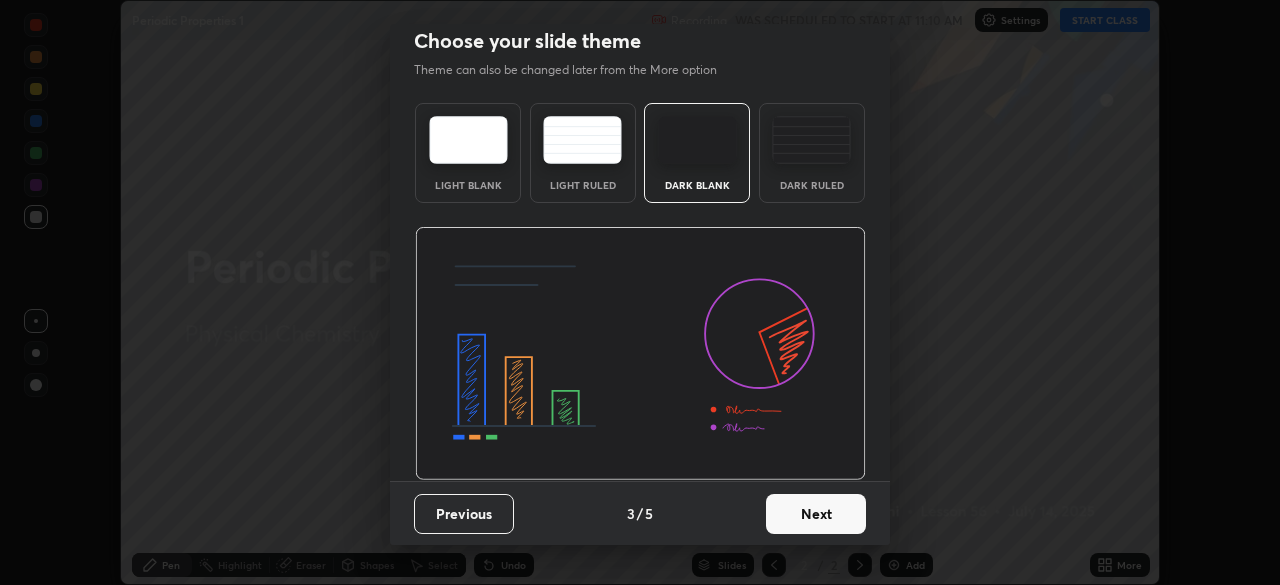 click on "Next" at bounding box center [816, 514] 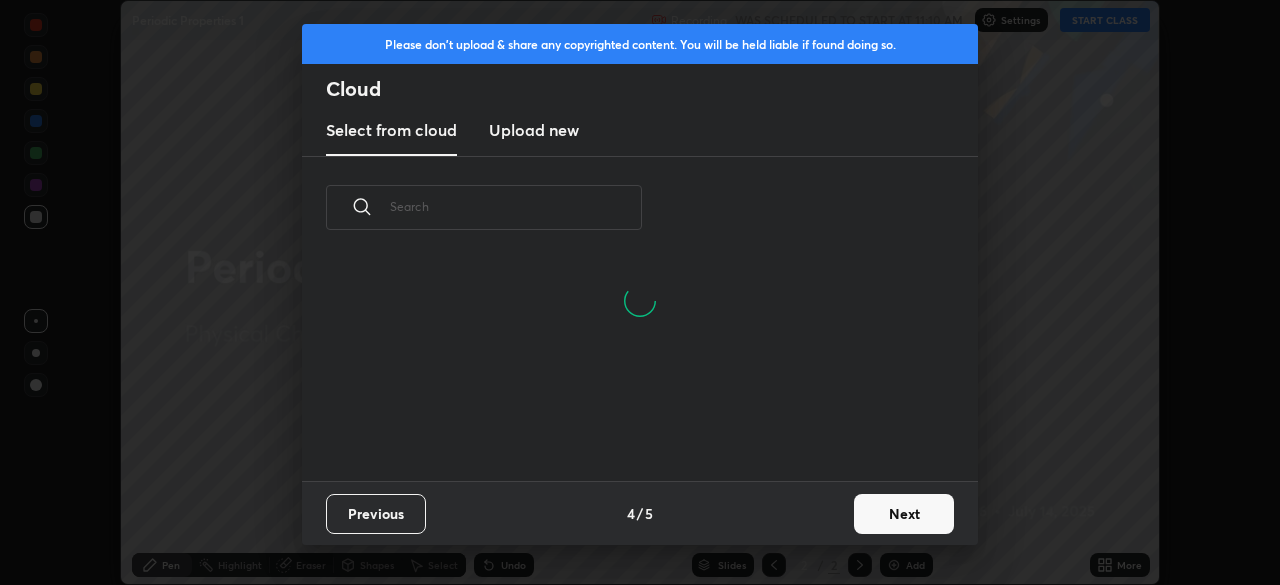 scroll, scrollTop: 7, scrollLeft: 11, axis: both 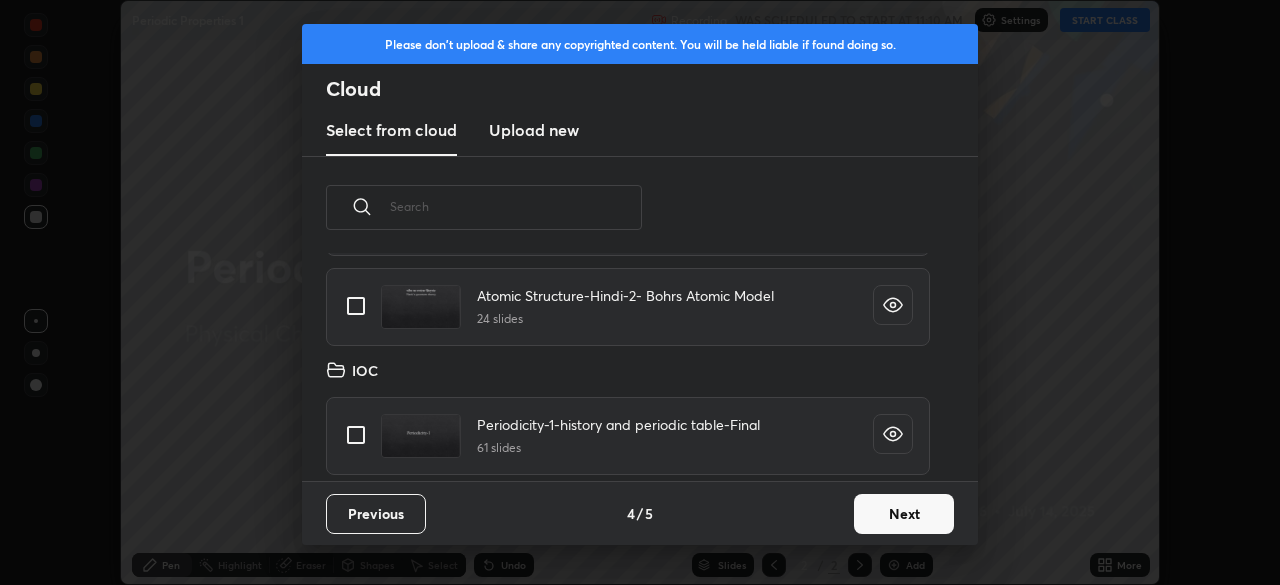 click at bounding box center (356, 435) 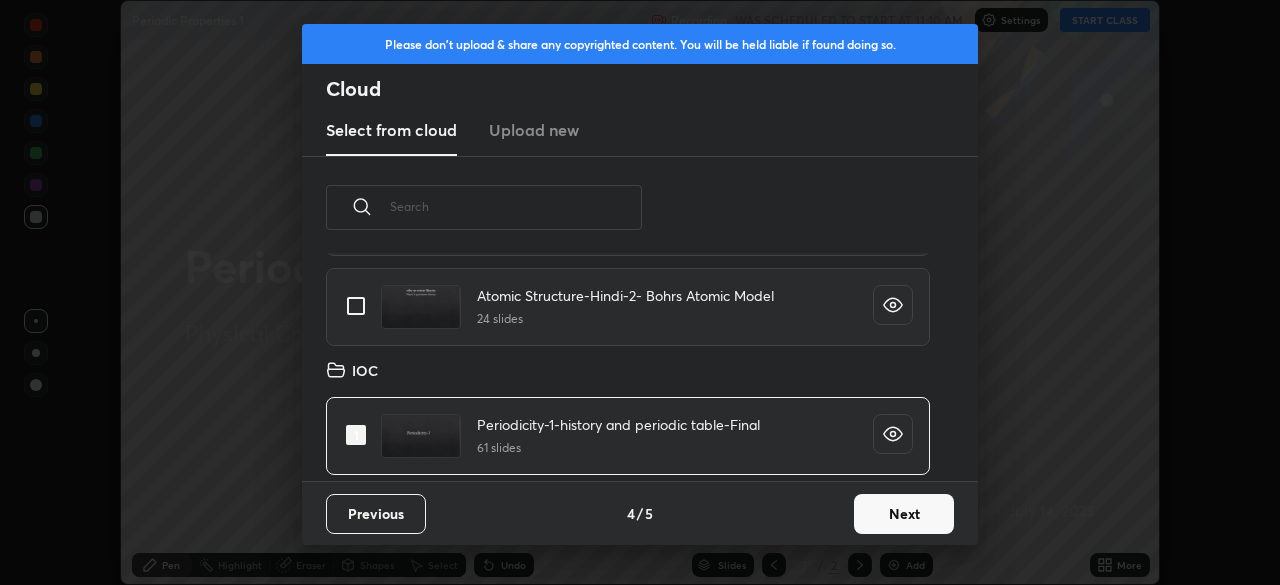 click on "Next" at bounding box center [904, 514] 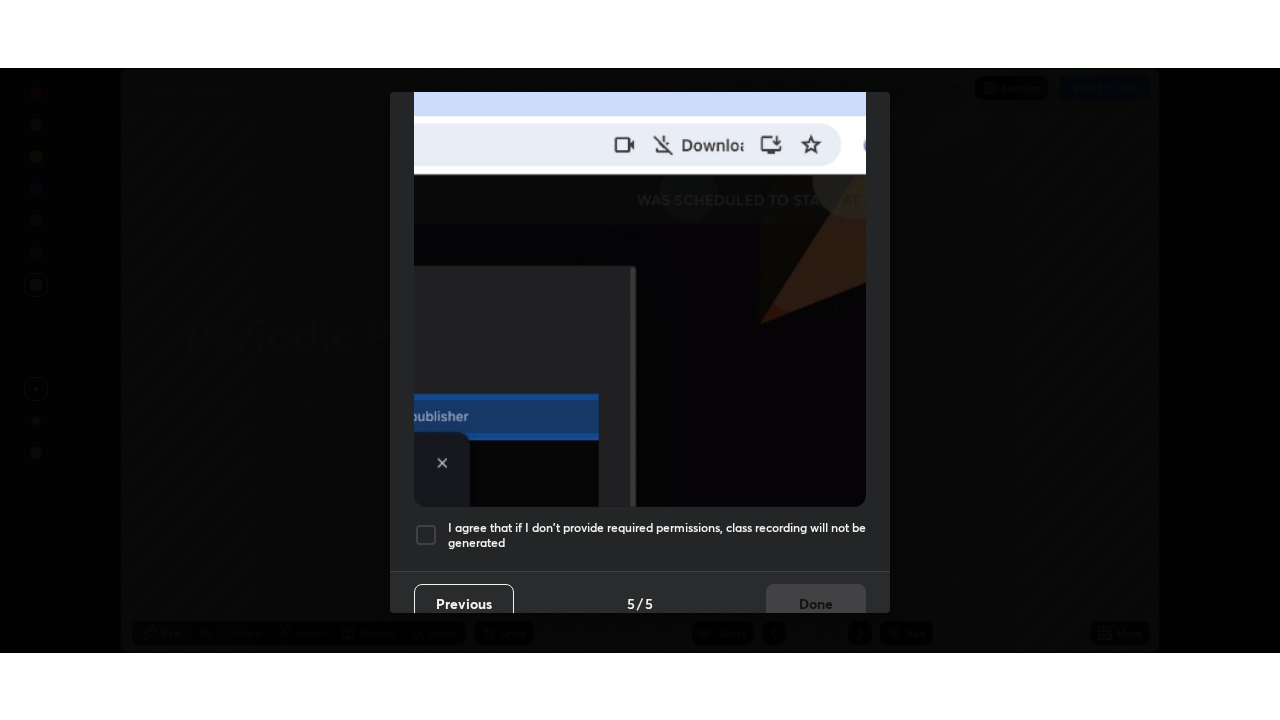 scroll, scrollTop: 479, scrollLeft: 0, axis: vertical 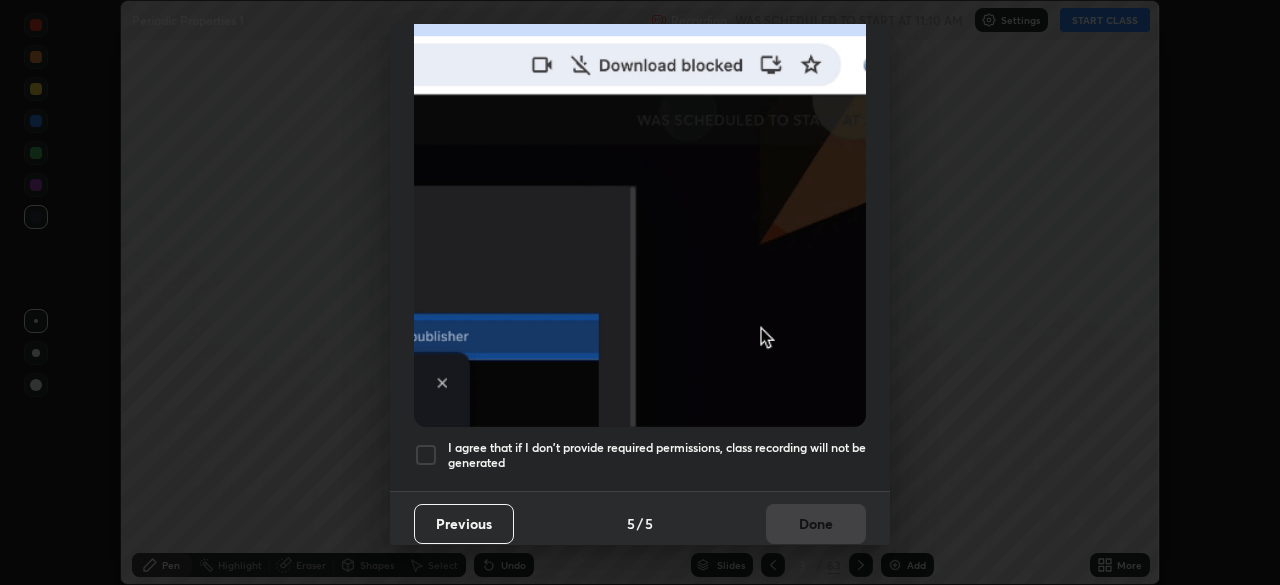 click at bounding box center [426, 455] 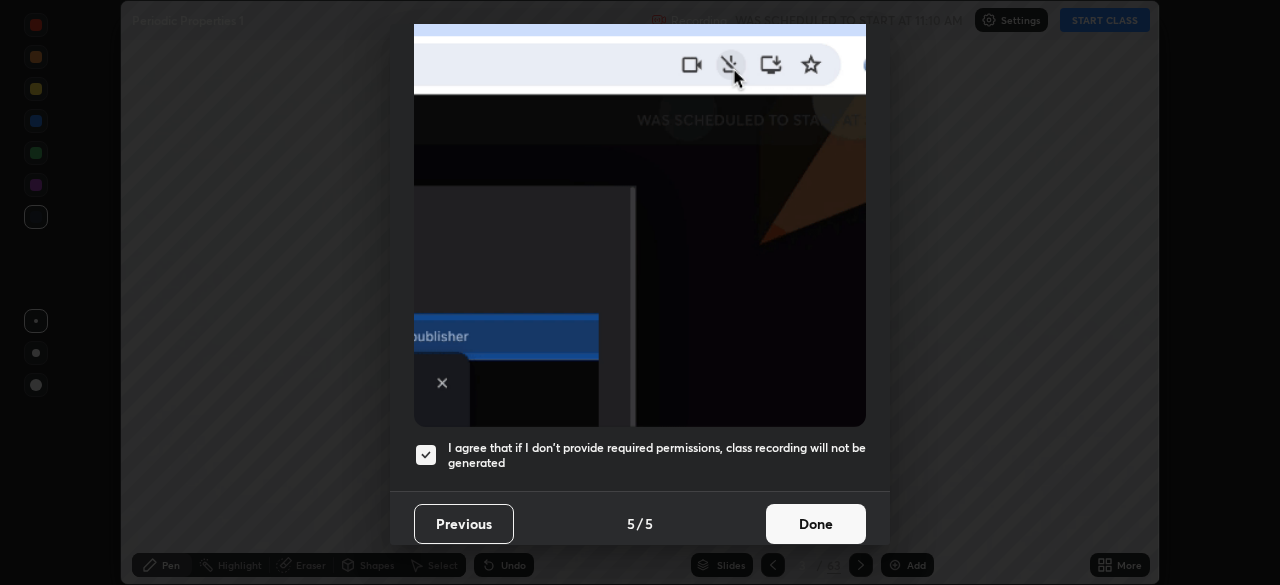 click on "Done" at bounding box center (816, 524) 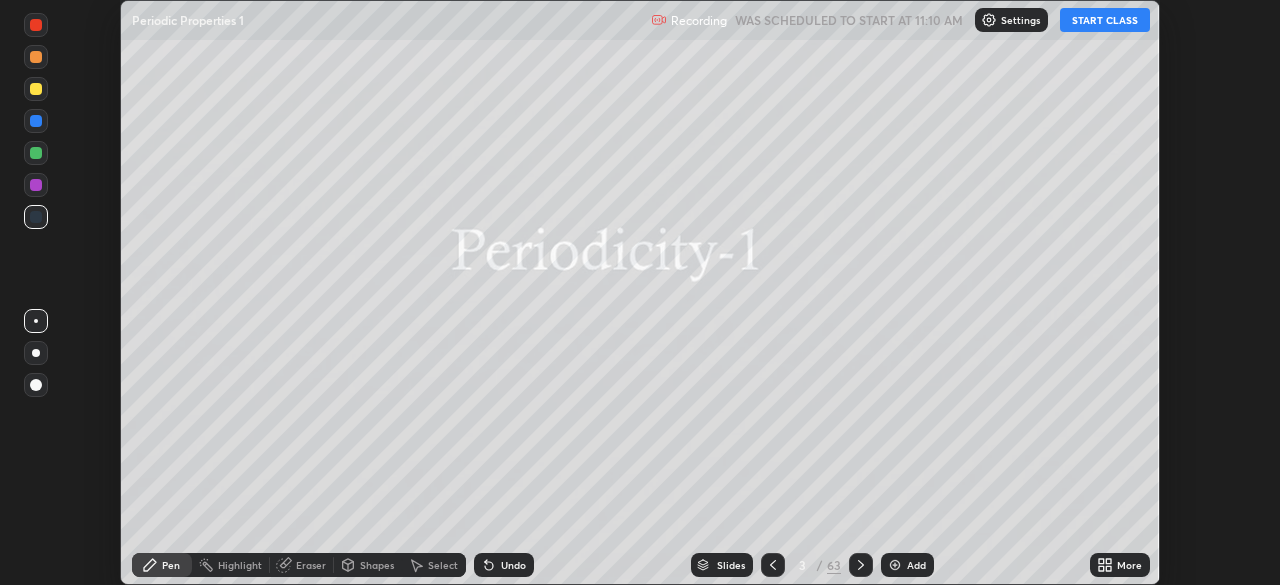 click on "More" at bounding box center (1129, 565) 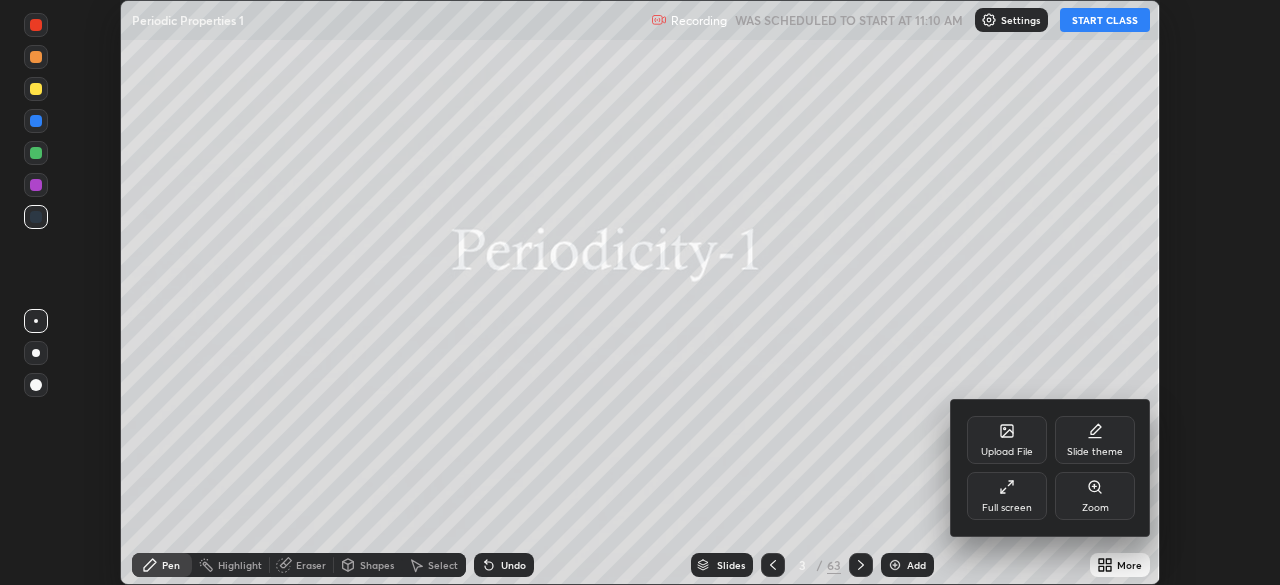 click on "Full screen" at bounding box center [1007, 496] 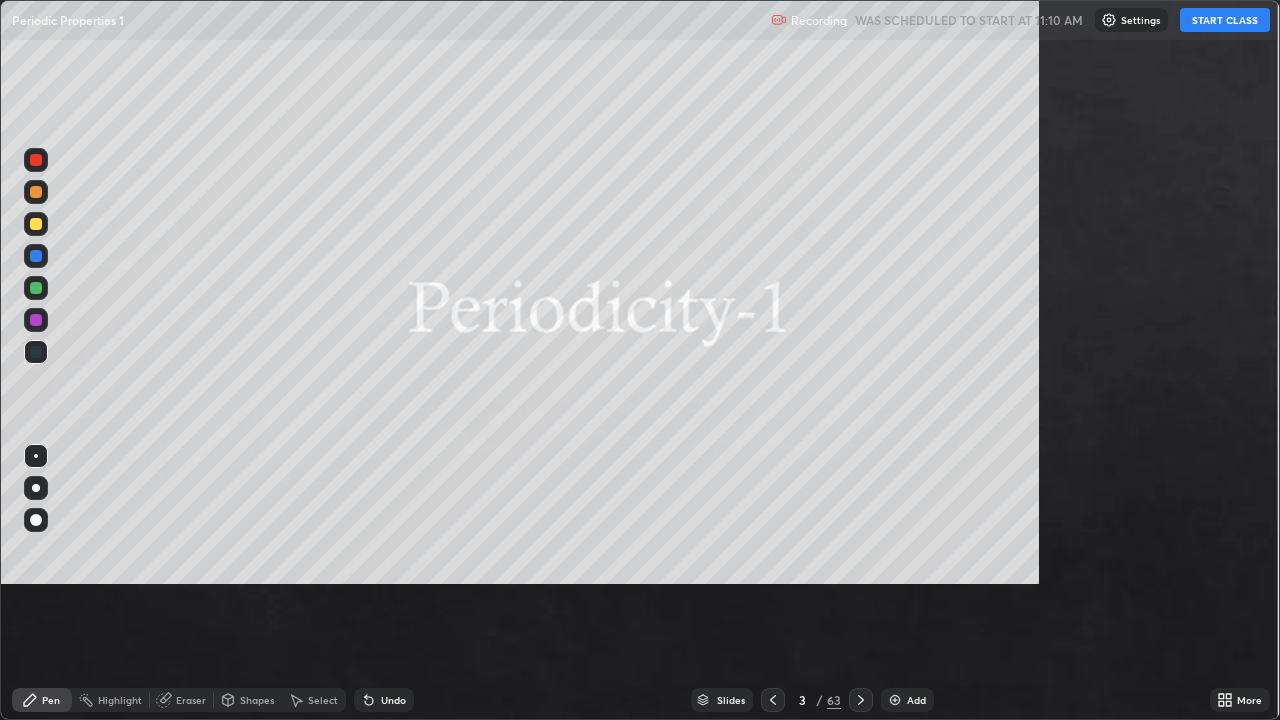 scroll, scrollTop: 99280, scrollLeft: 98720, axis: both 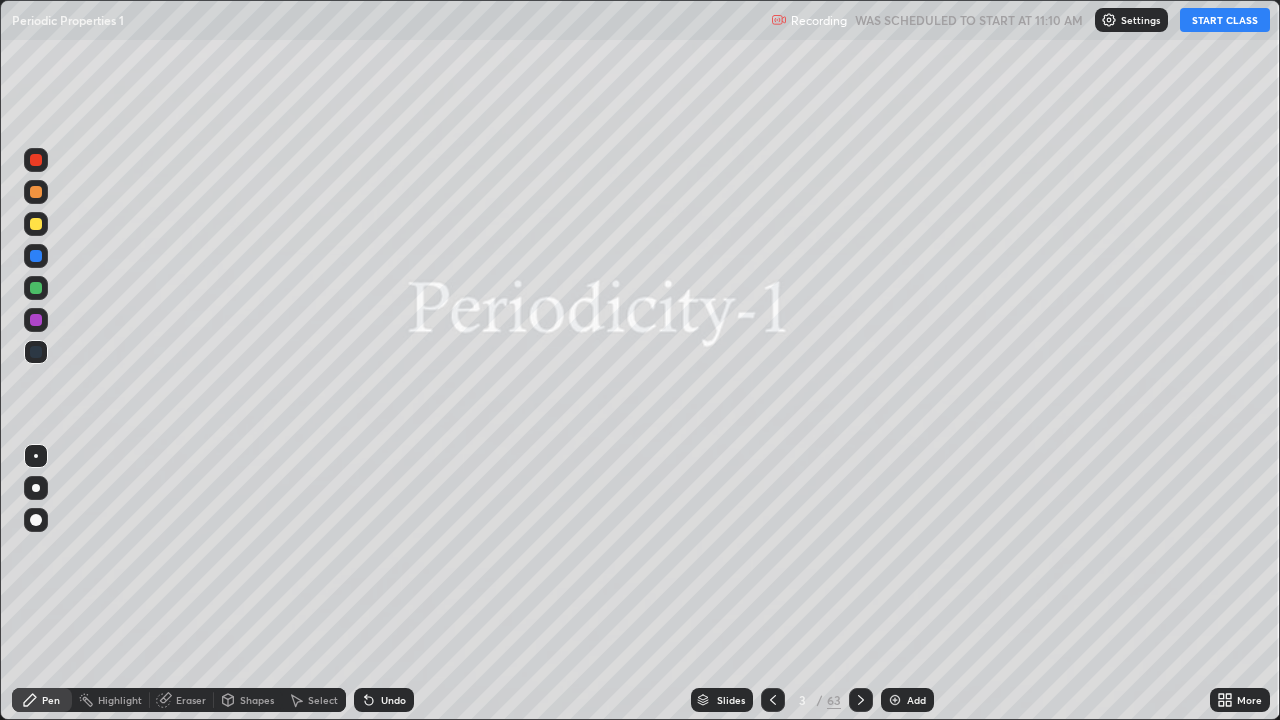 click on "START CLASS" at bounding box center [1225, 20] 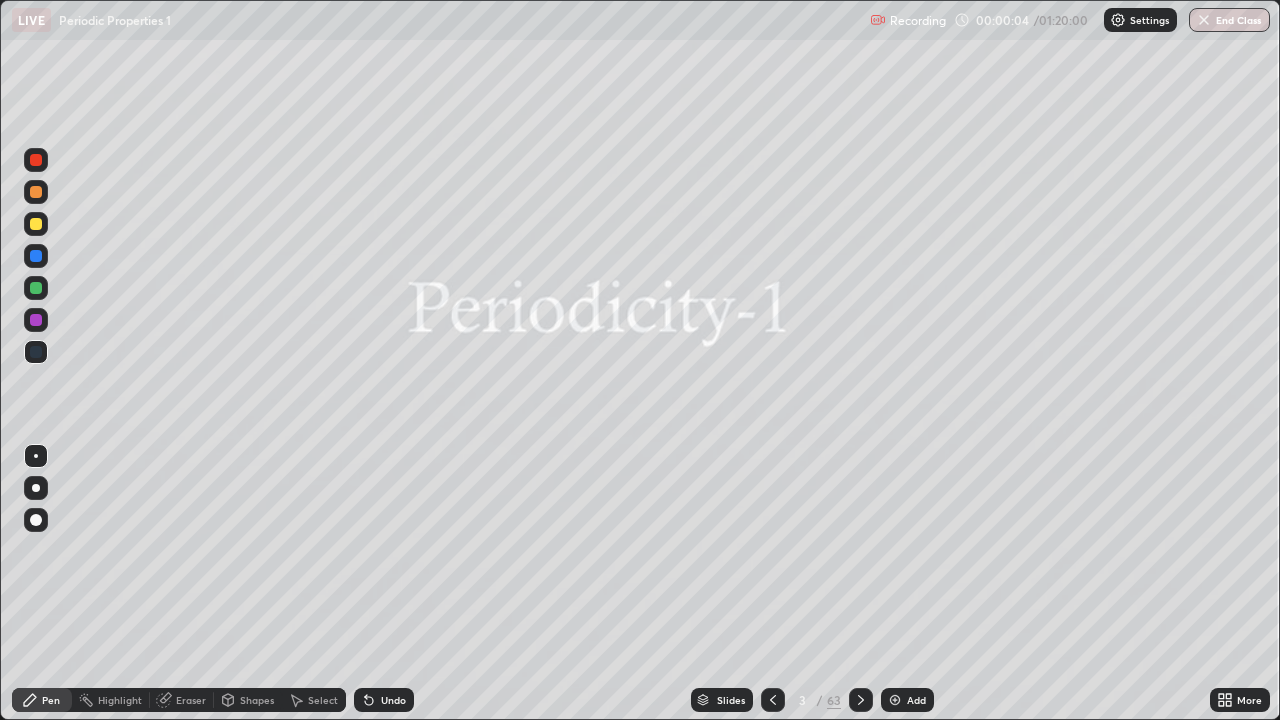 click 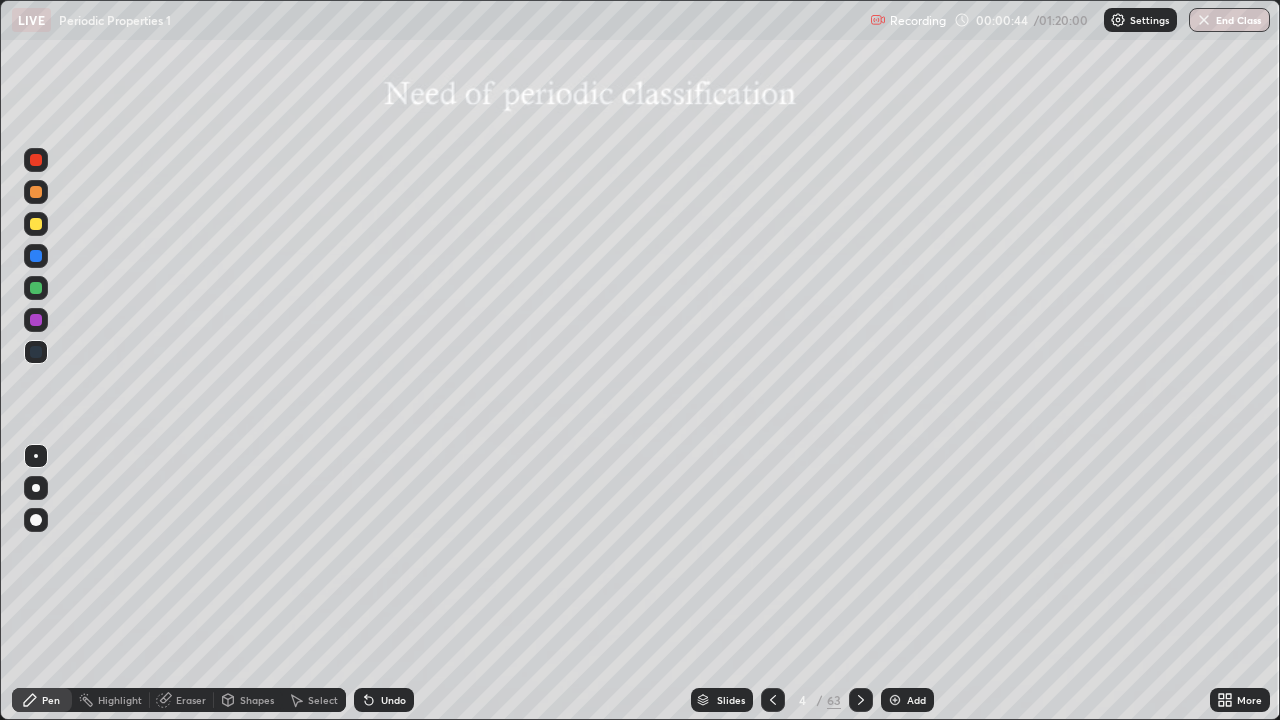 click 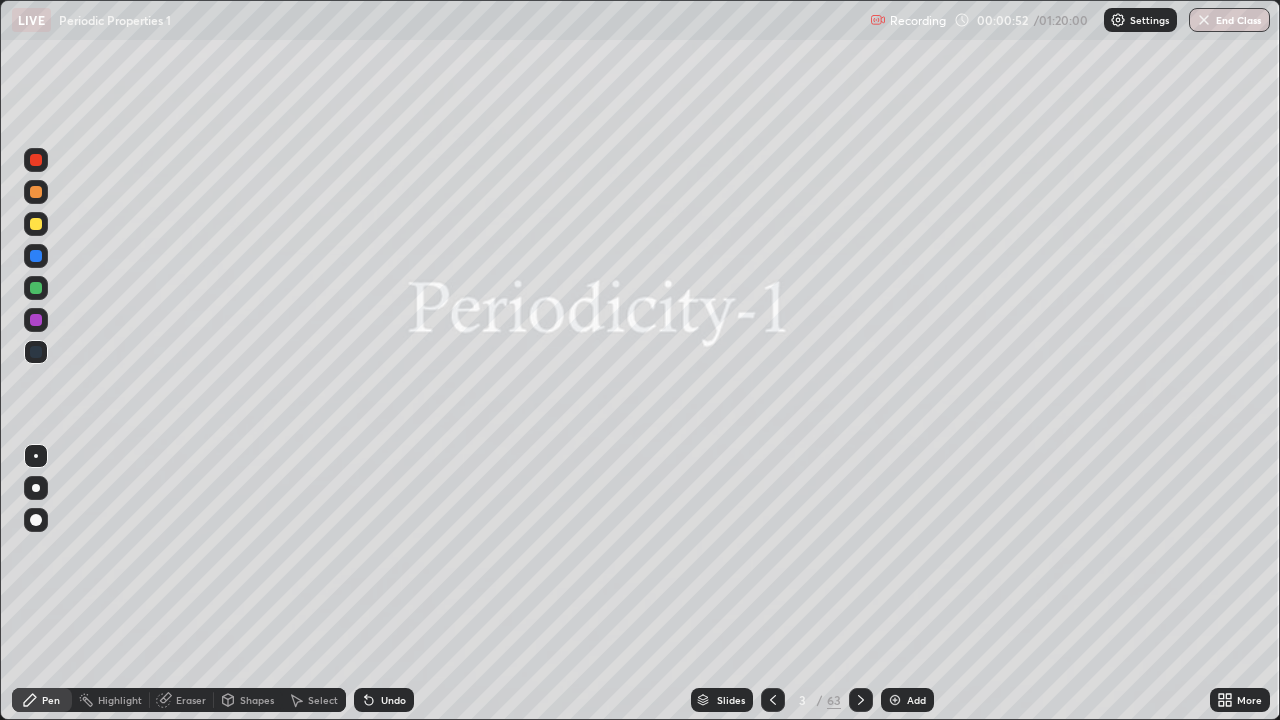 click 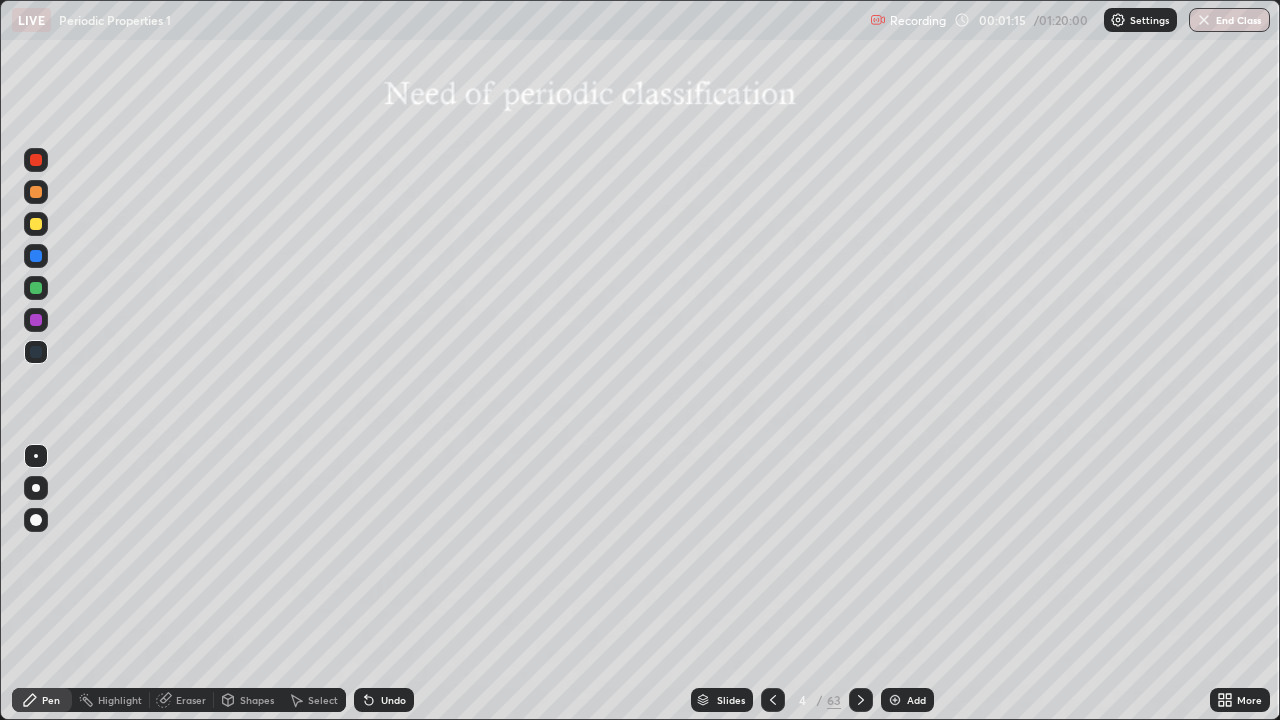 click 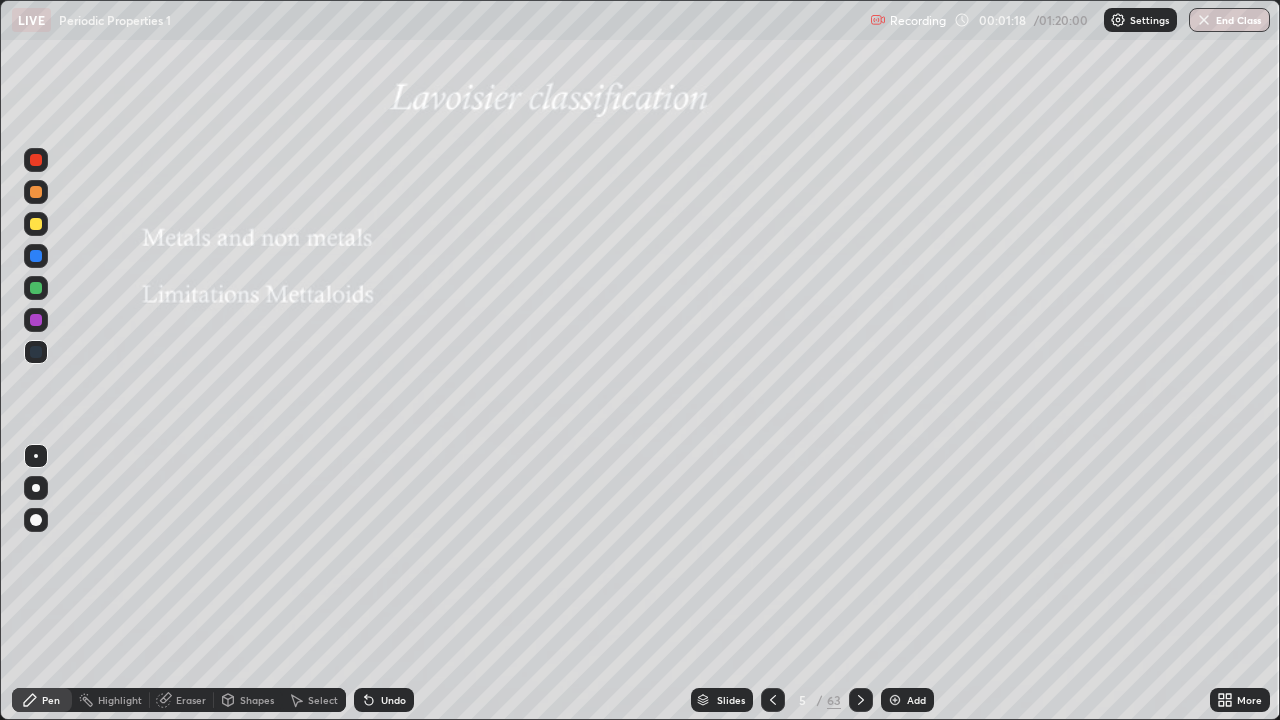 click 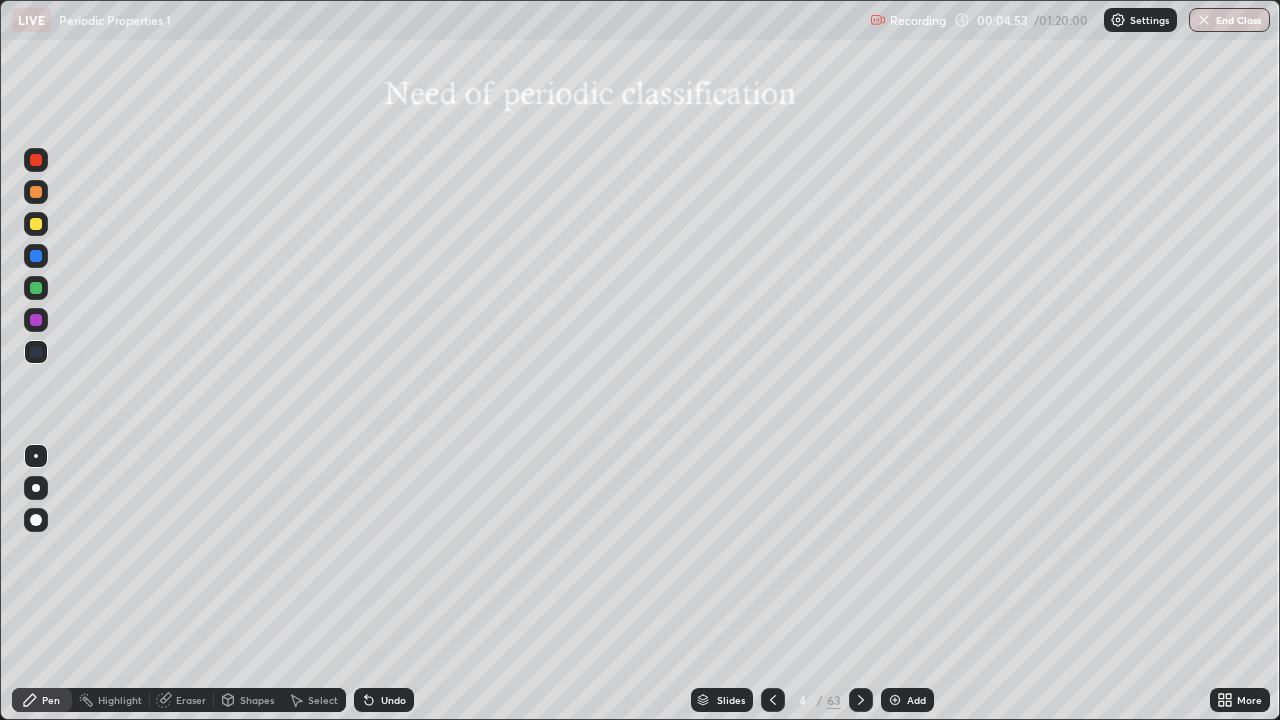 click 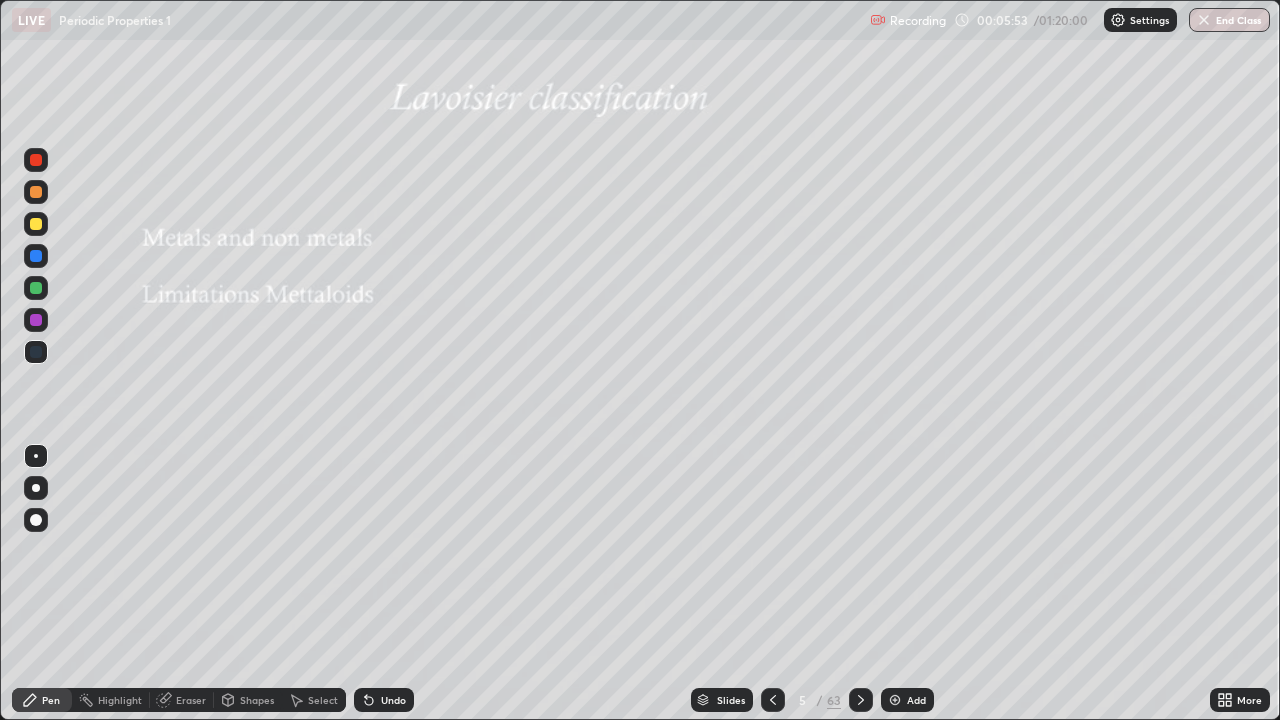 click 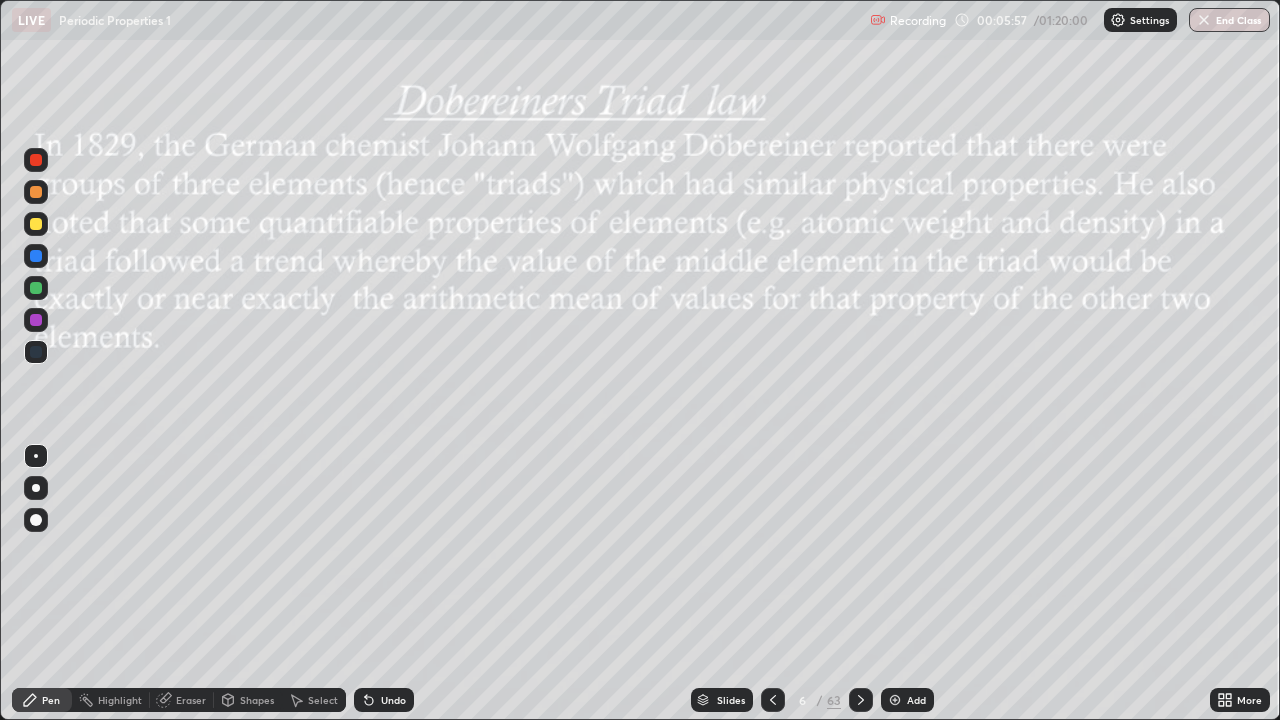 click 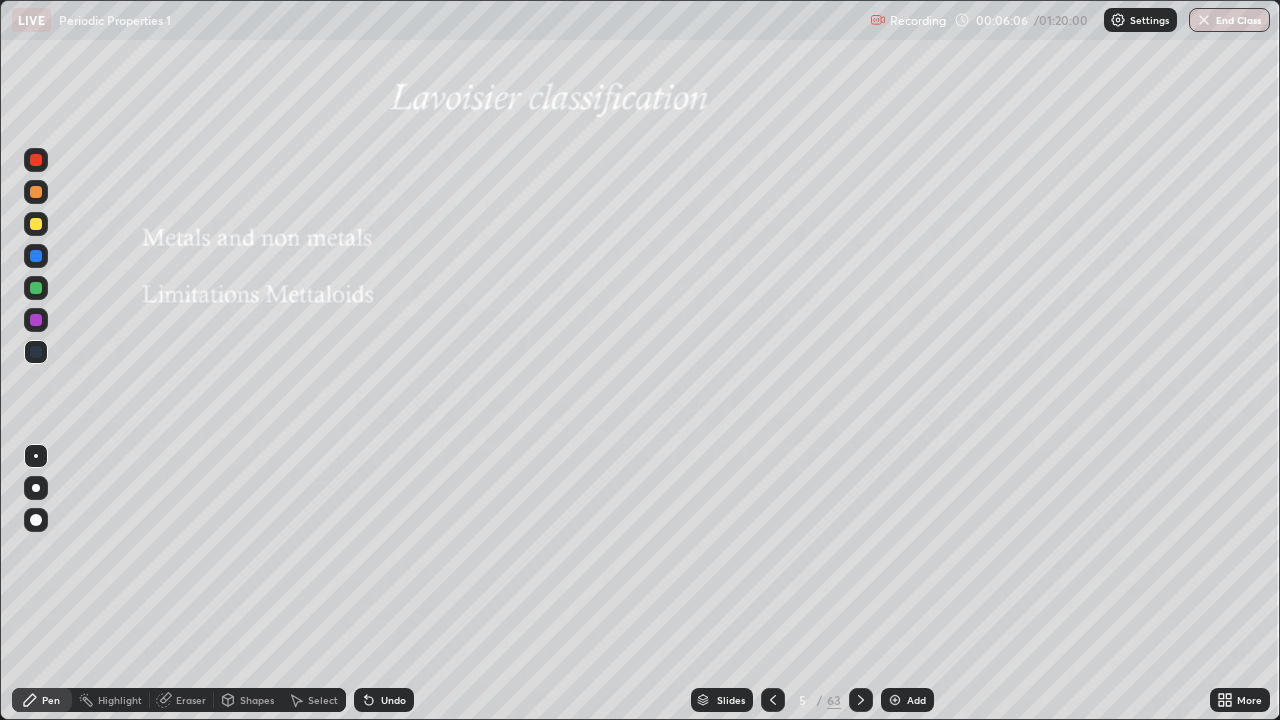click 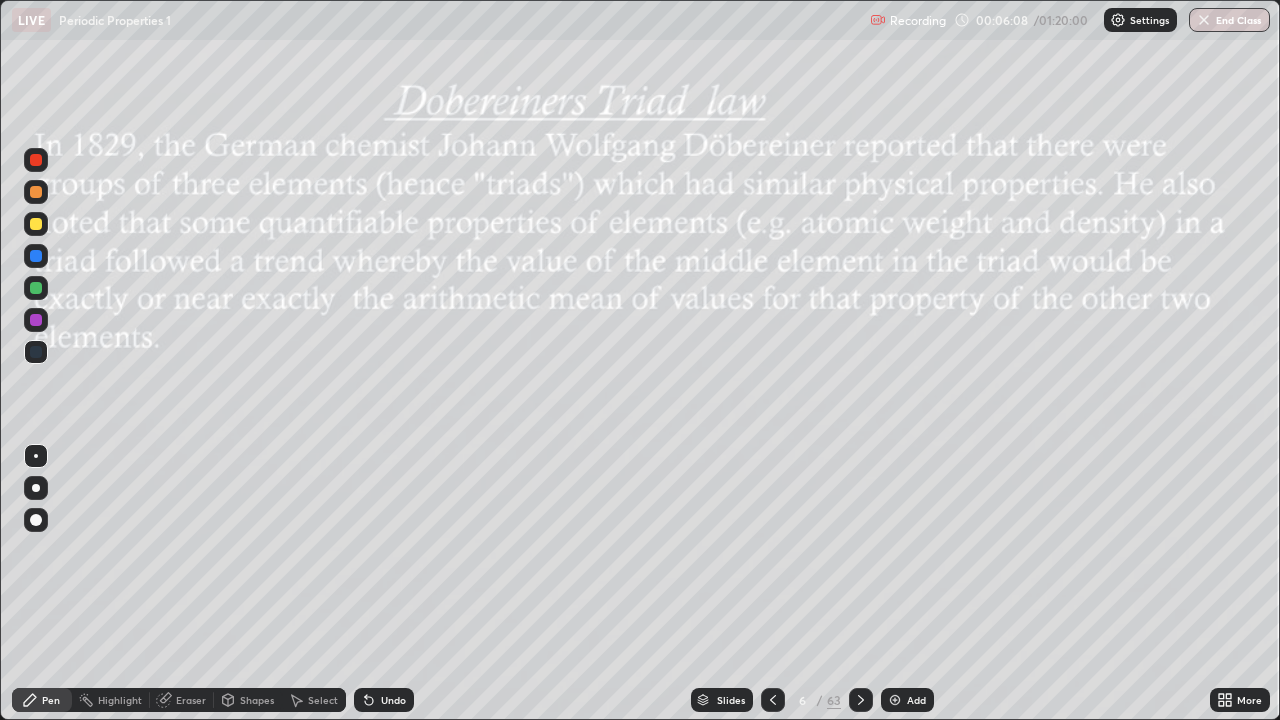 click 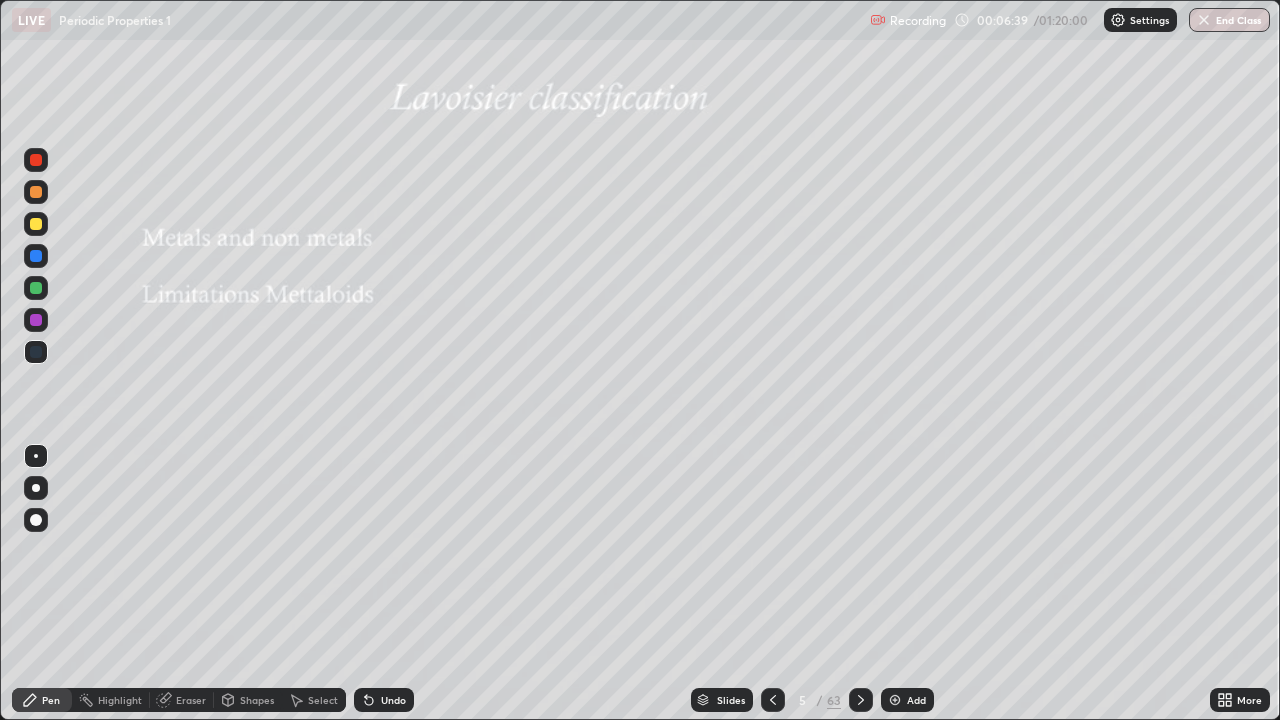 click at bounding box center (895, 700) 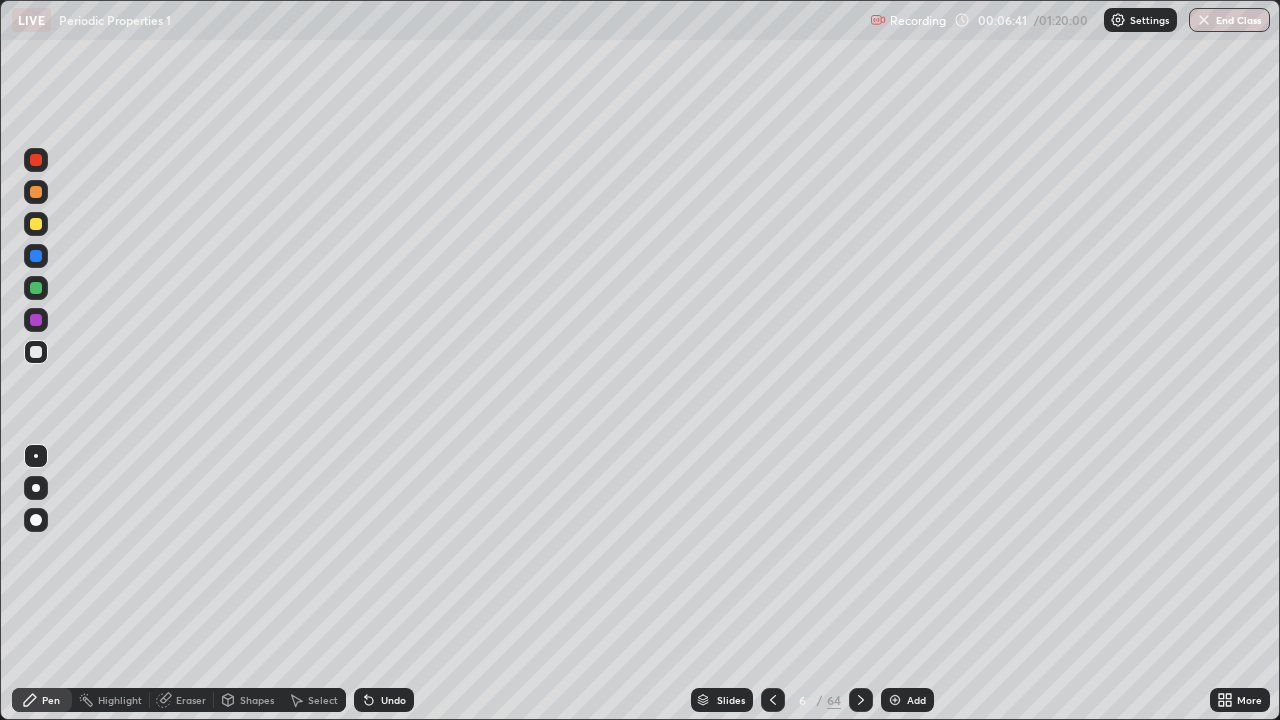 click on "Pen" at bounding box center [42, 700] 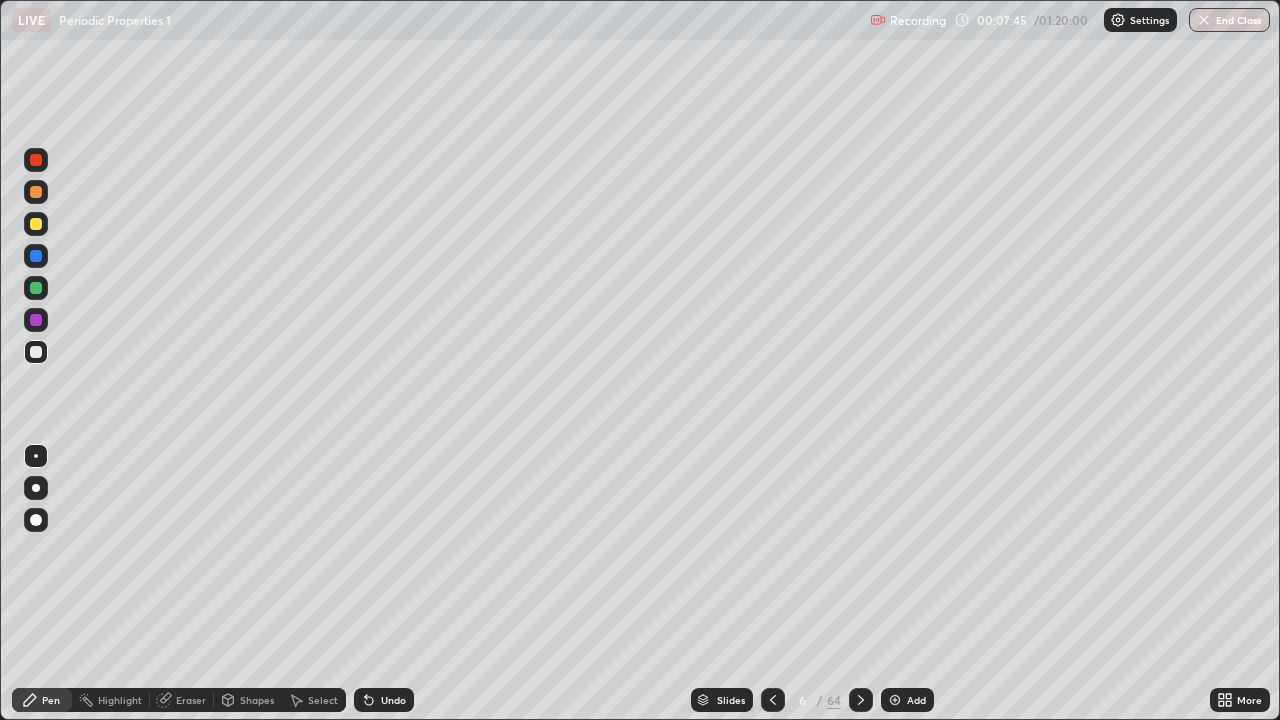 click 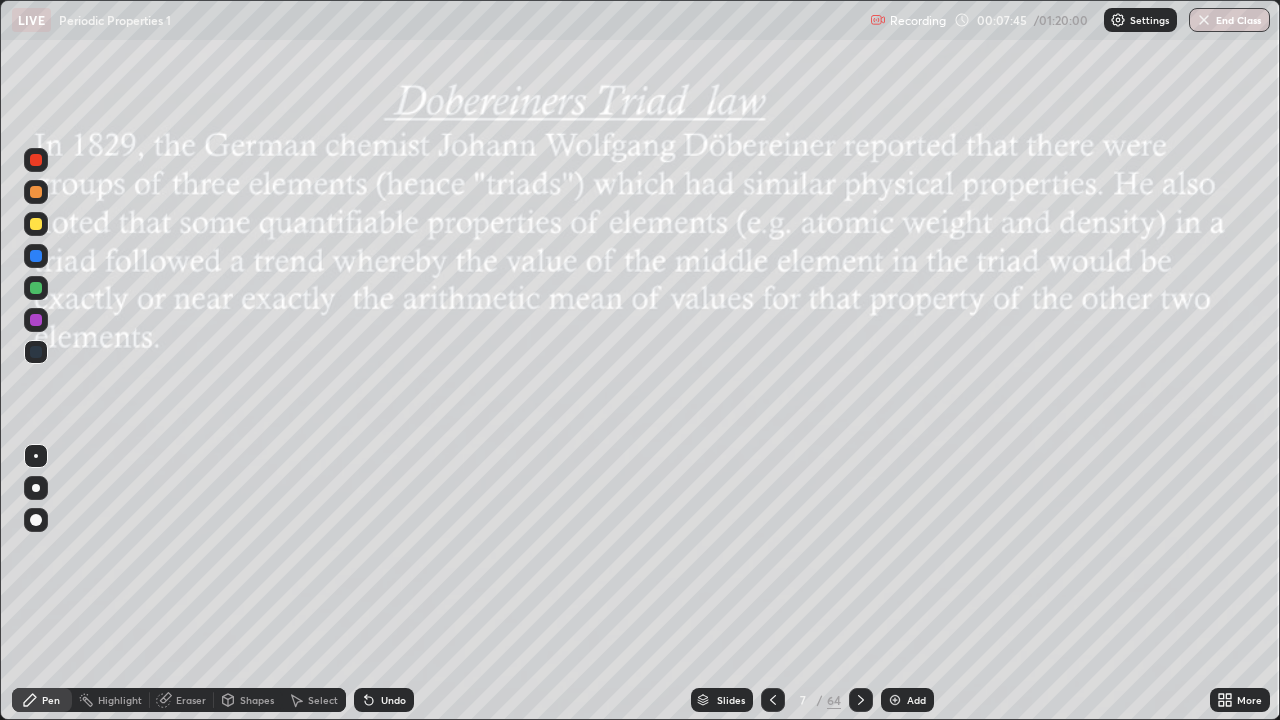 click 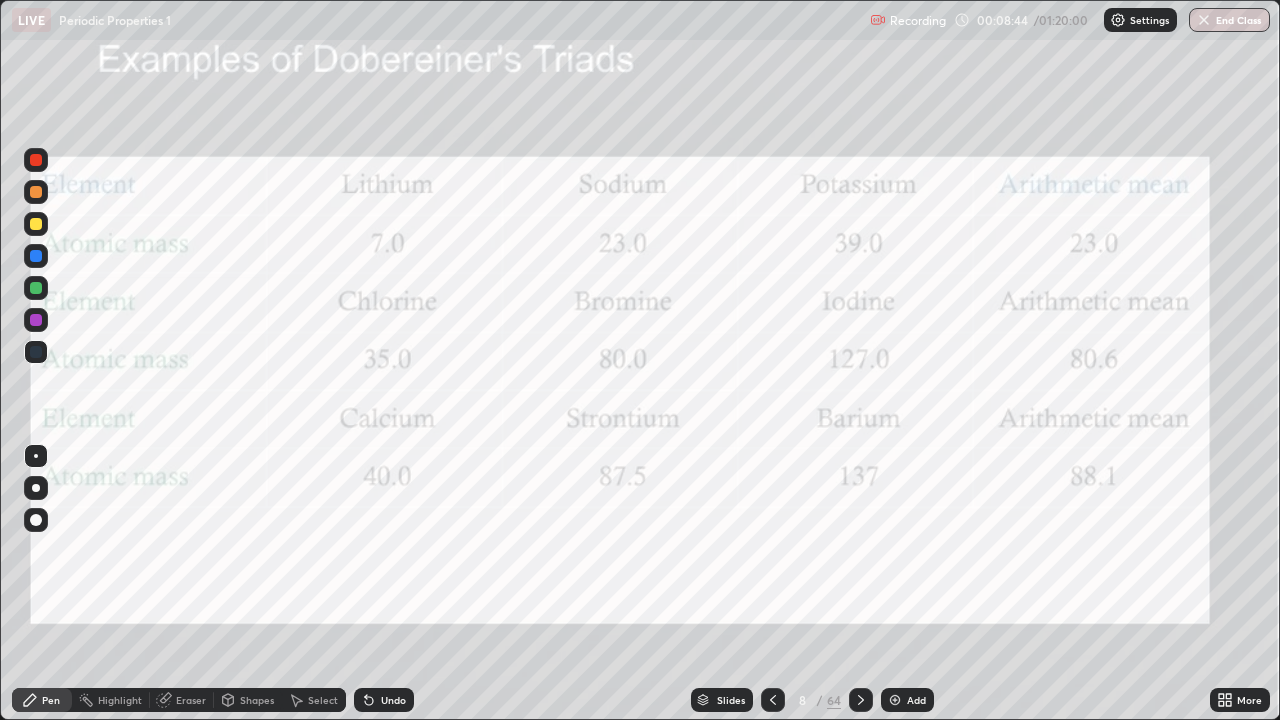 click at bounding box center [895, 700] 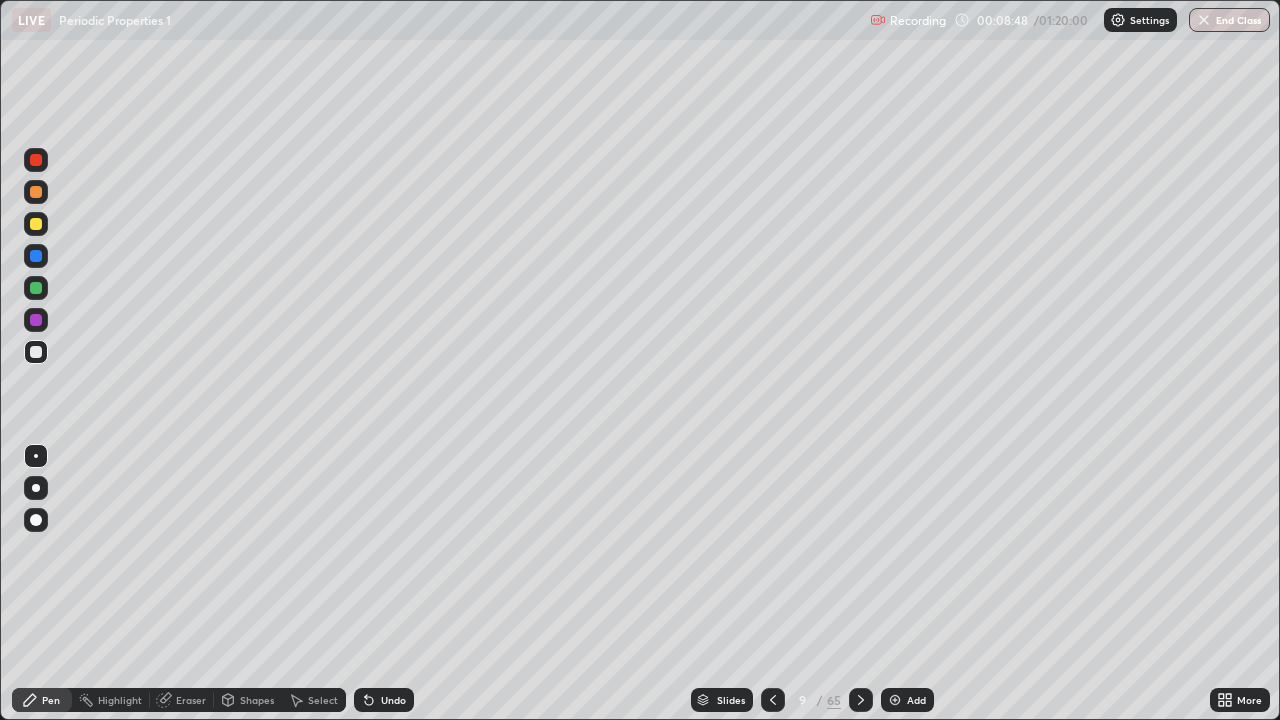 click at bounding box center [36, 352] 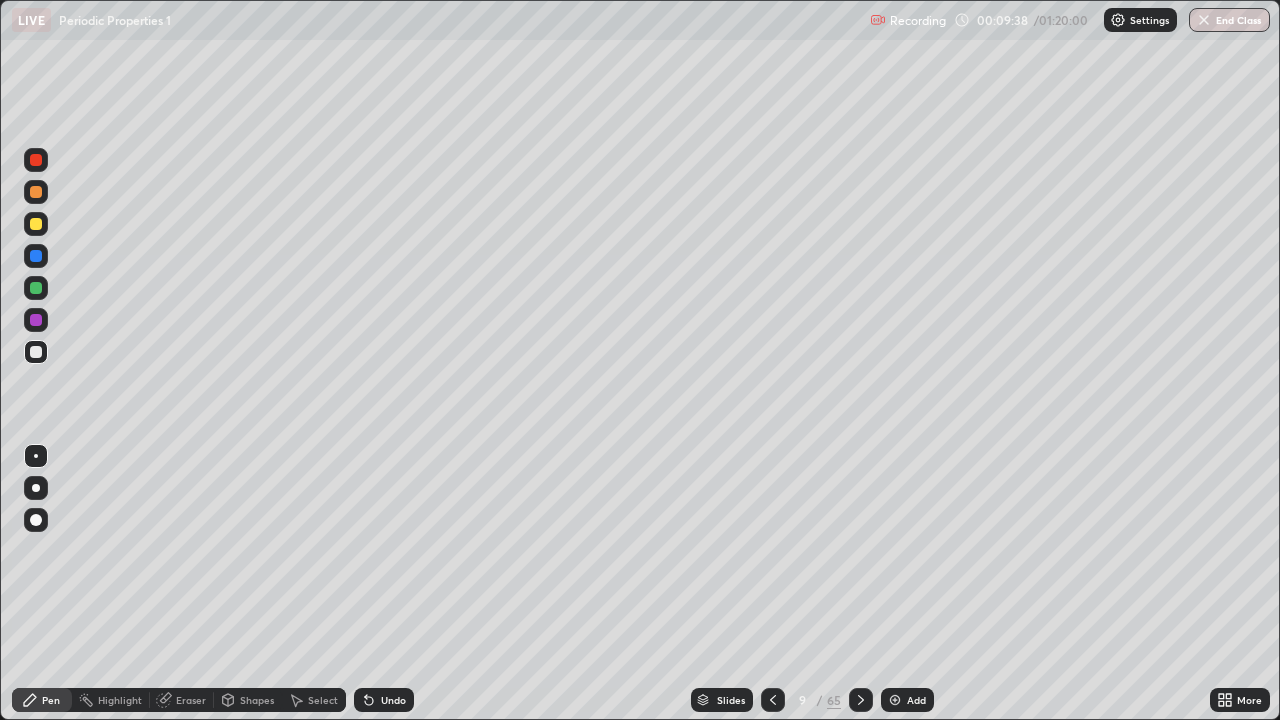 click at bounding box center (36, 352) 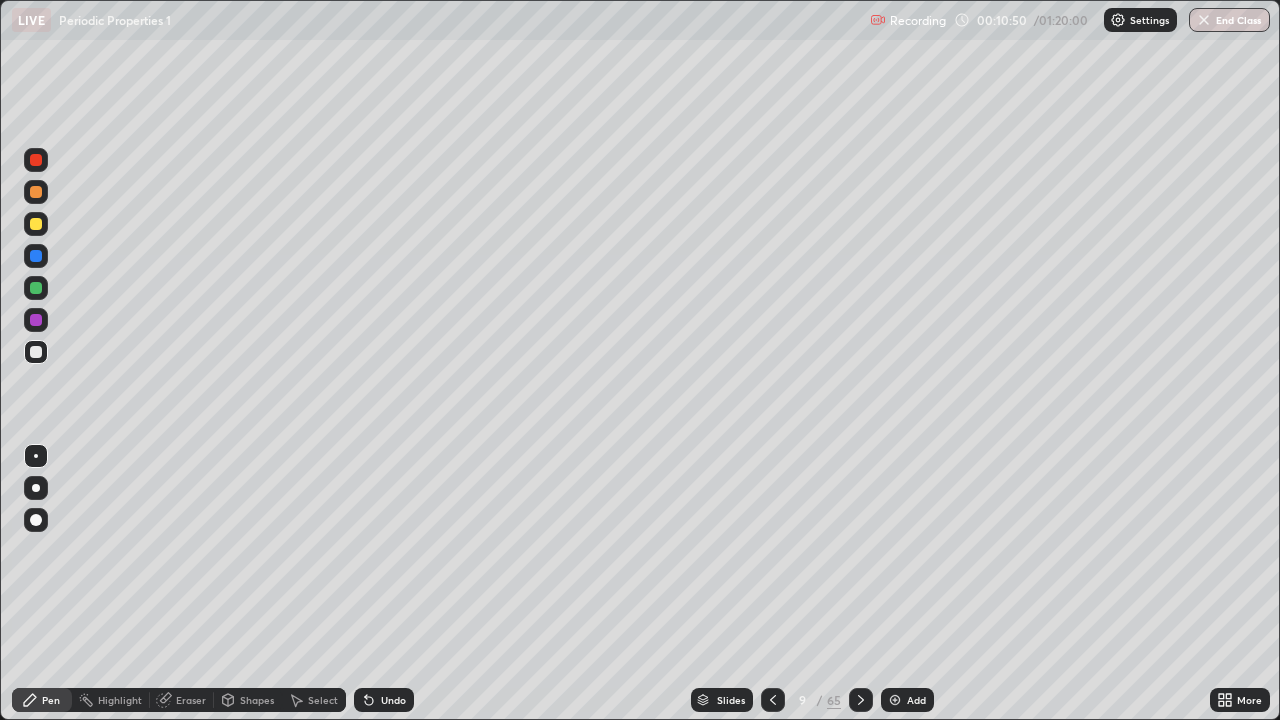 click at bounding box center [36, 224] 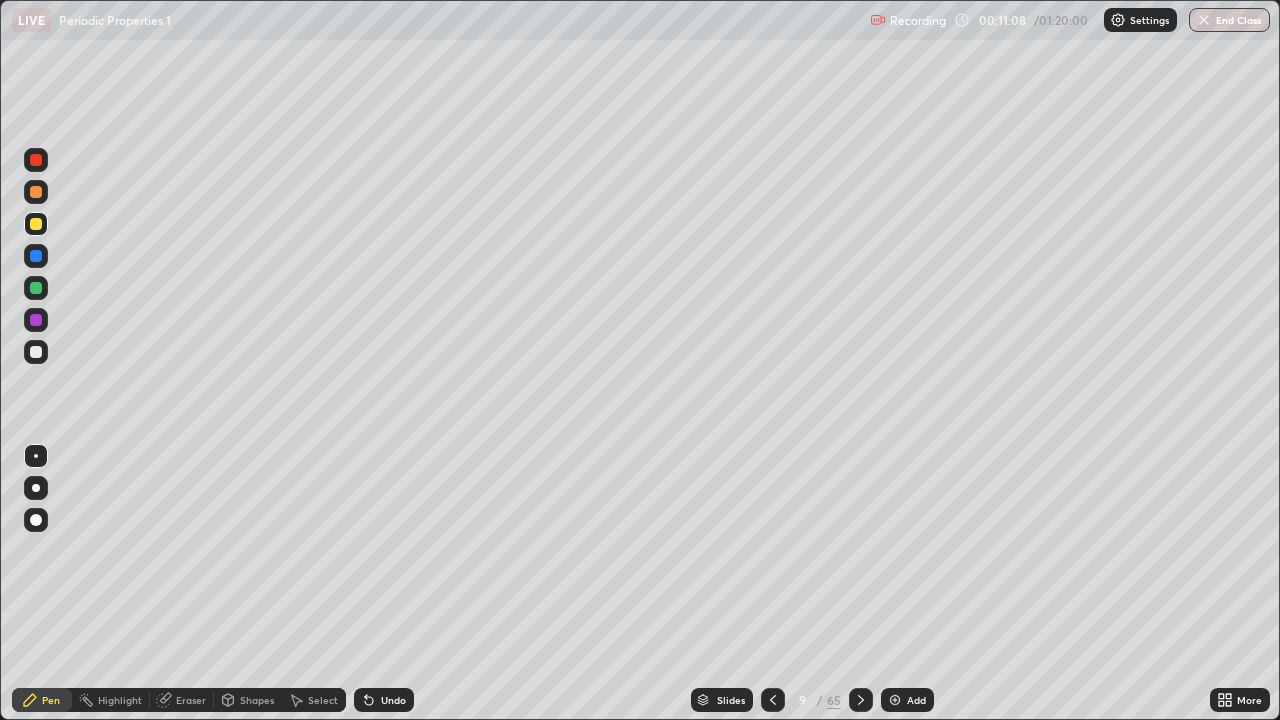 click at bounding box center (36, 192) 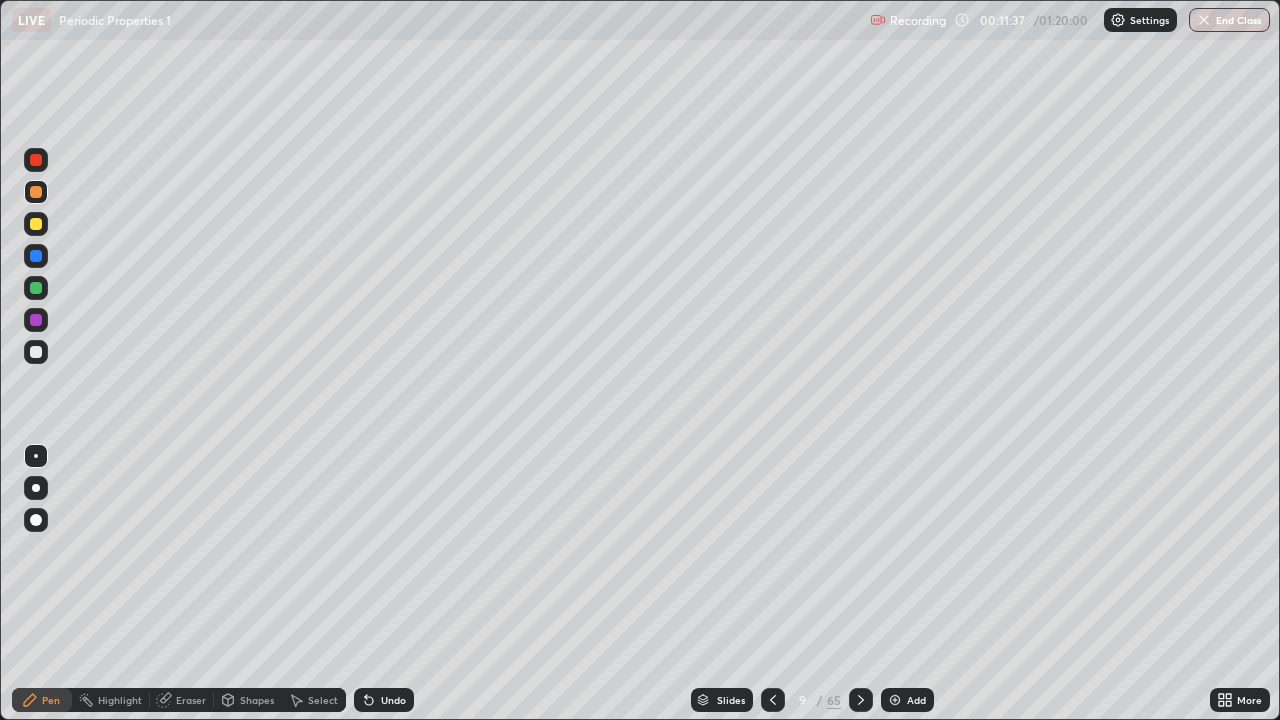 click 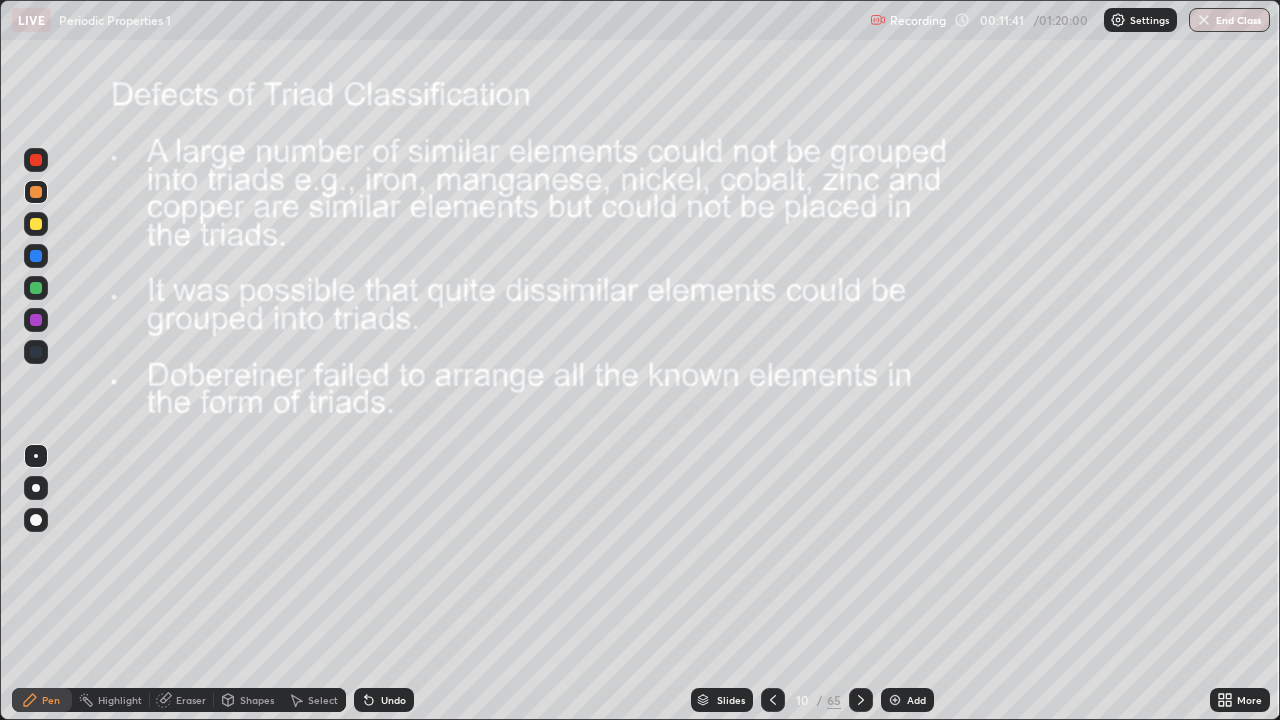 click 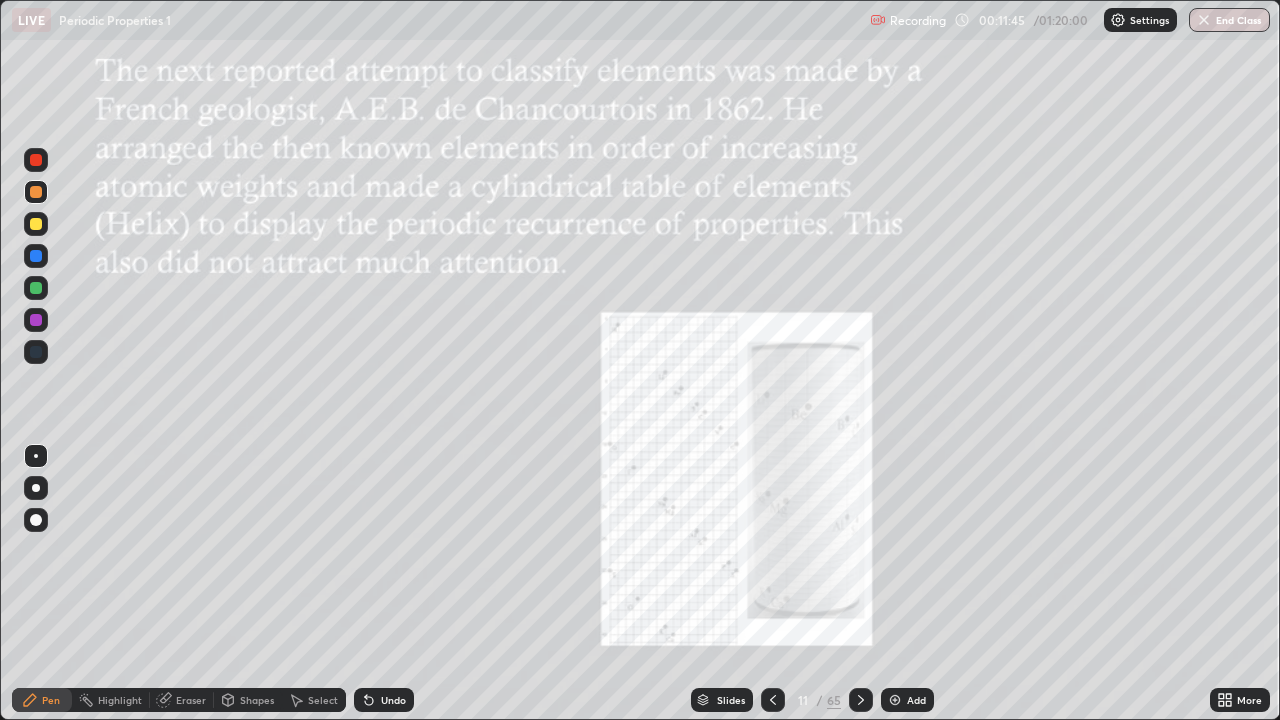 click on "Add" at bounding box center [907, 700] 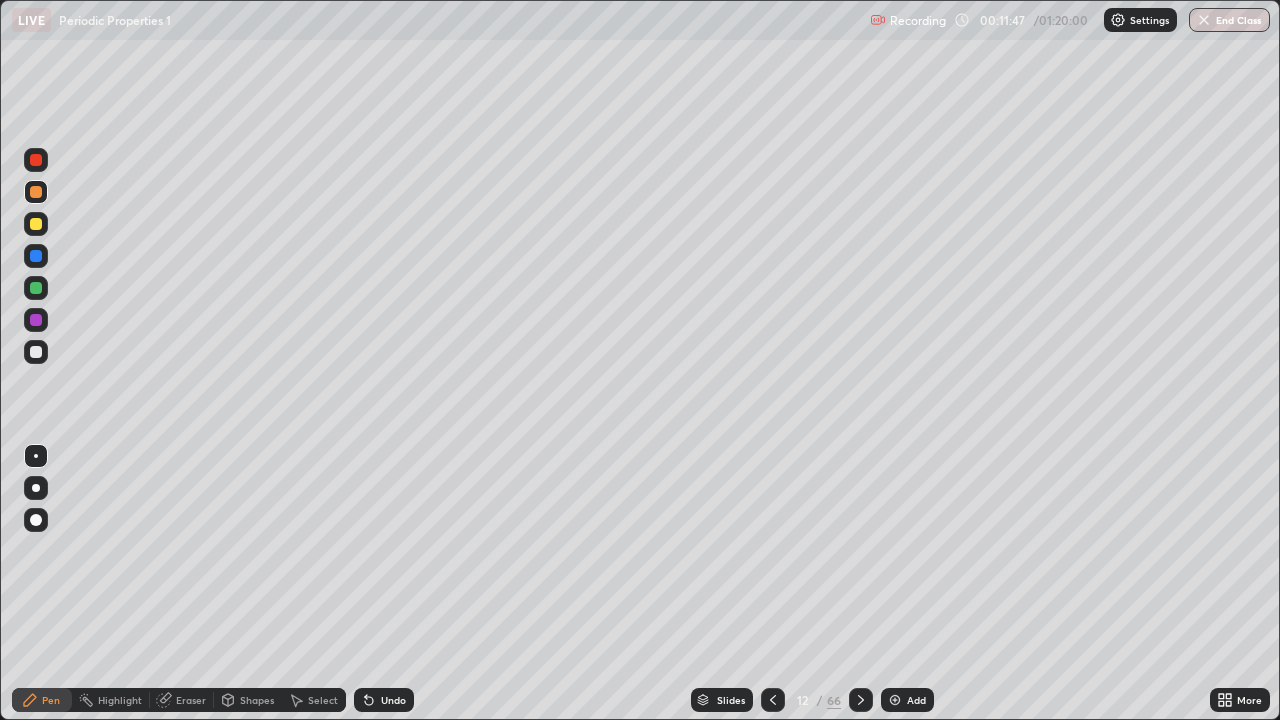 click 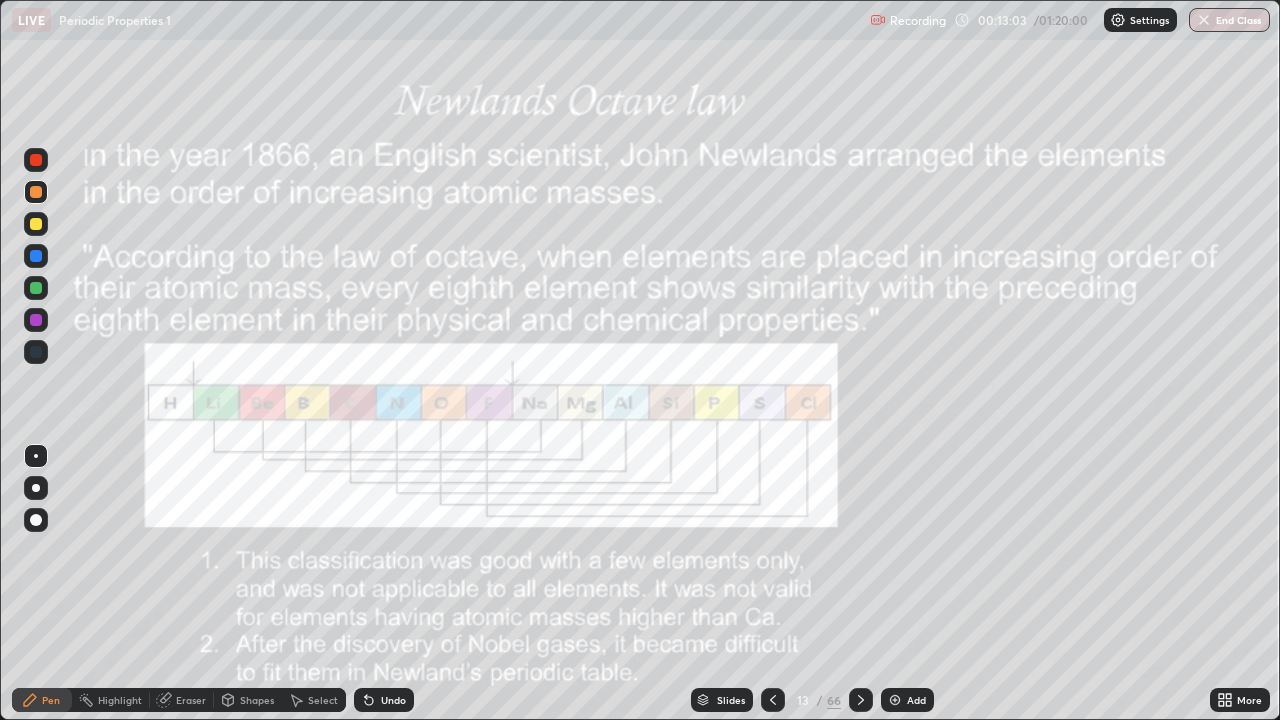 click 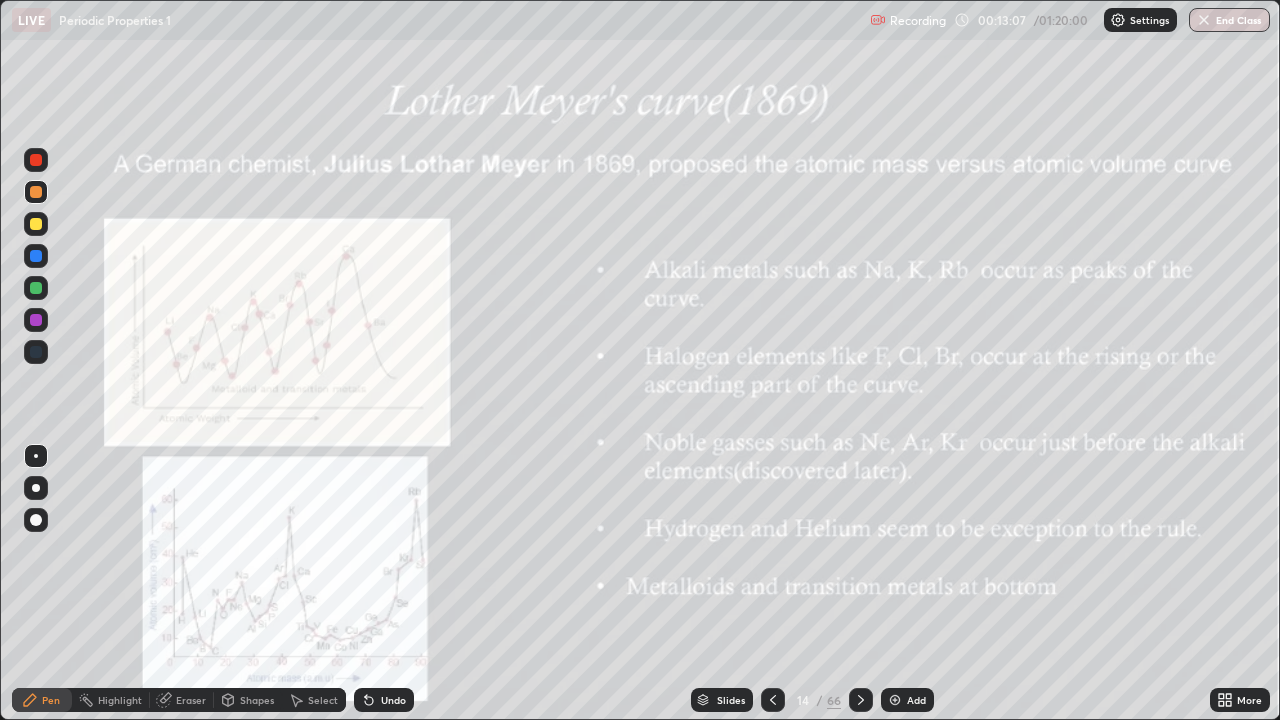 click 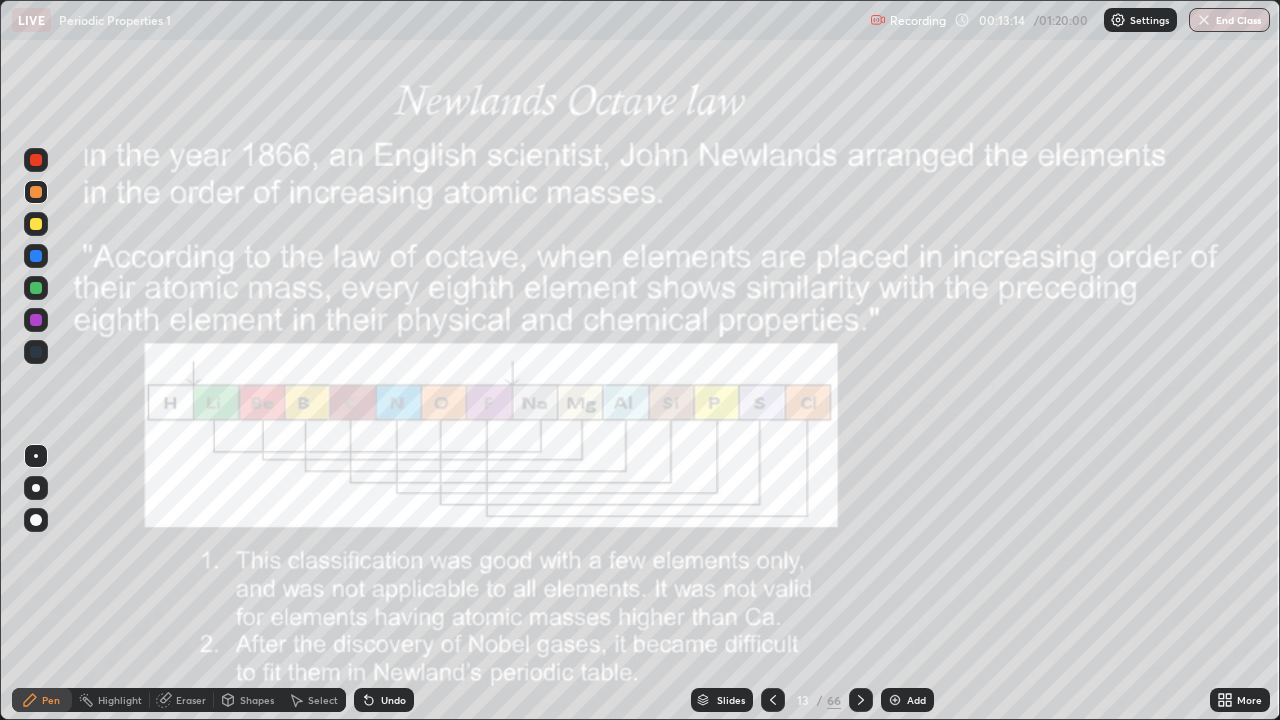 click 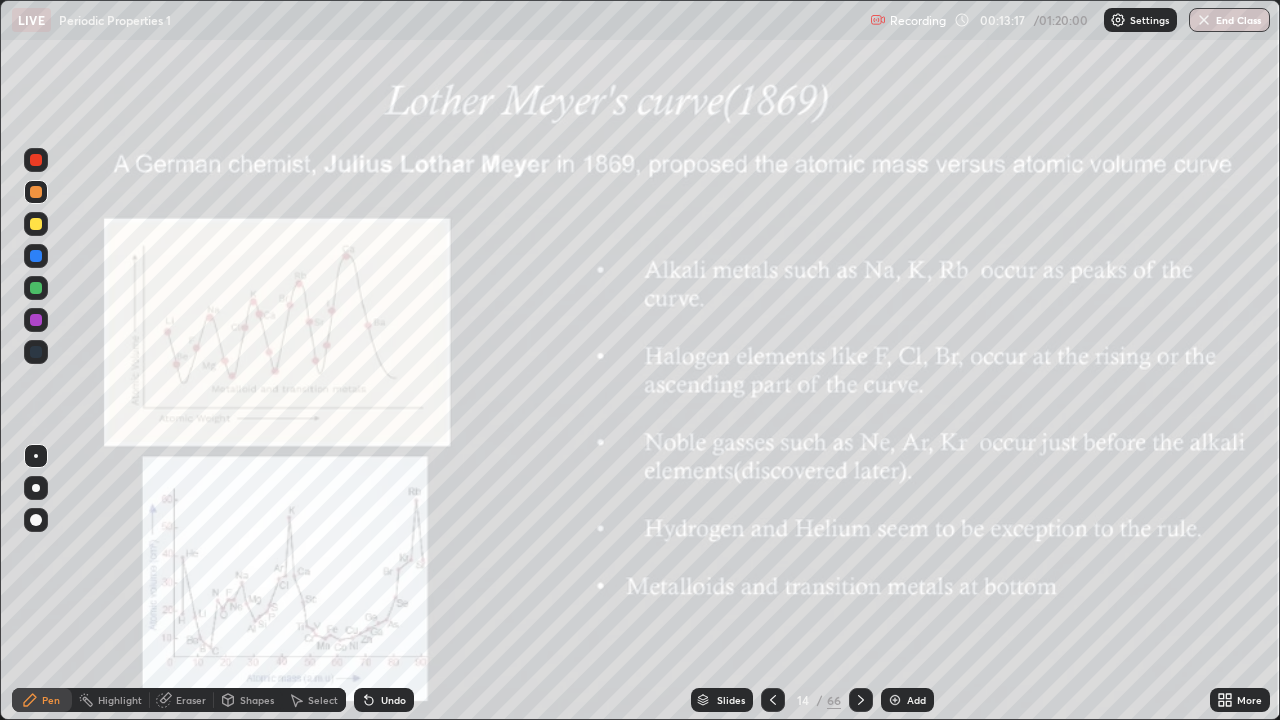 click 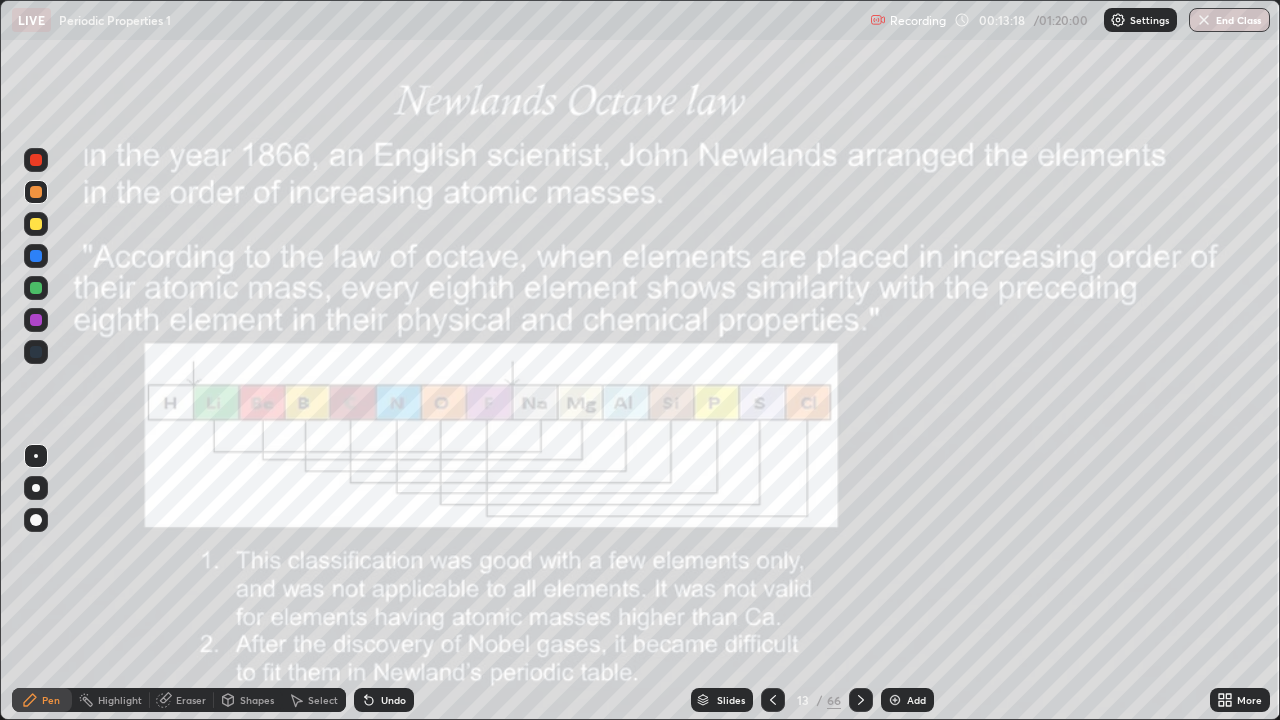 click on "Add" at bounding box center (916, 700) 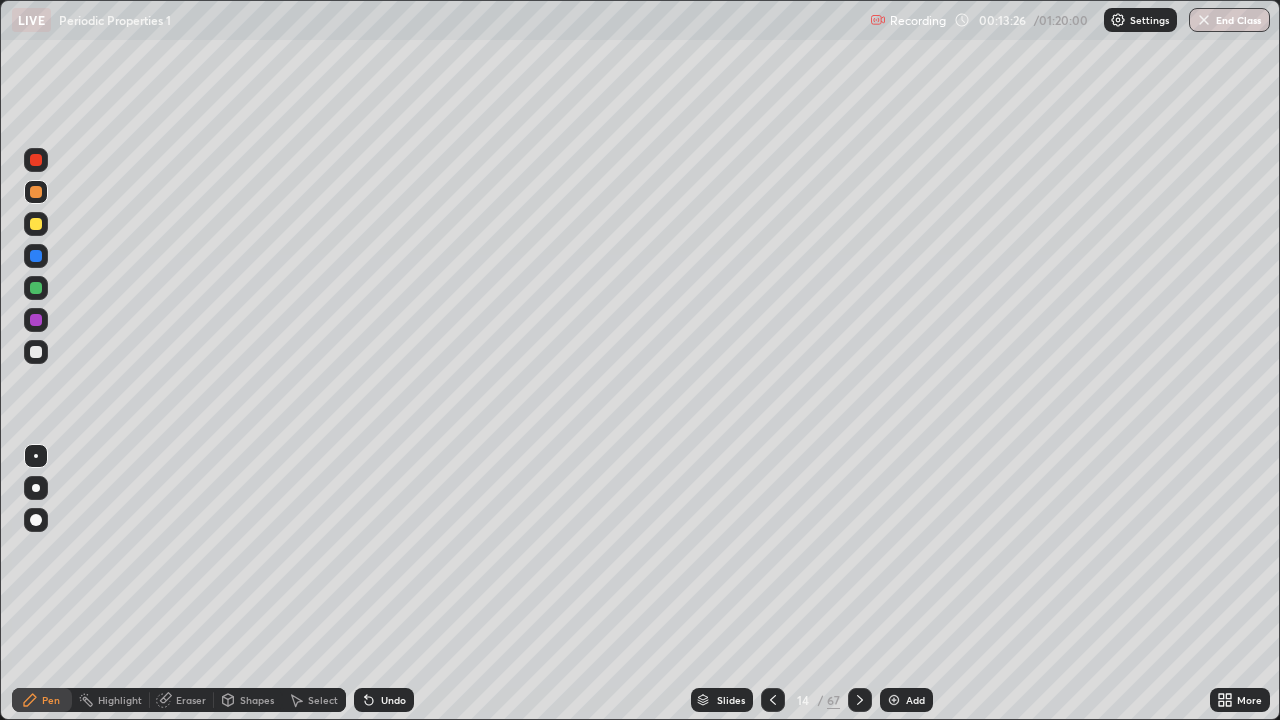 click on "Shapes" at bounding box center [257, 700] 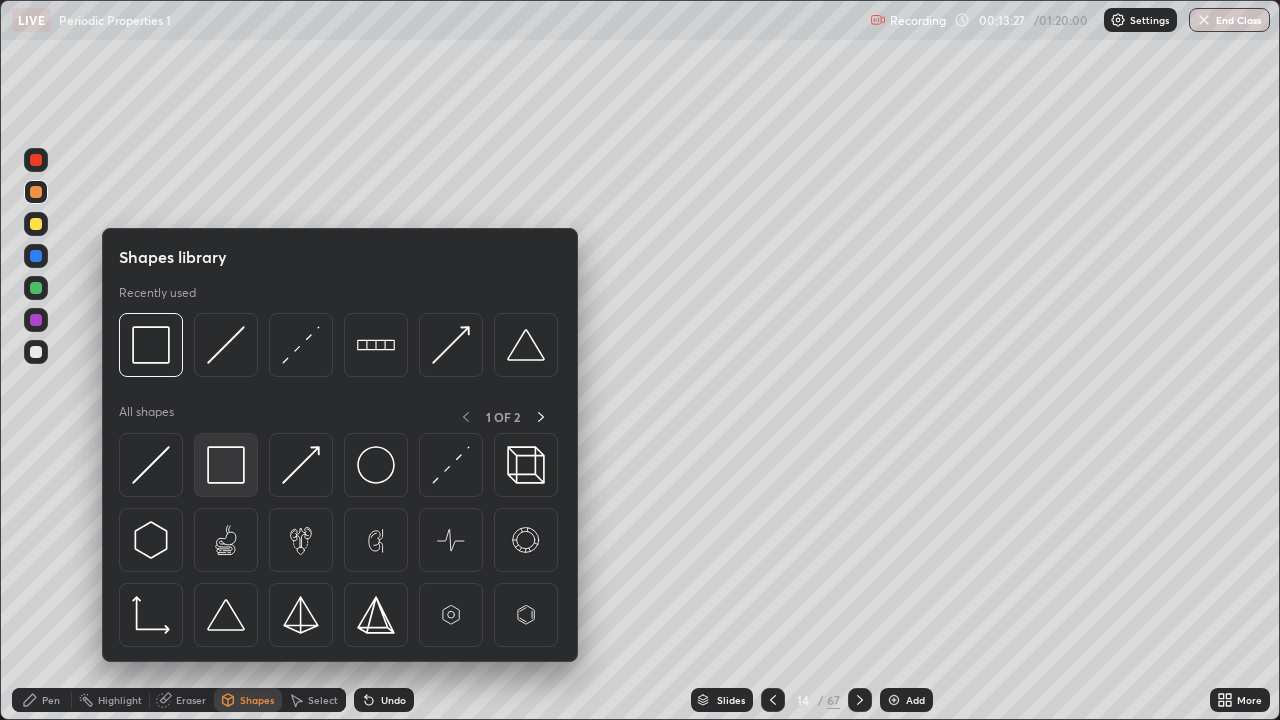 click at bounding box center (226, 465) 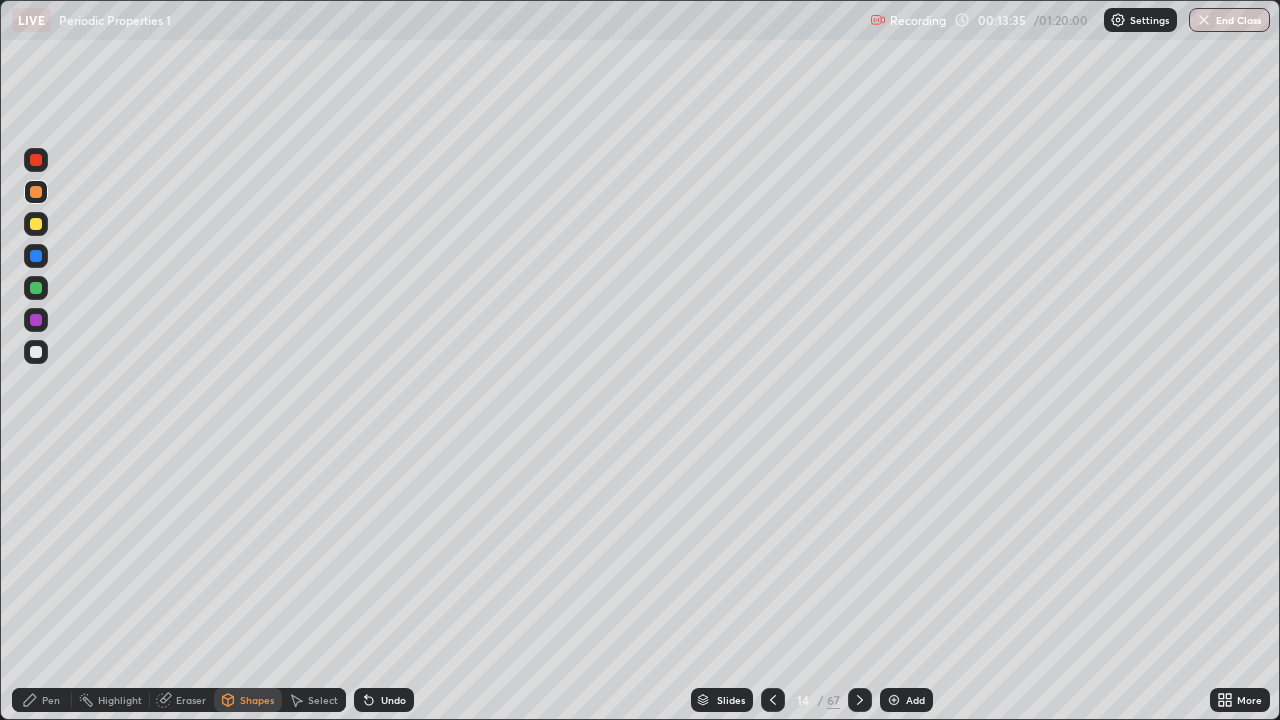 click on "Pen" at bounding box center [51, 700] 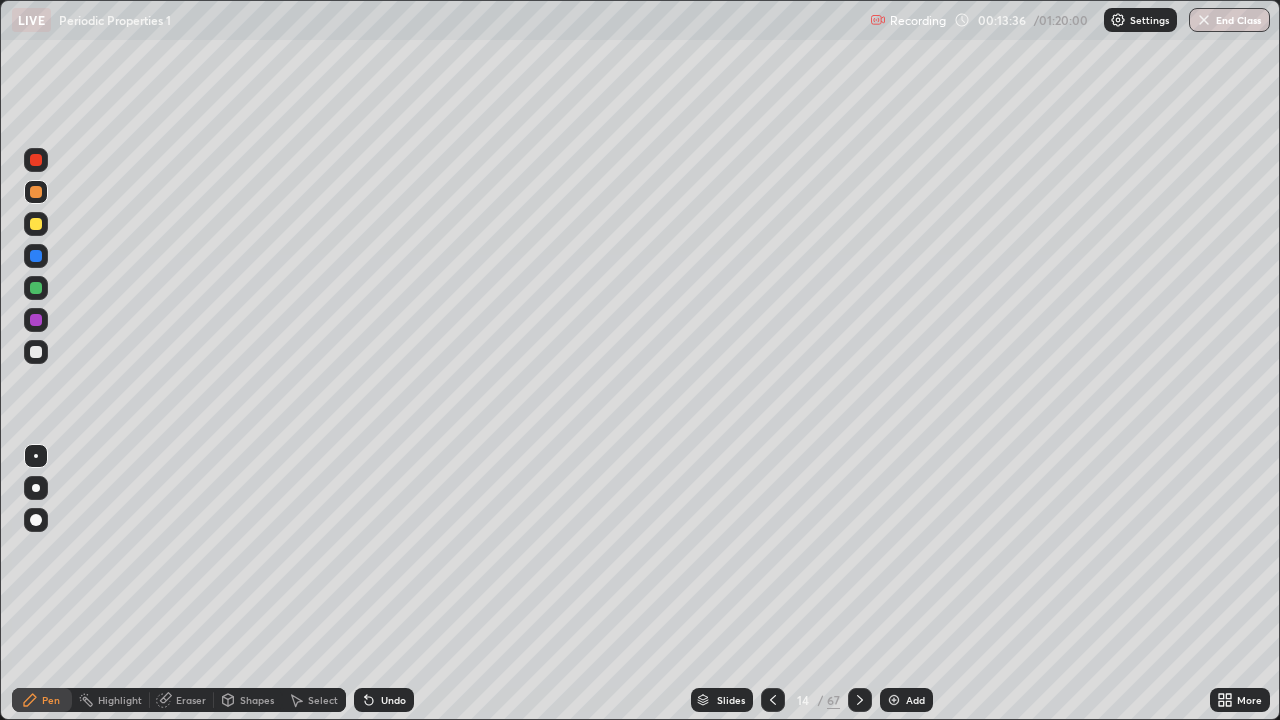 click at bounding box center [36, 352] 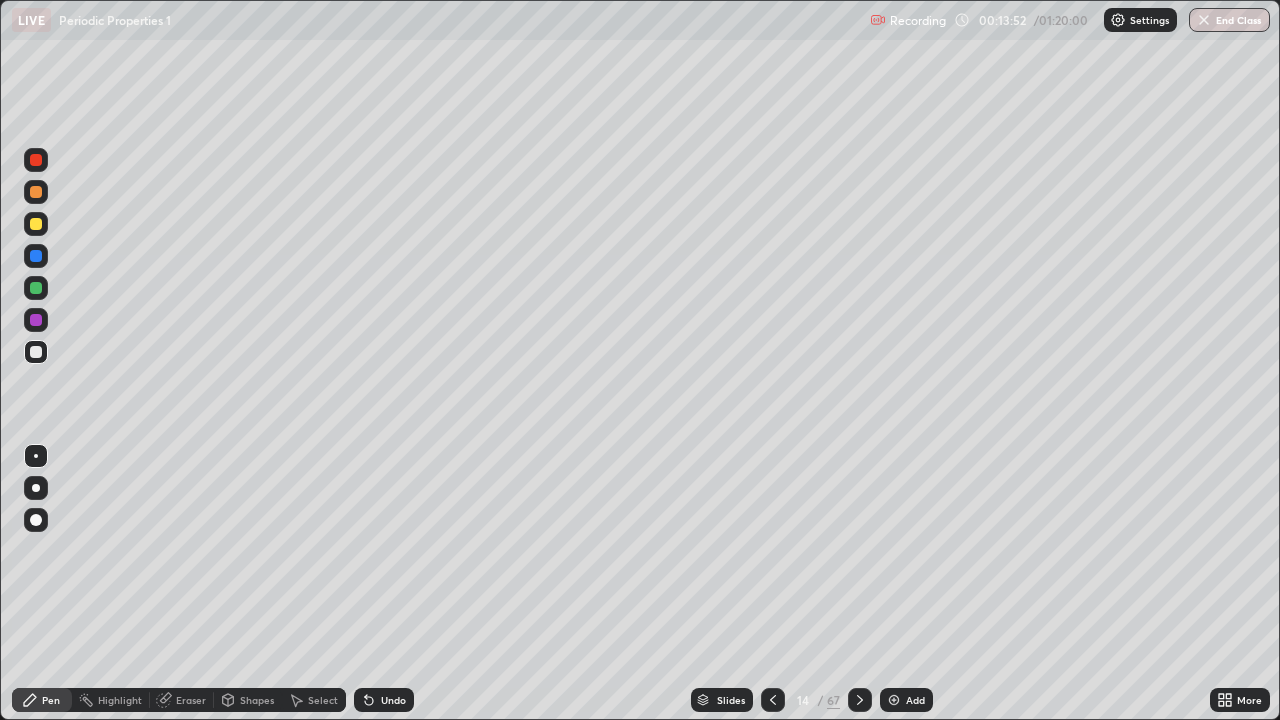 click at bounding box center [36, 288] 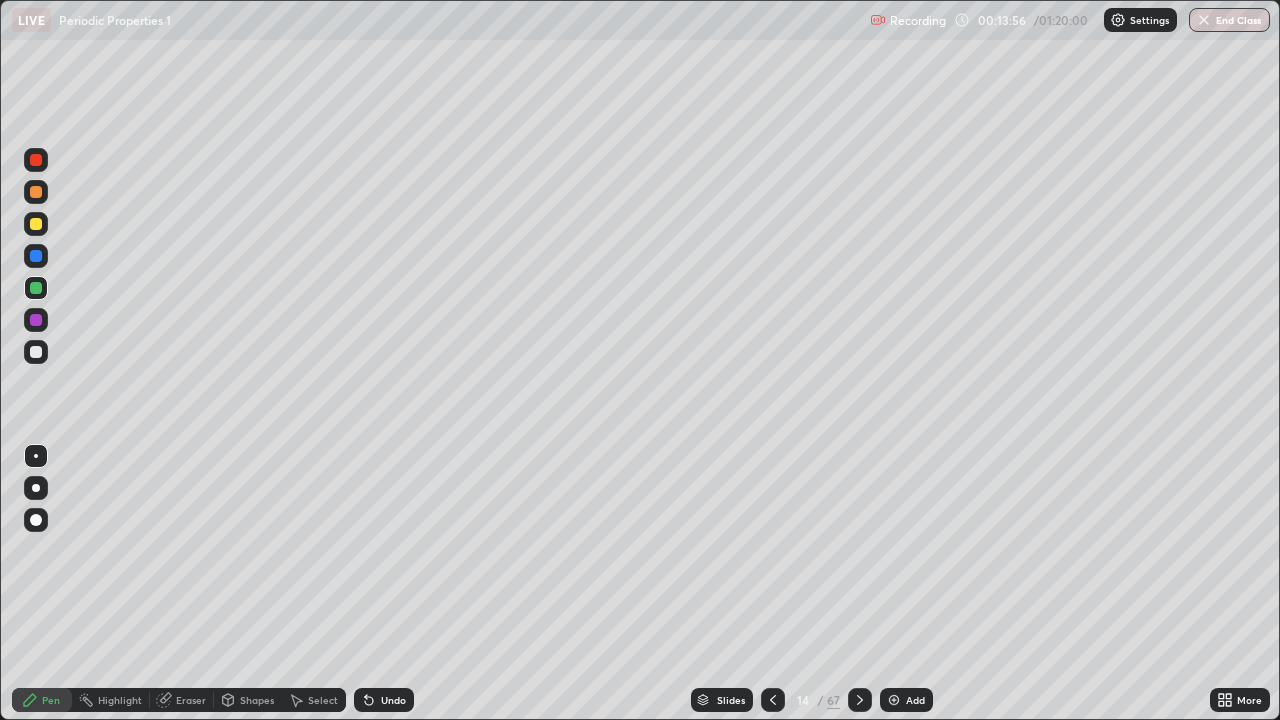 click 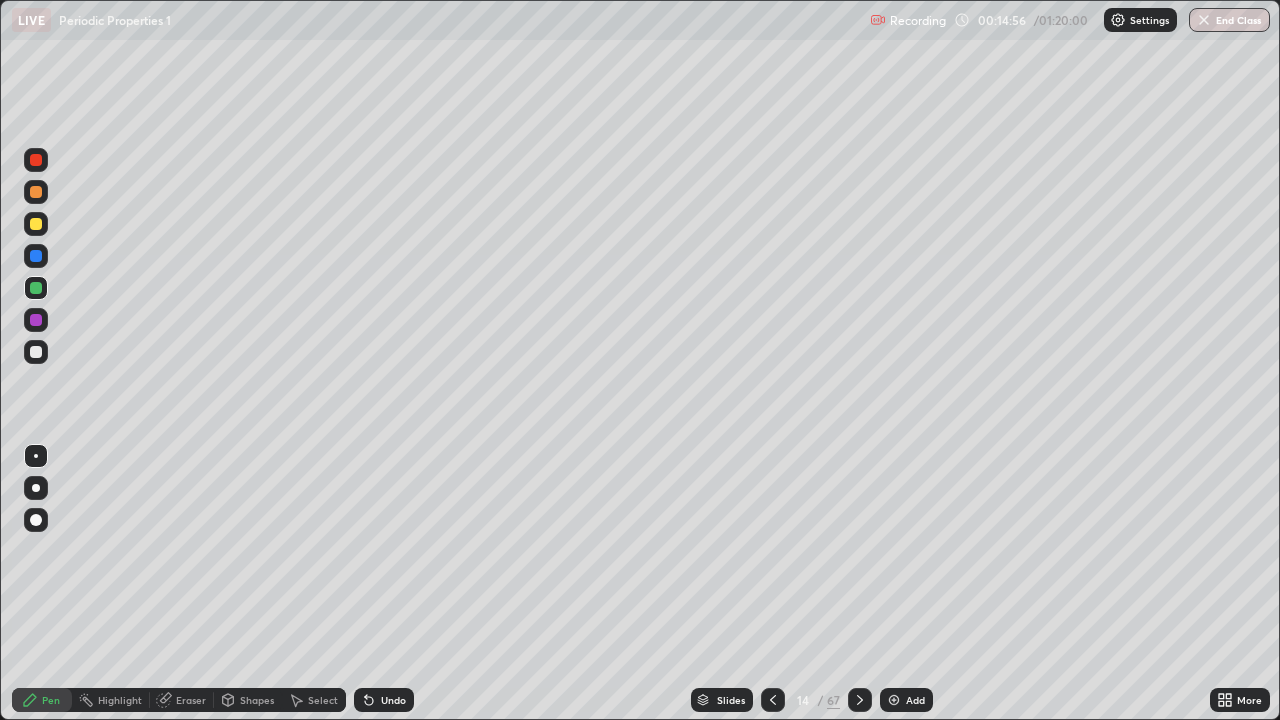 click 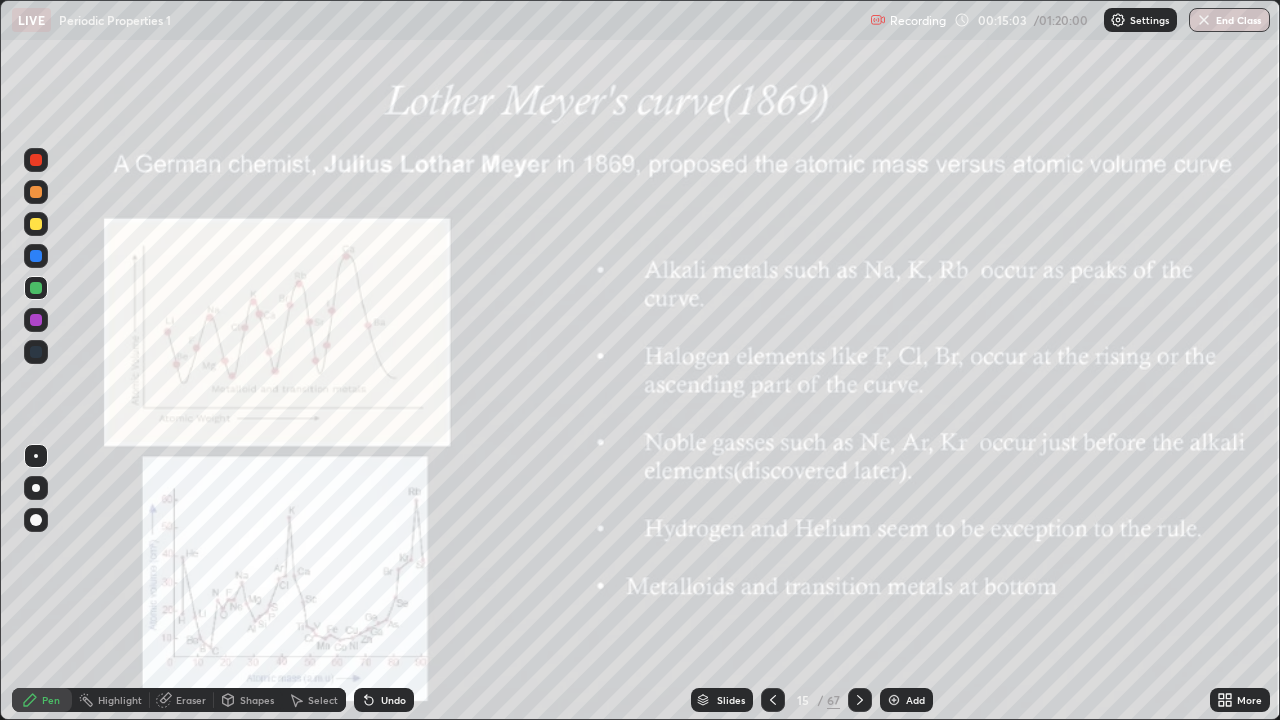 click 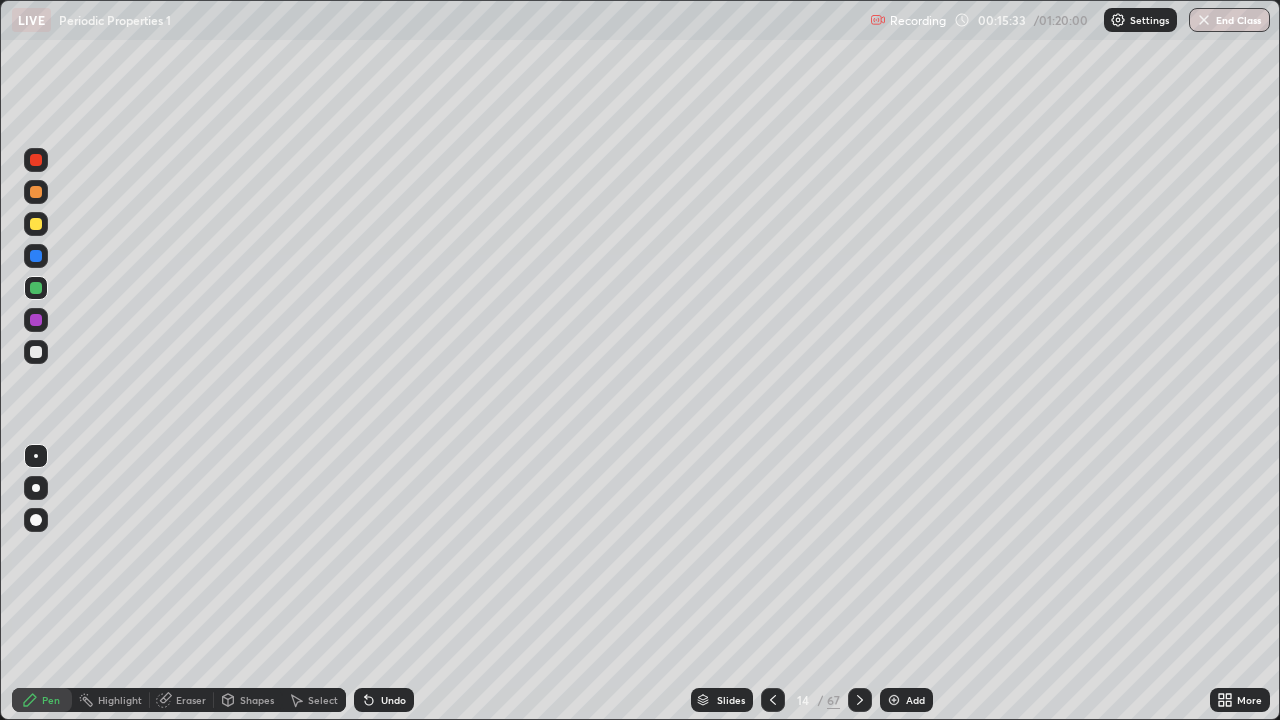 click 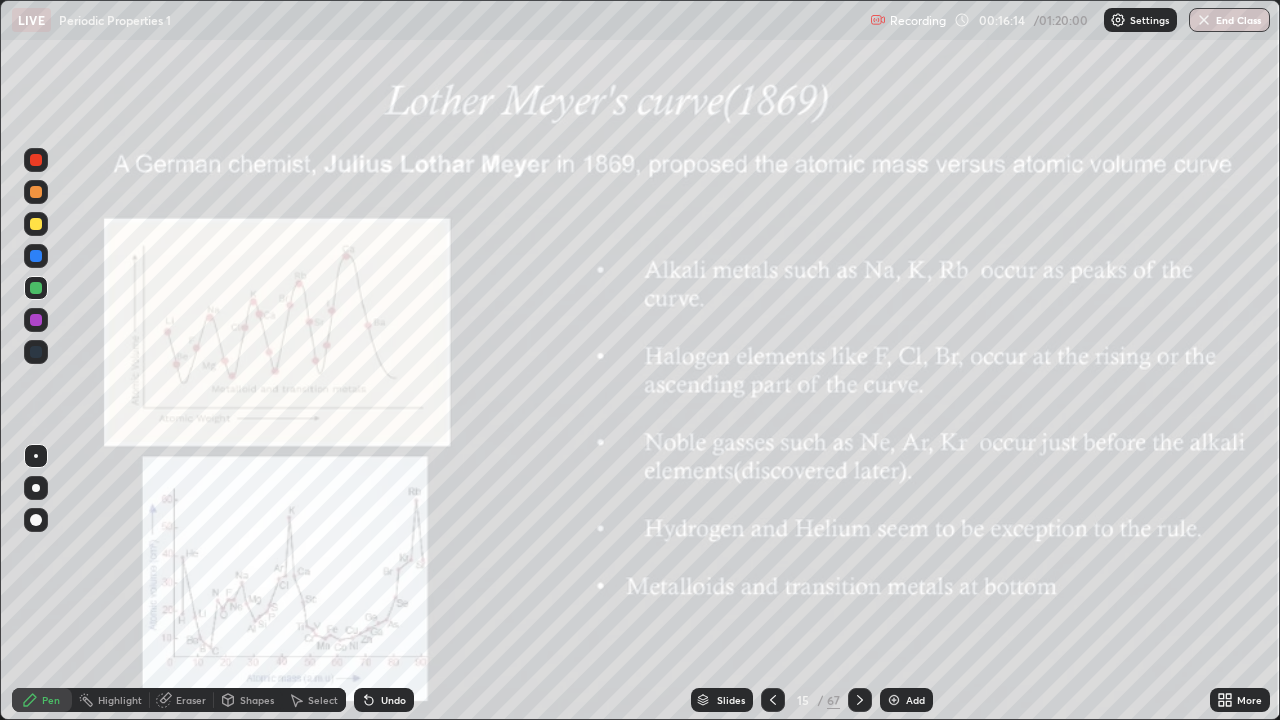 click 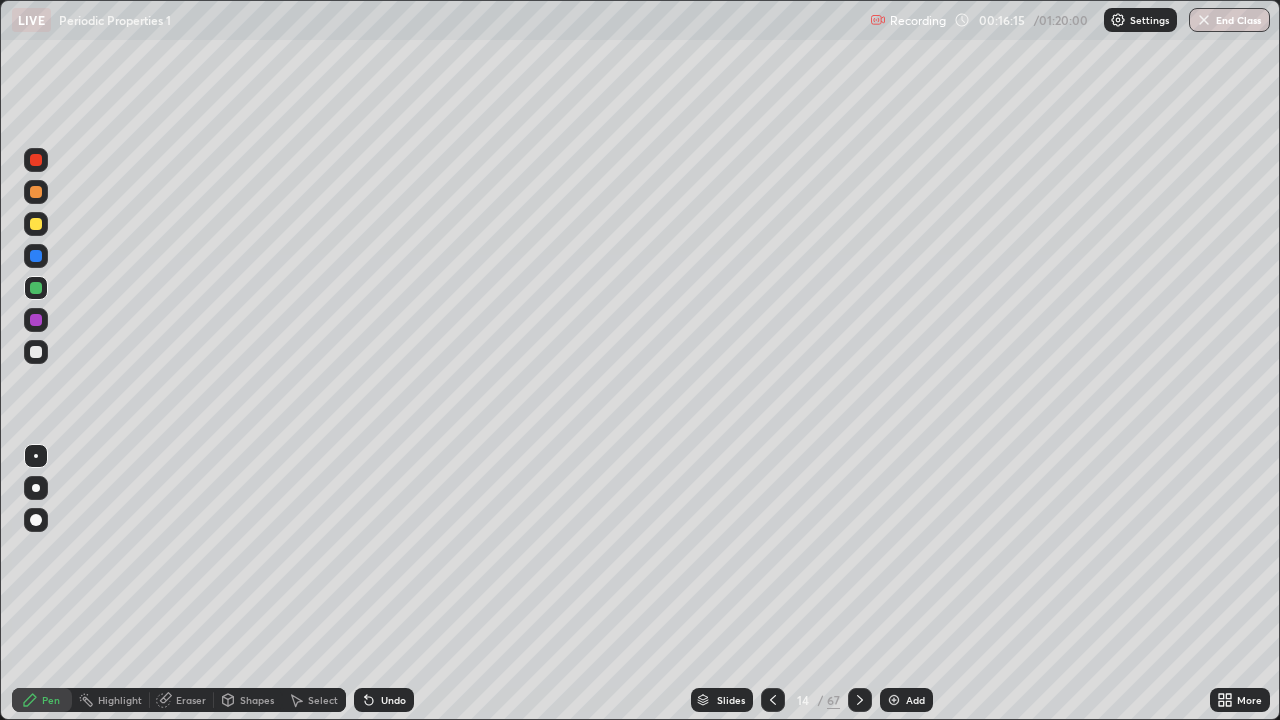 click 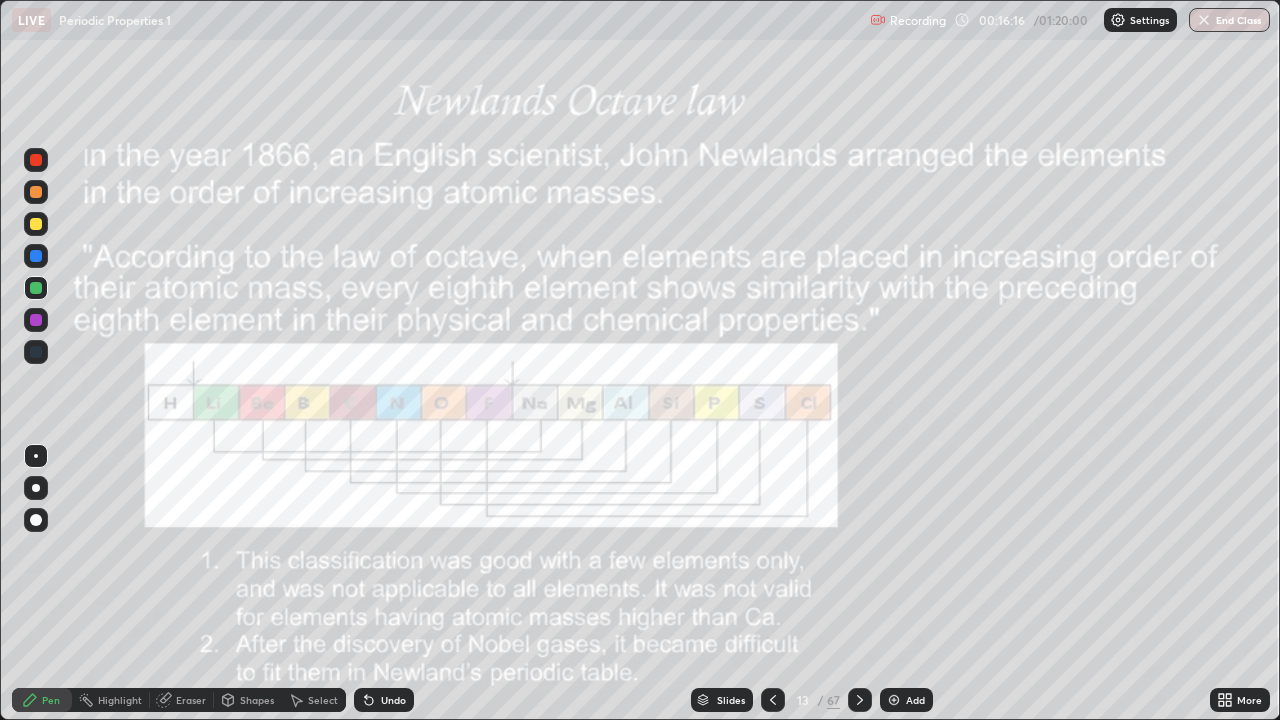 click 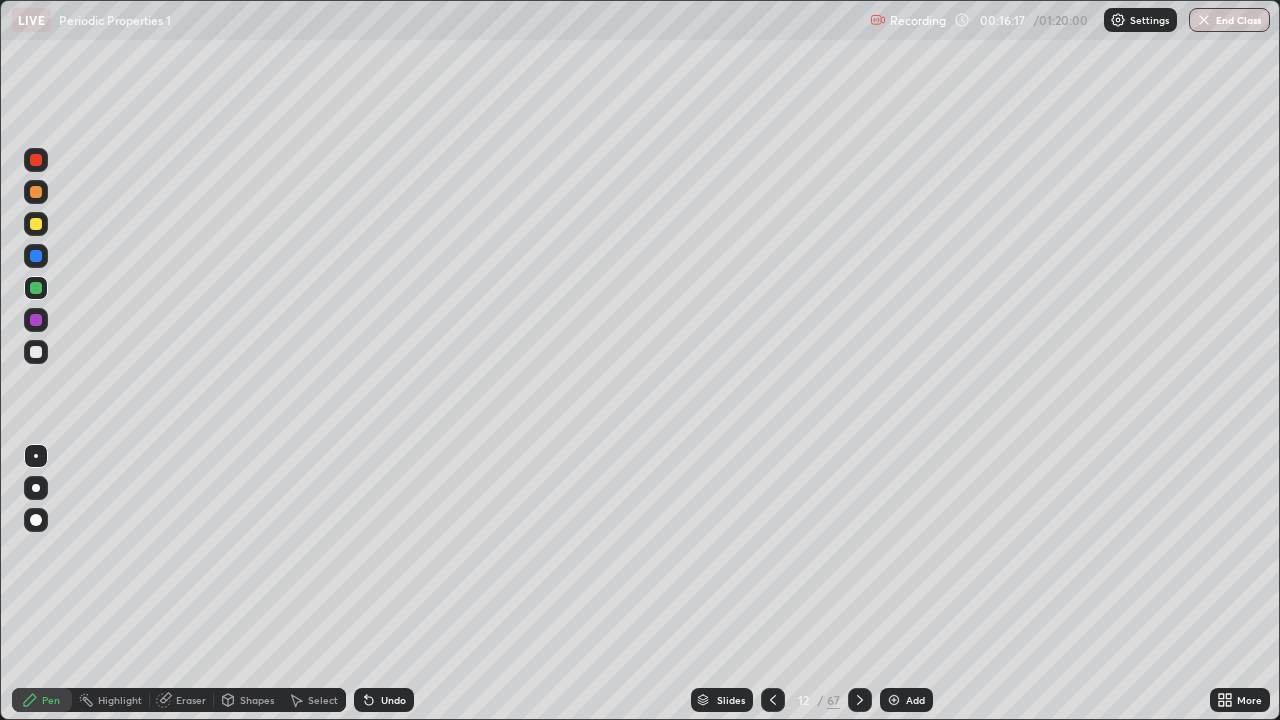 click 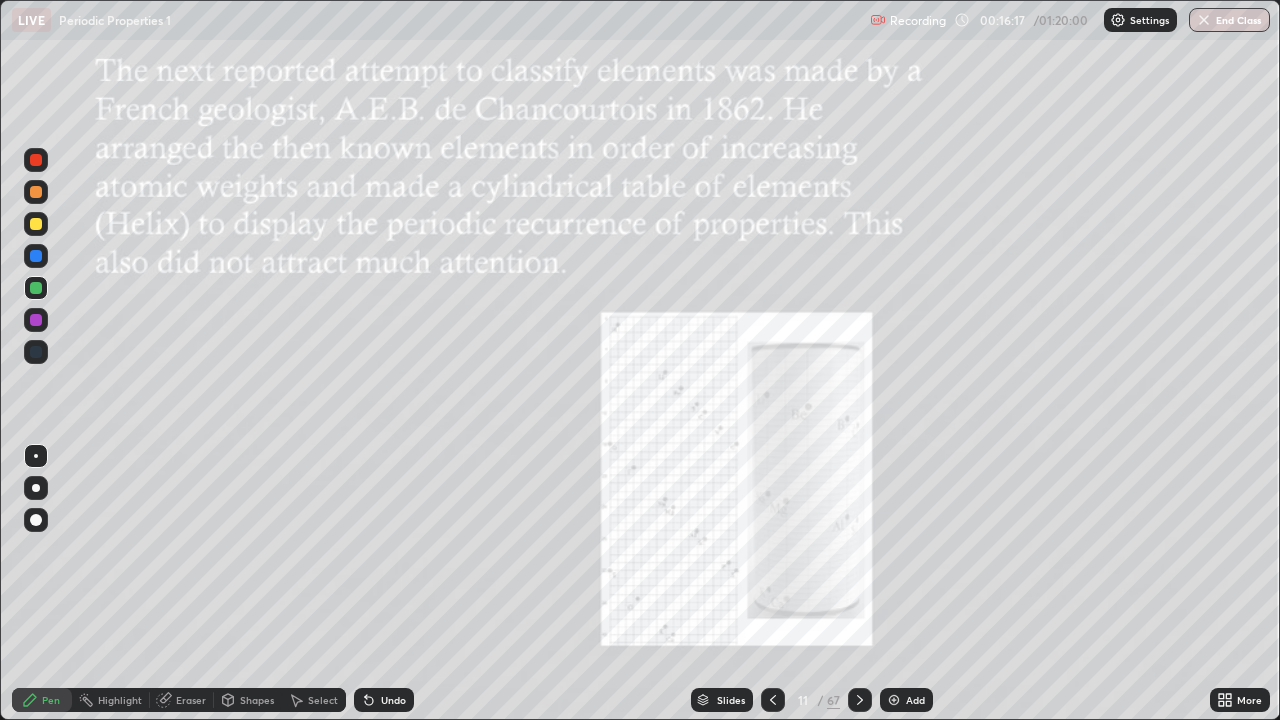 click 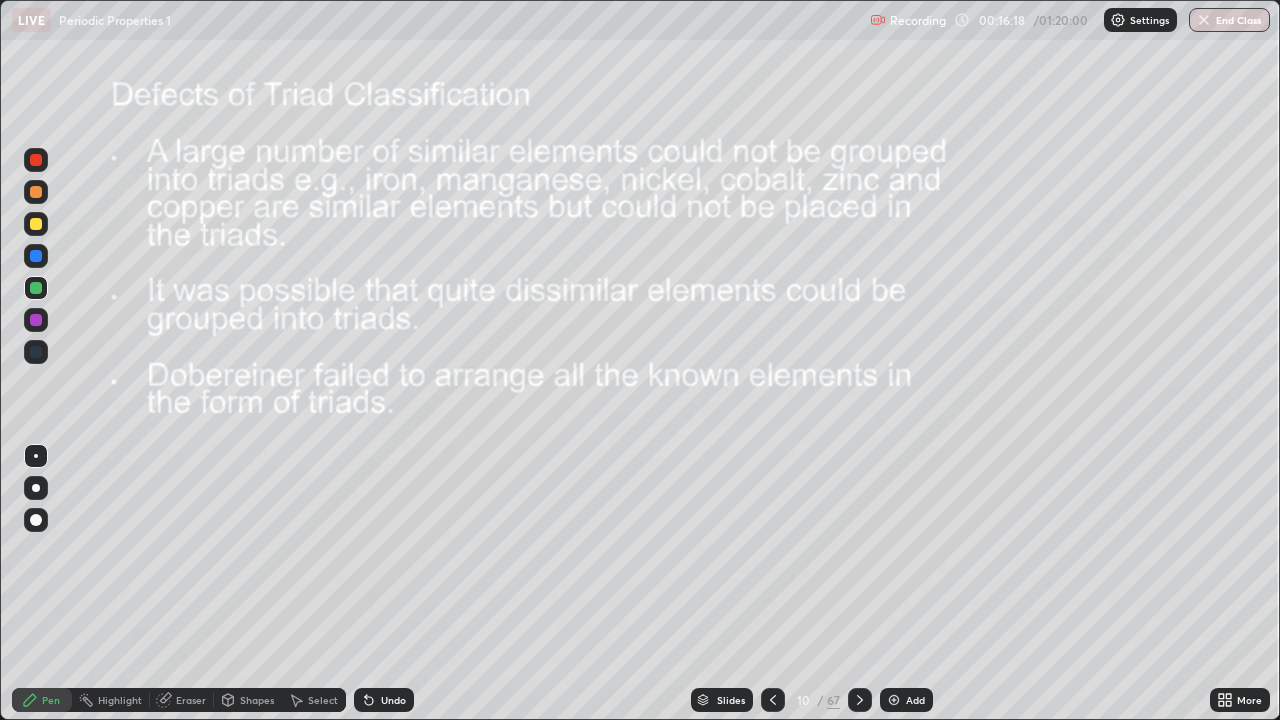 click at bounding box center (773, 700) 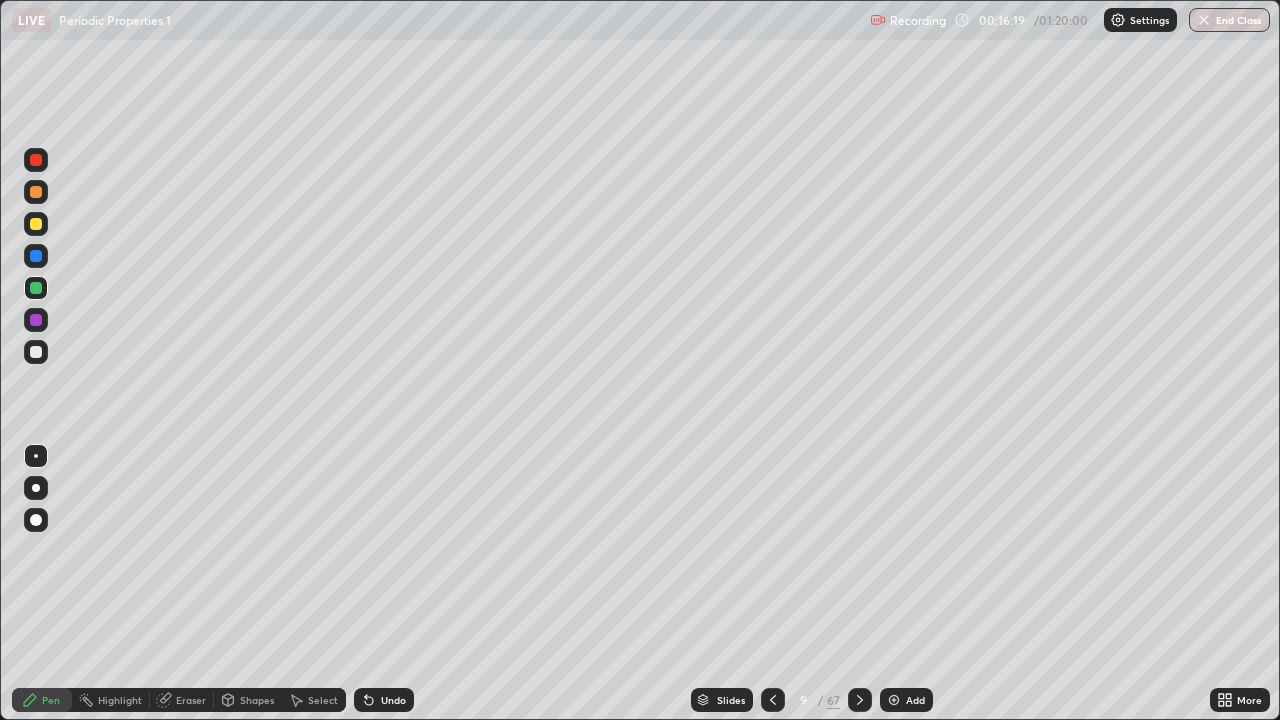 click at bounding box center [773, 700] 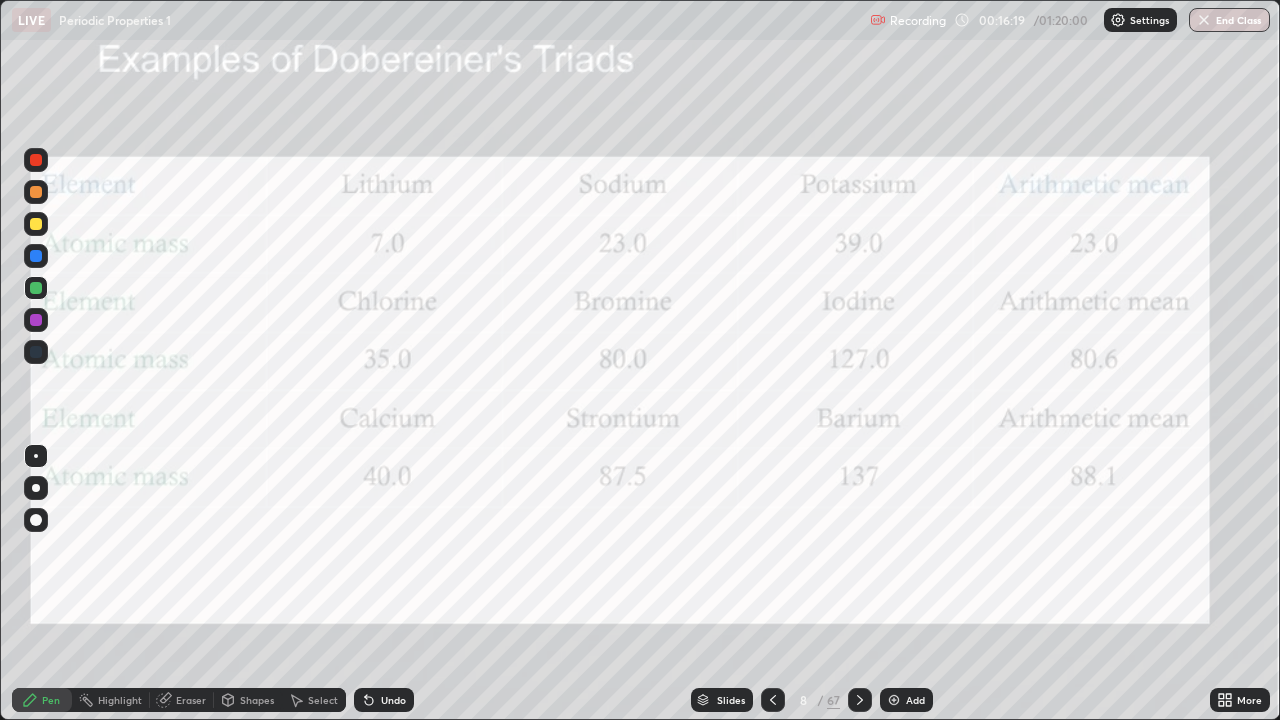 click at bounding box center (773, 700) 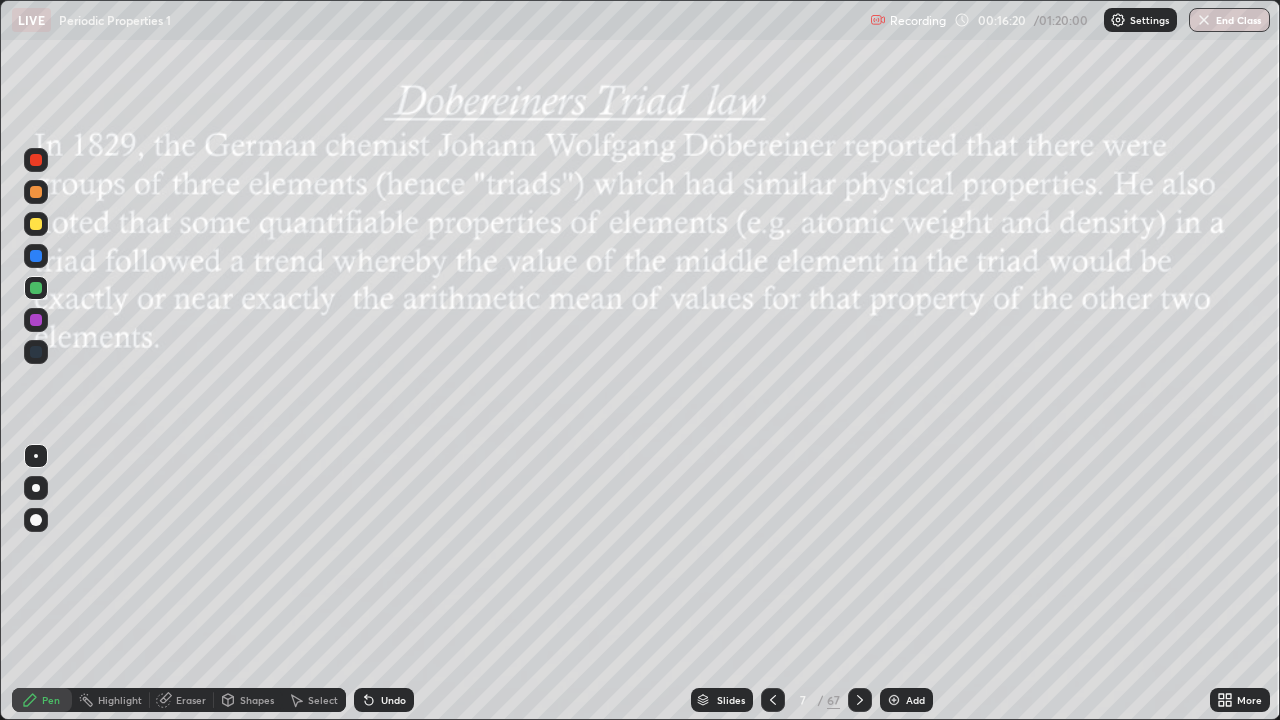 click 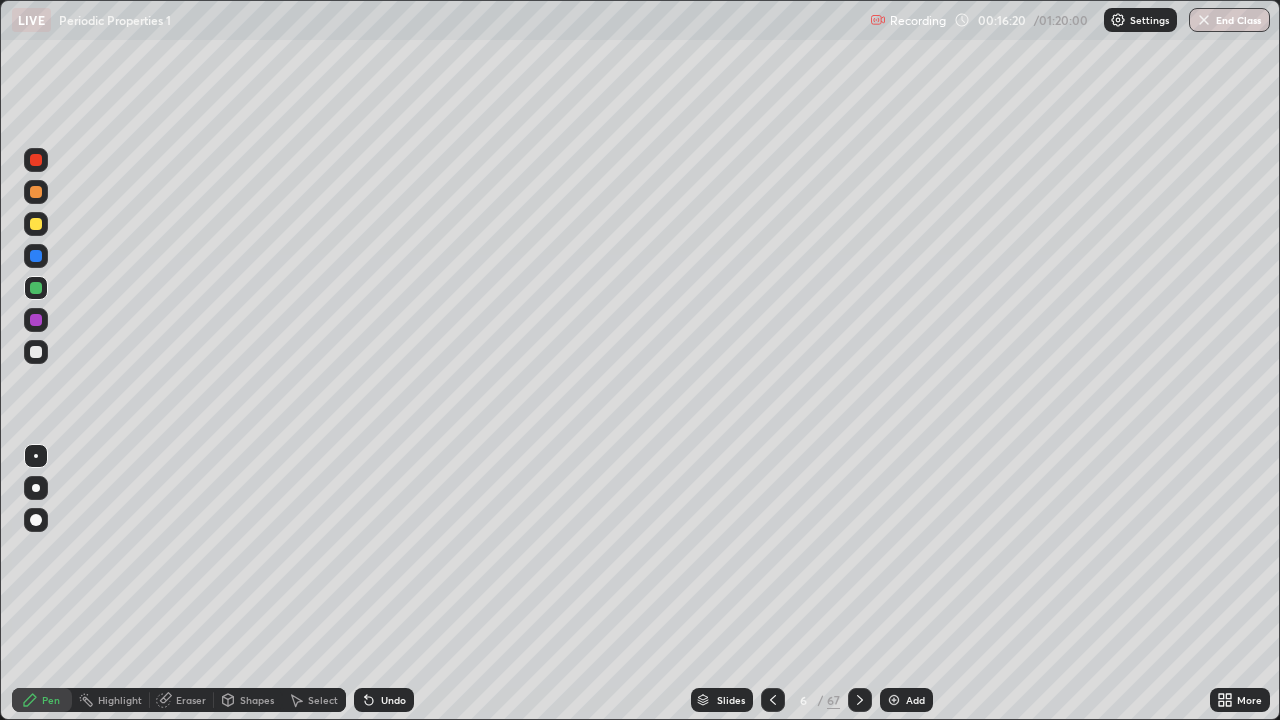 click at bounding box center (773, 700) 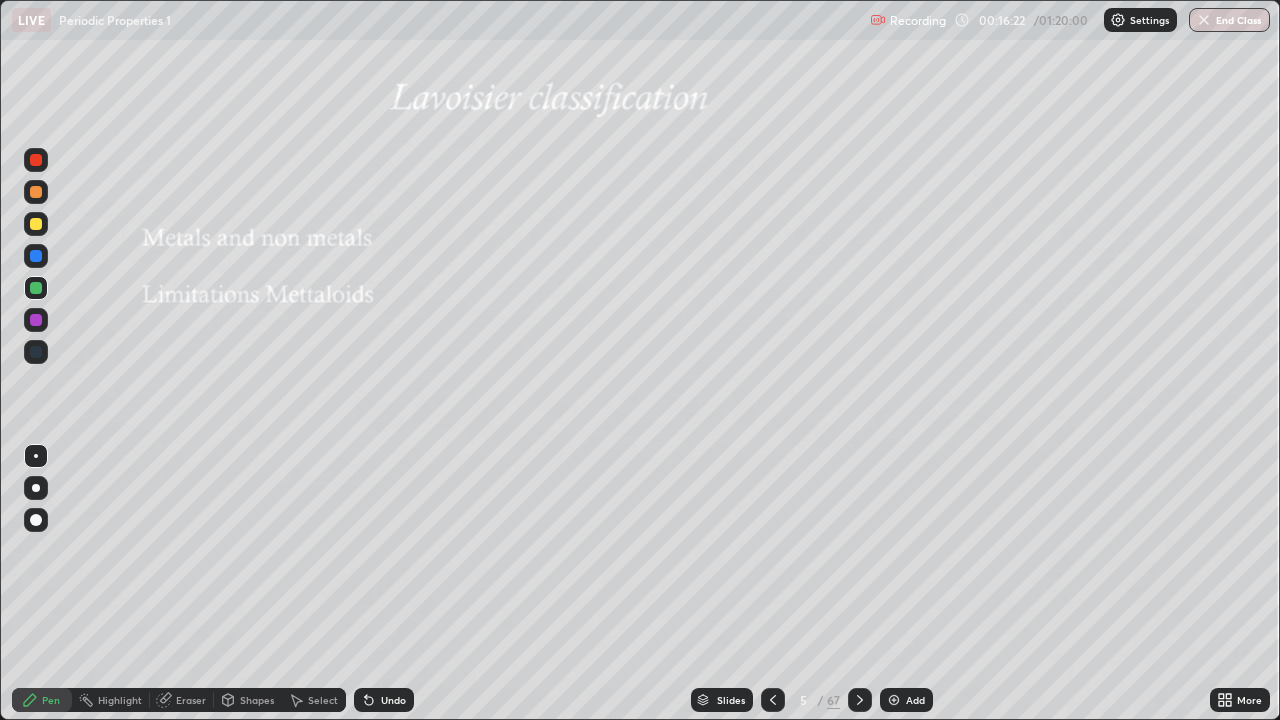 click 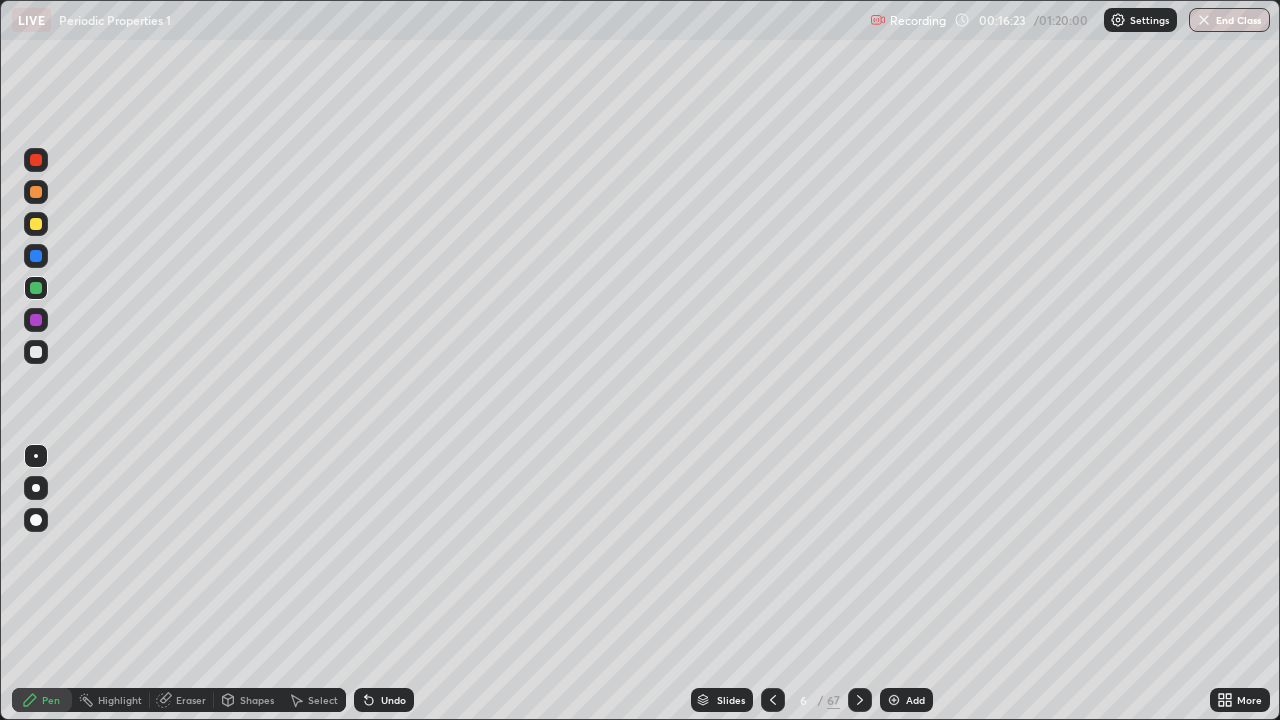click at bounding box center [773, 700] 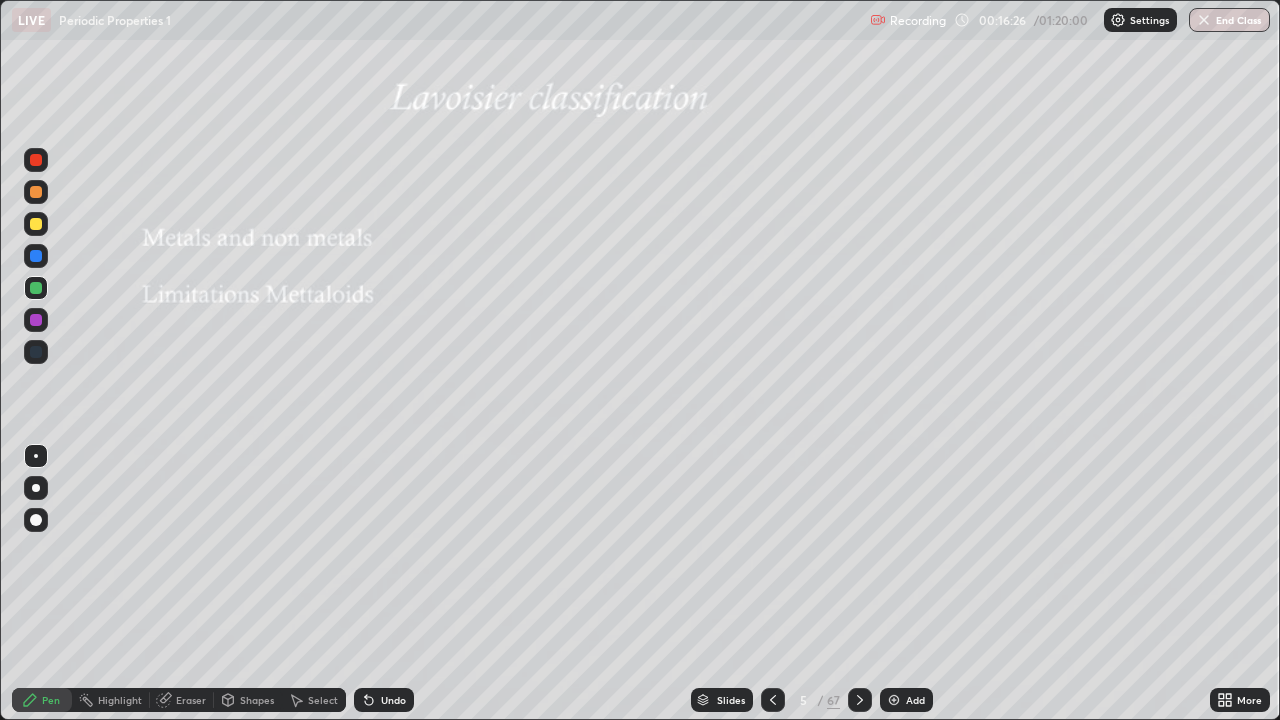 click 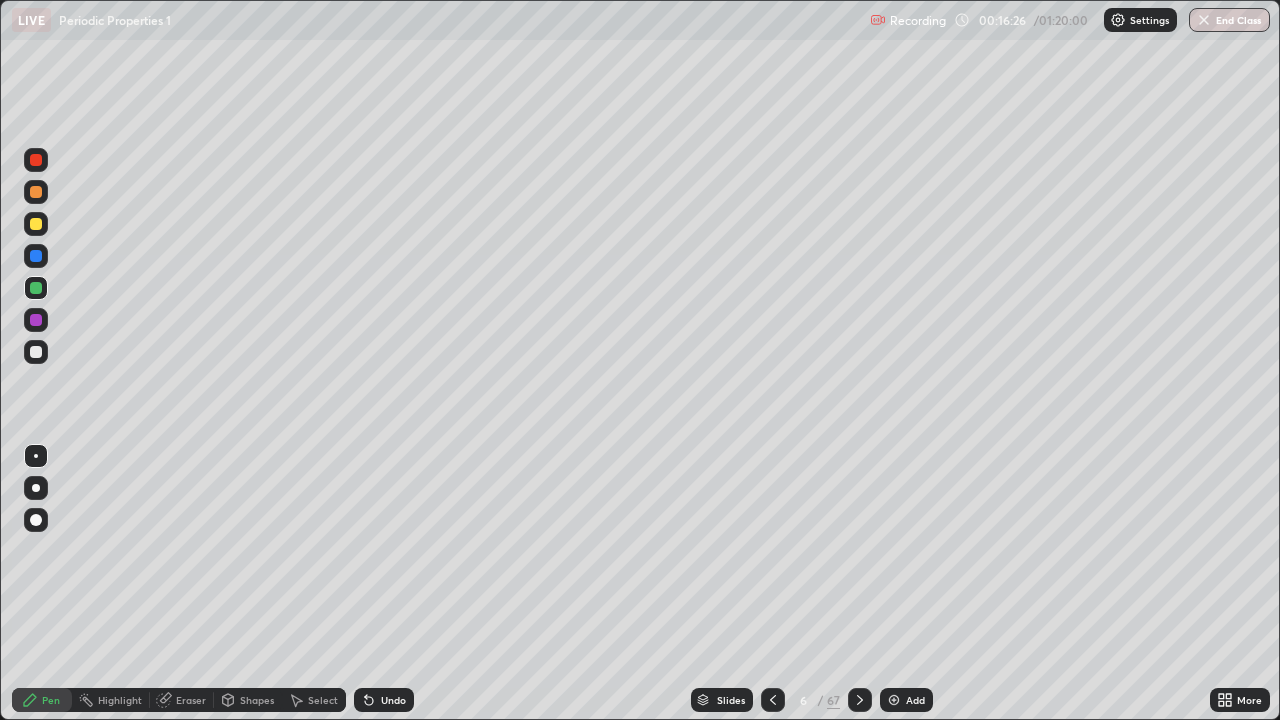 click 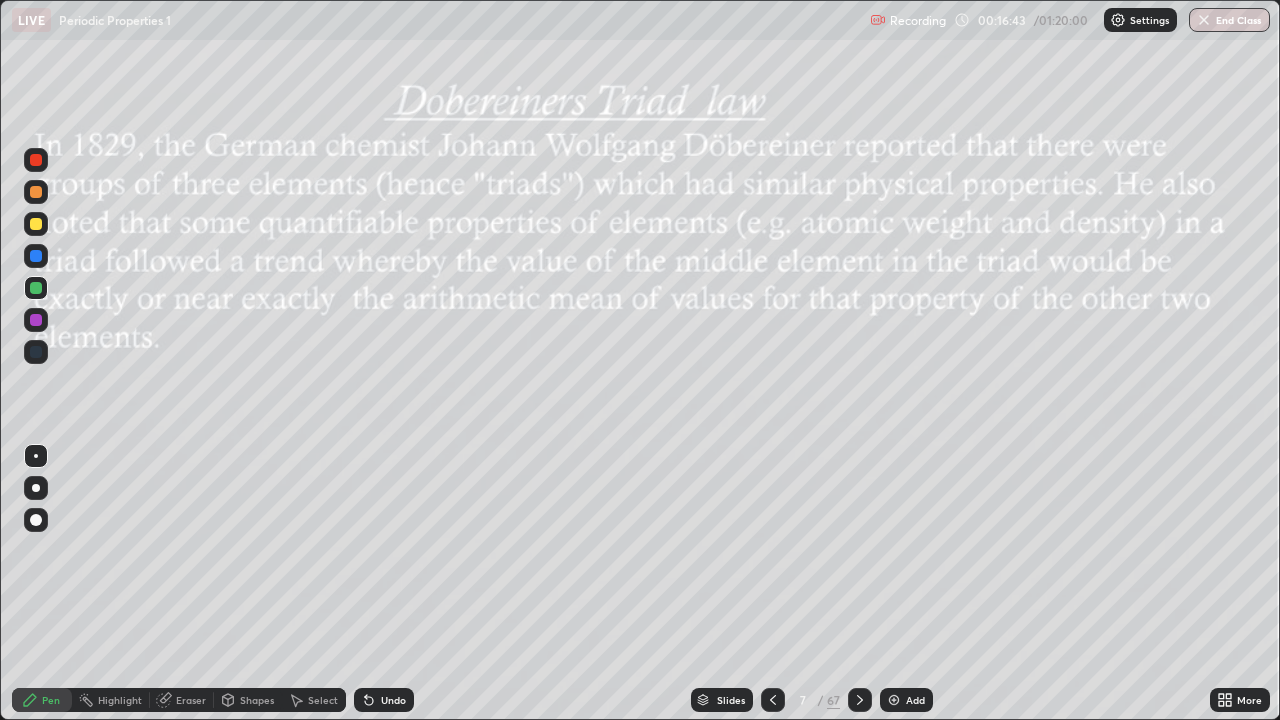 click 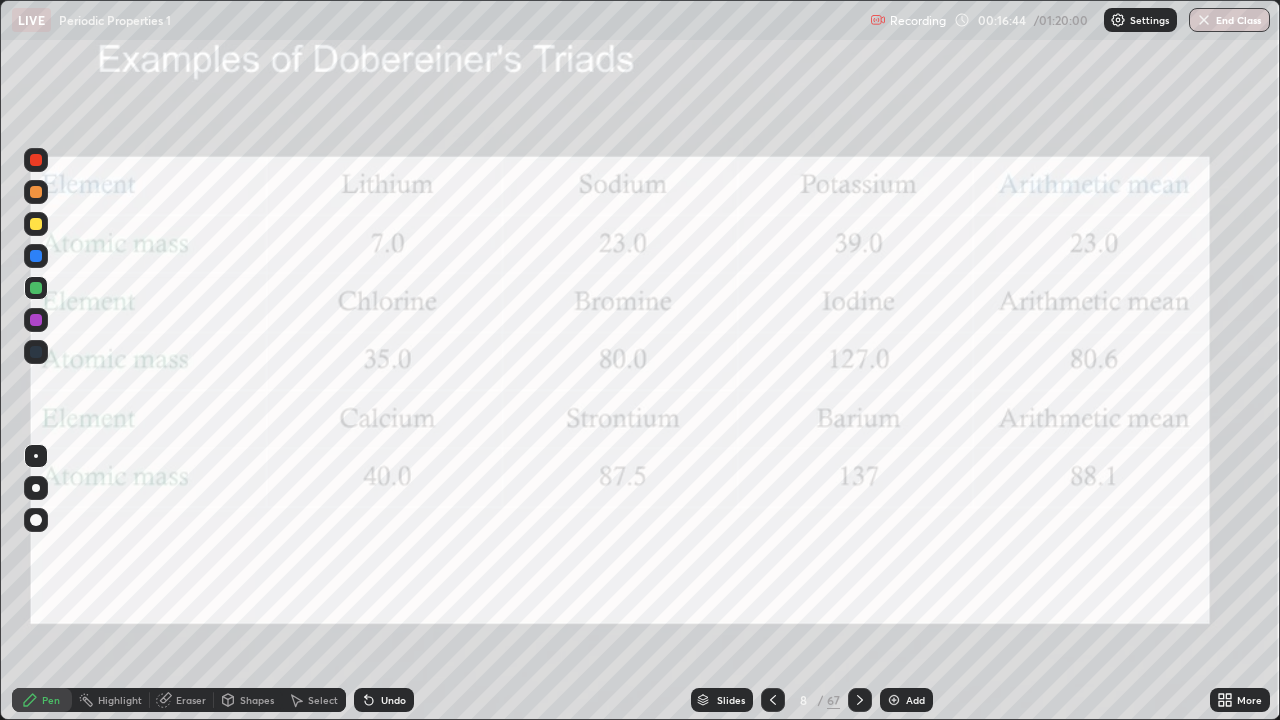 click at bounding box center (860, 700) 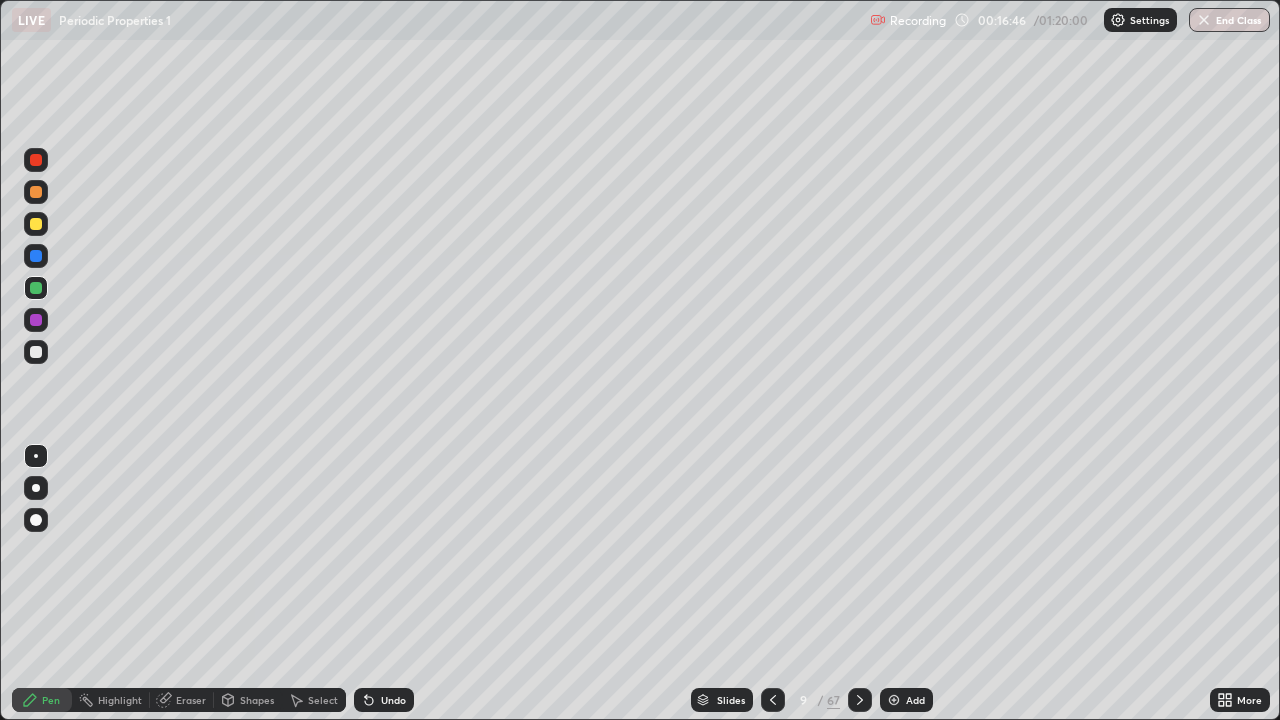 click at bounding box center (860, 700) 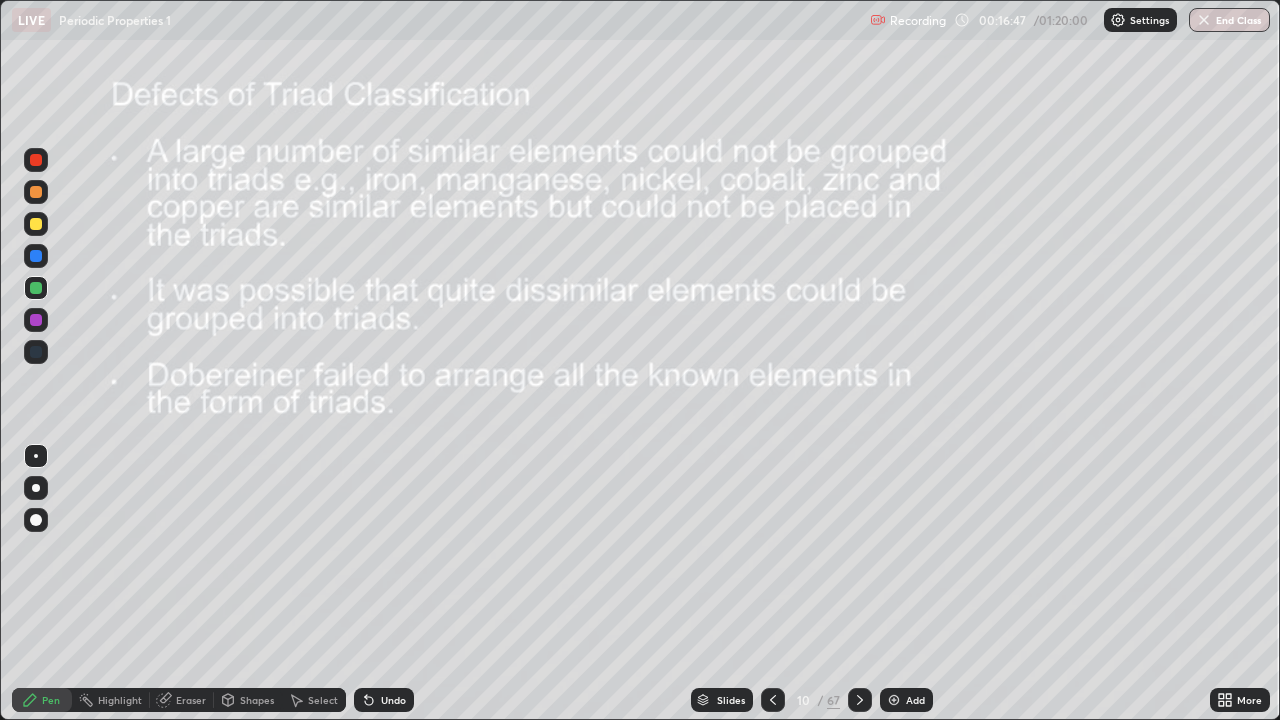 click at bounding box center [773, 700] 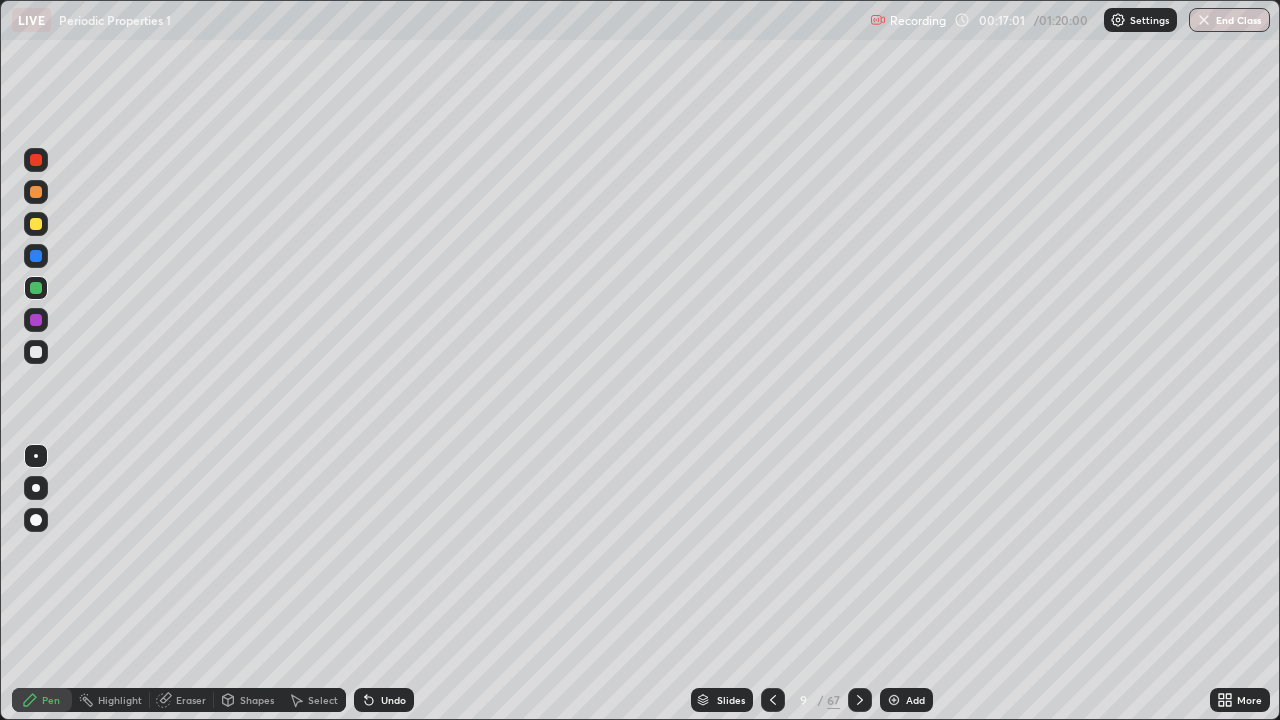 click 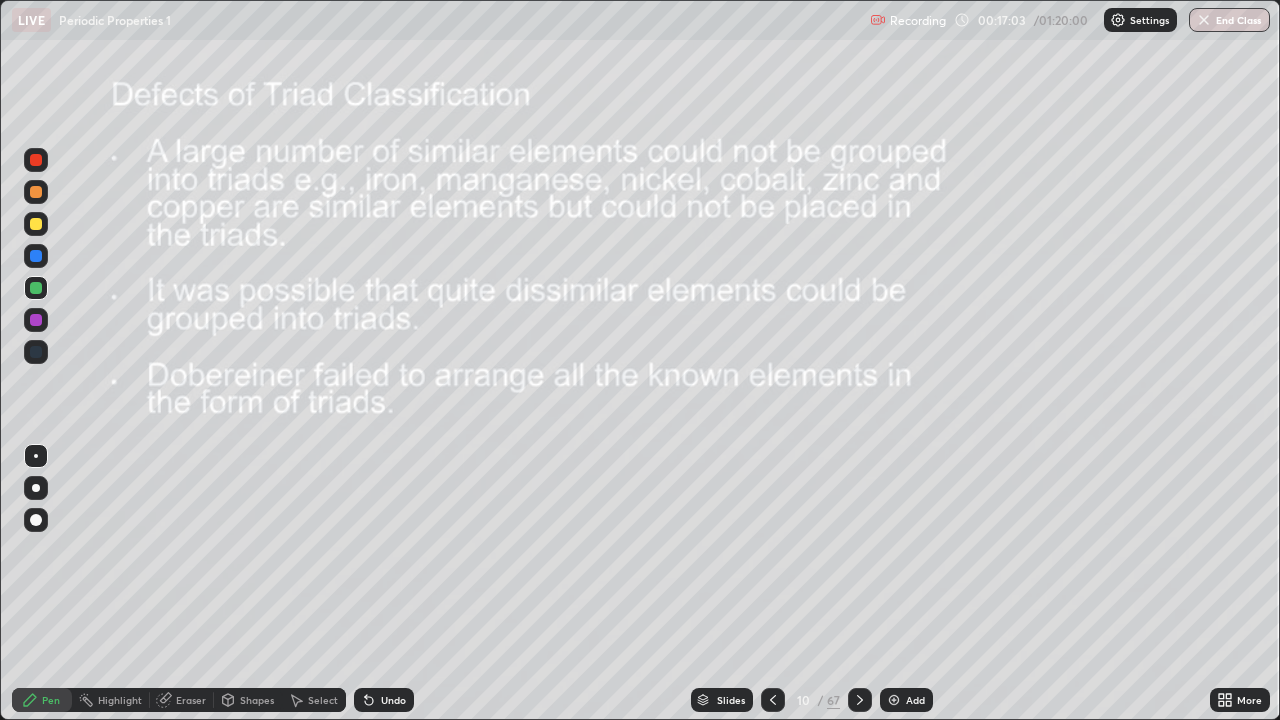 click 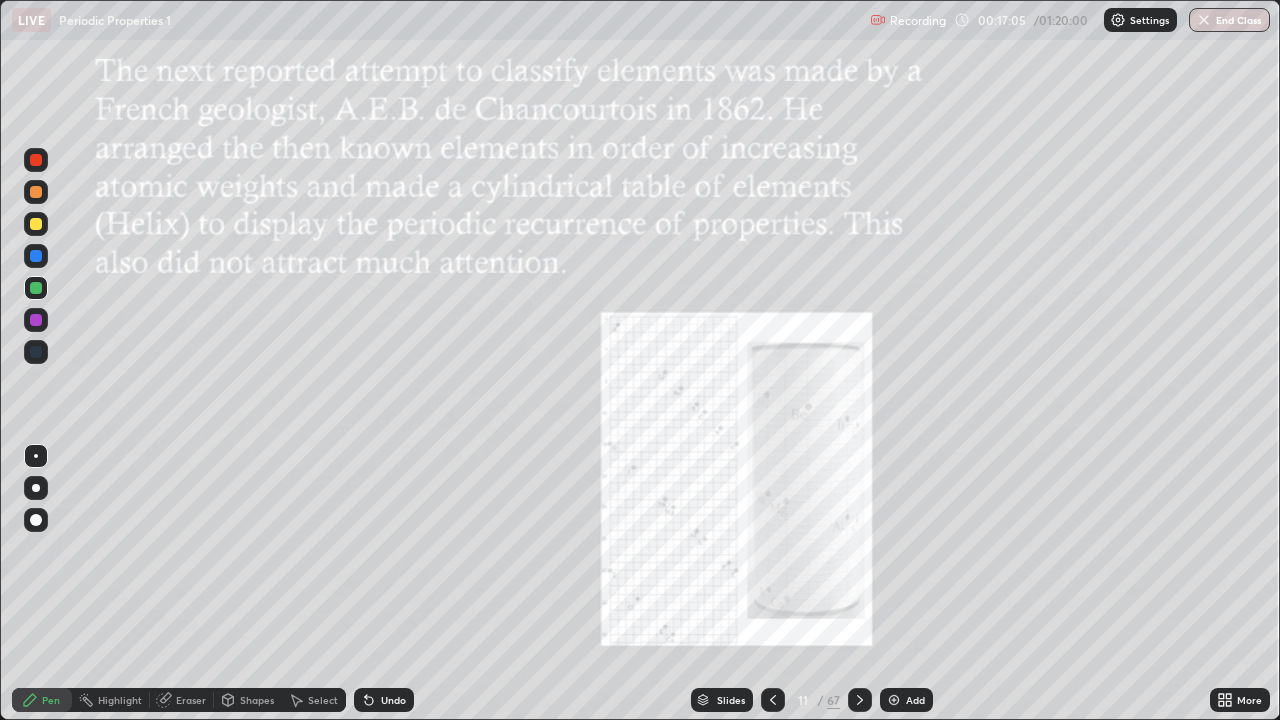 click 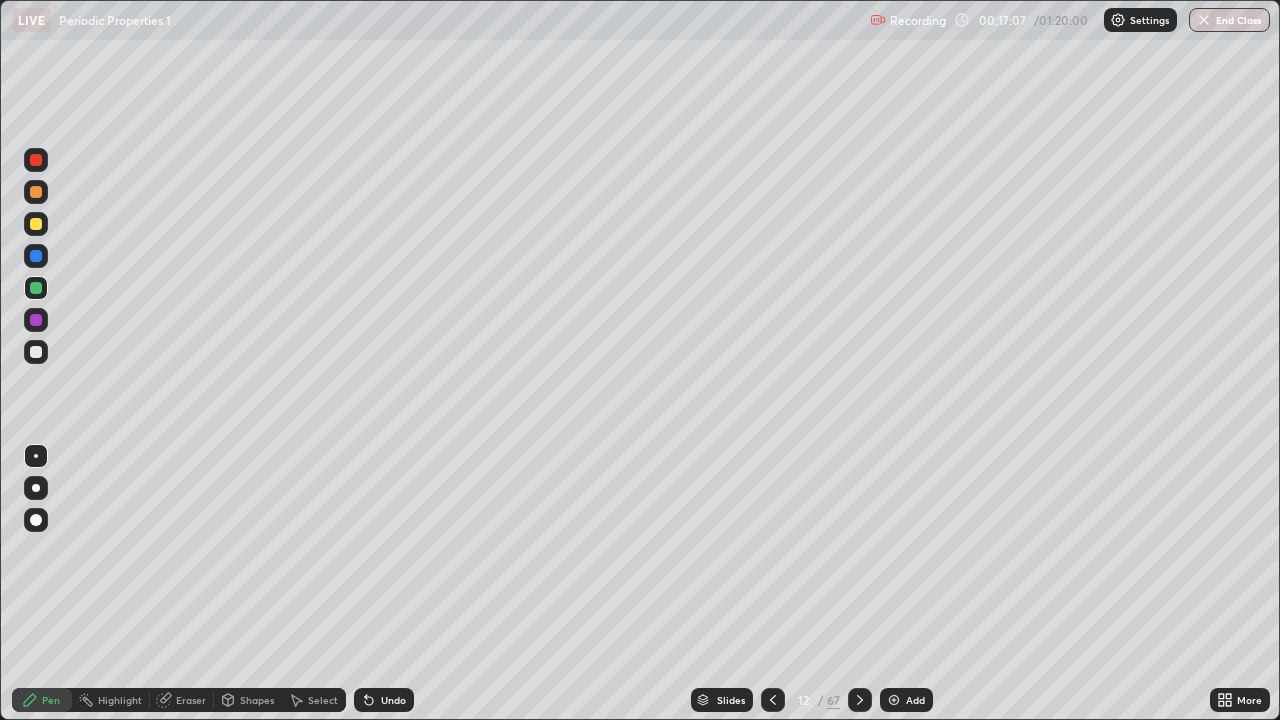 click at bounding box center (860, 700) 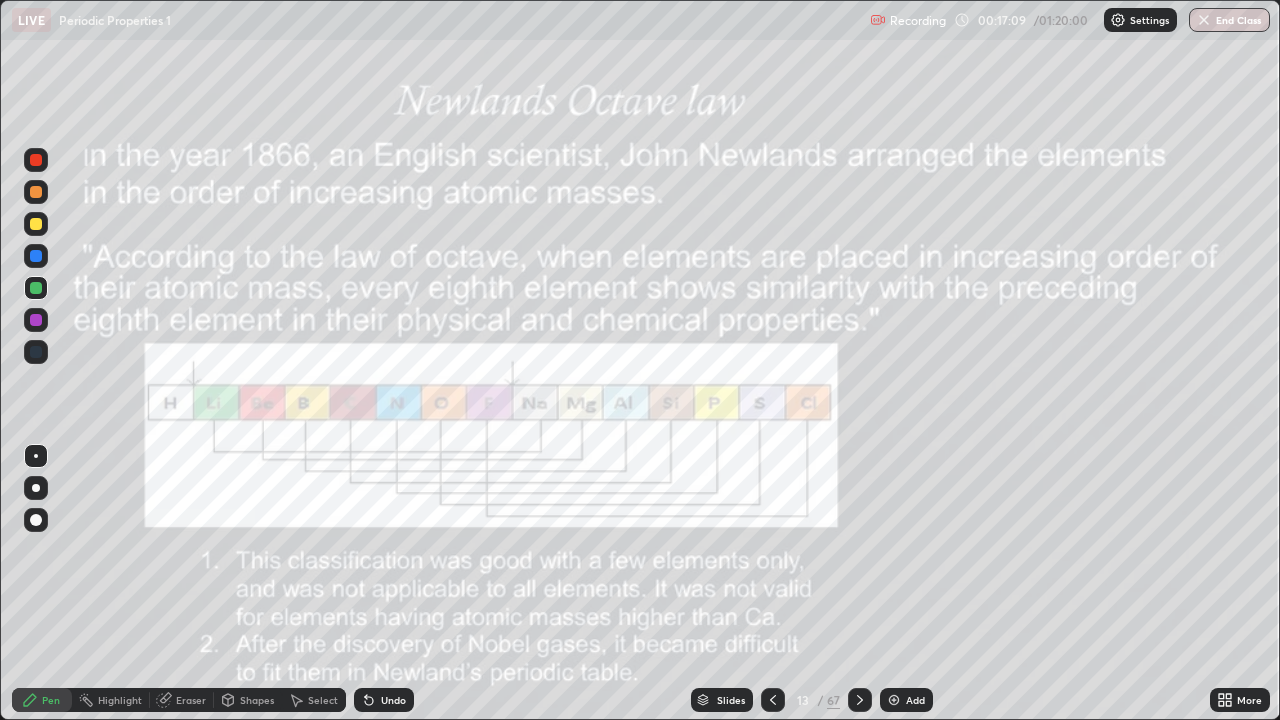 click at bounding box center (860, 700) 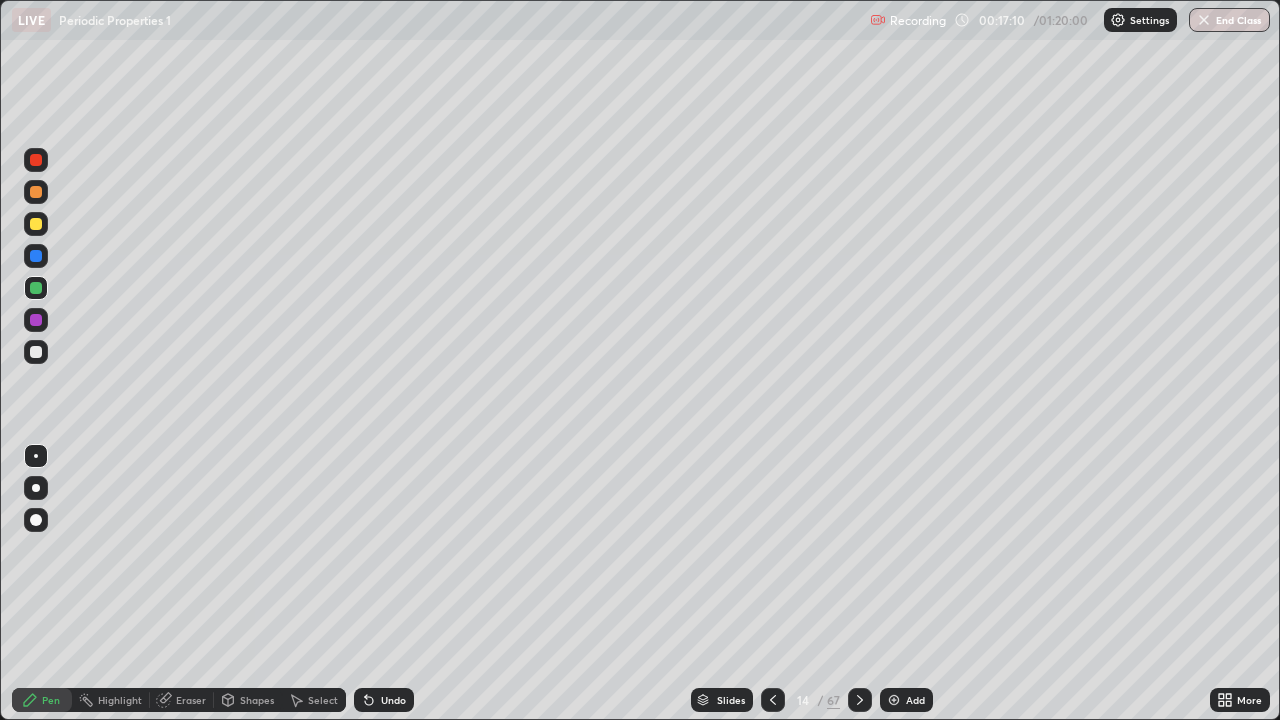 click 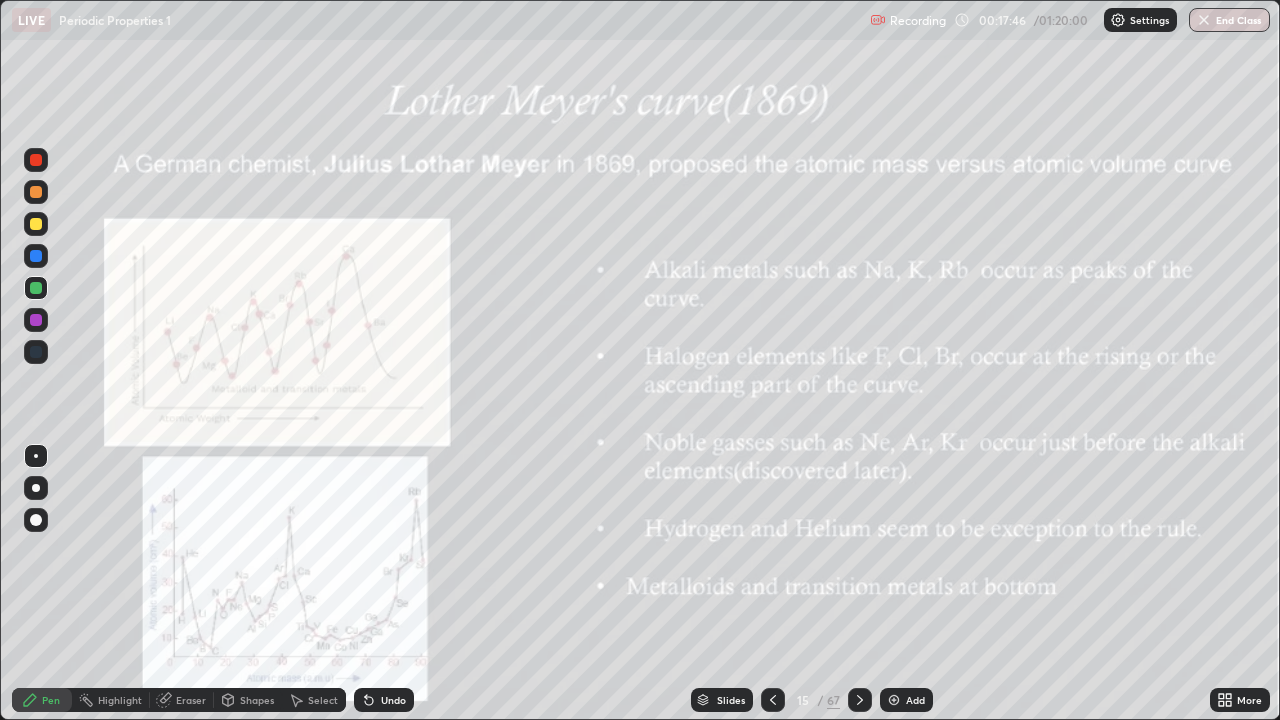 click 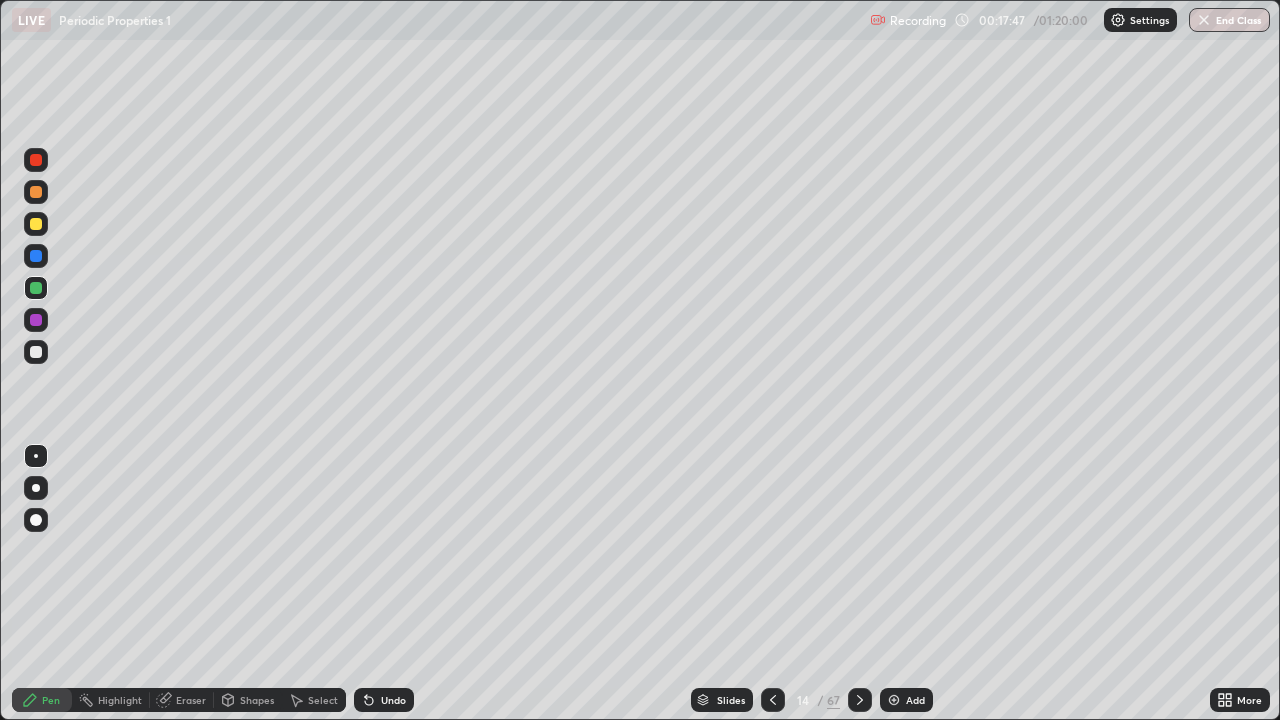 click 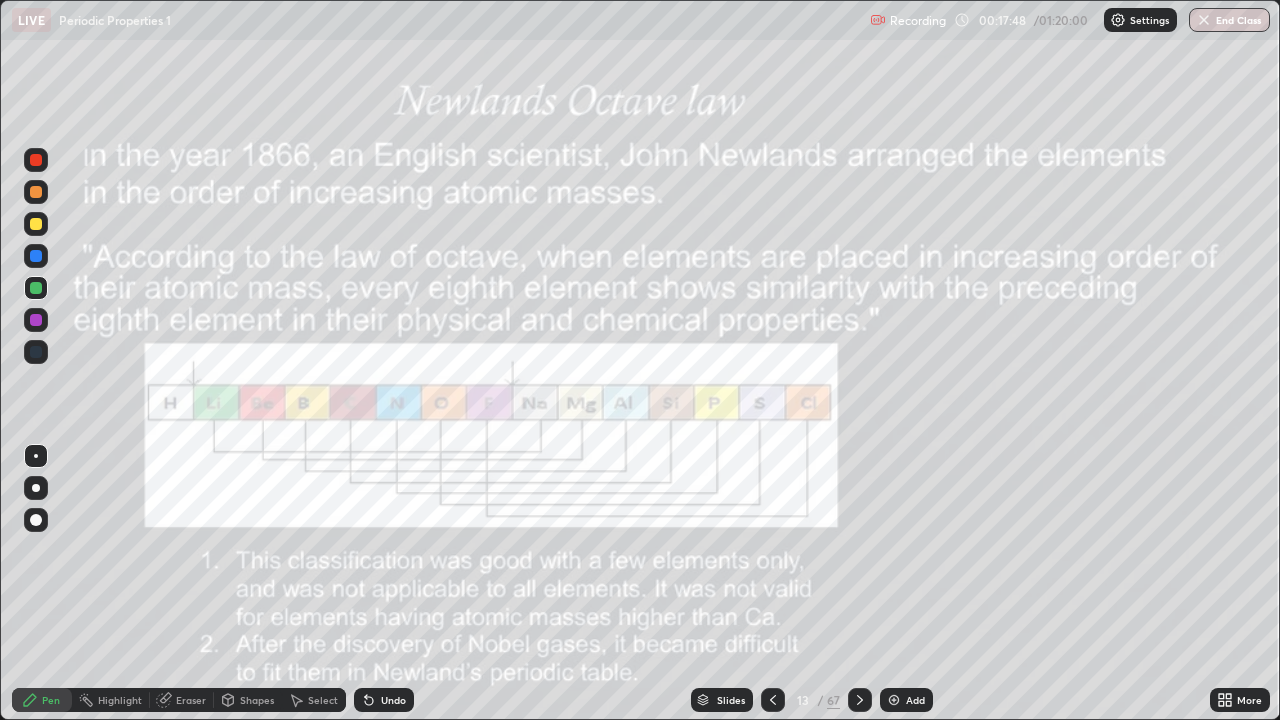 click at bounding box center [773, 700] 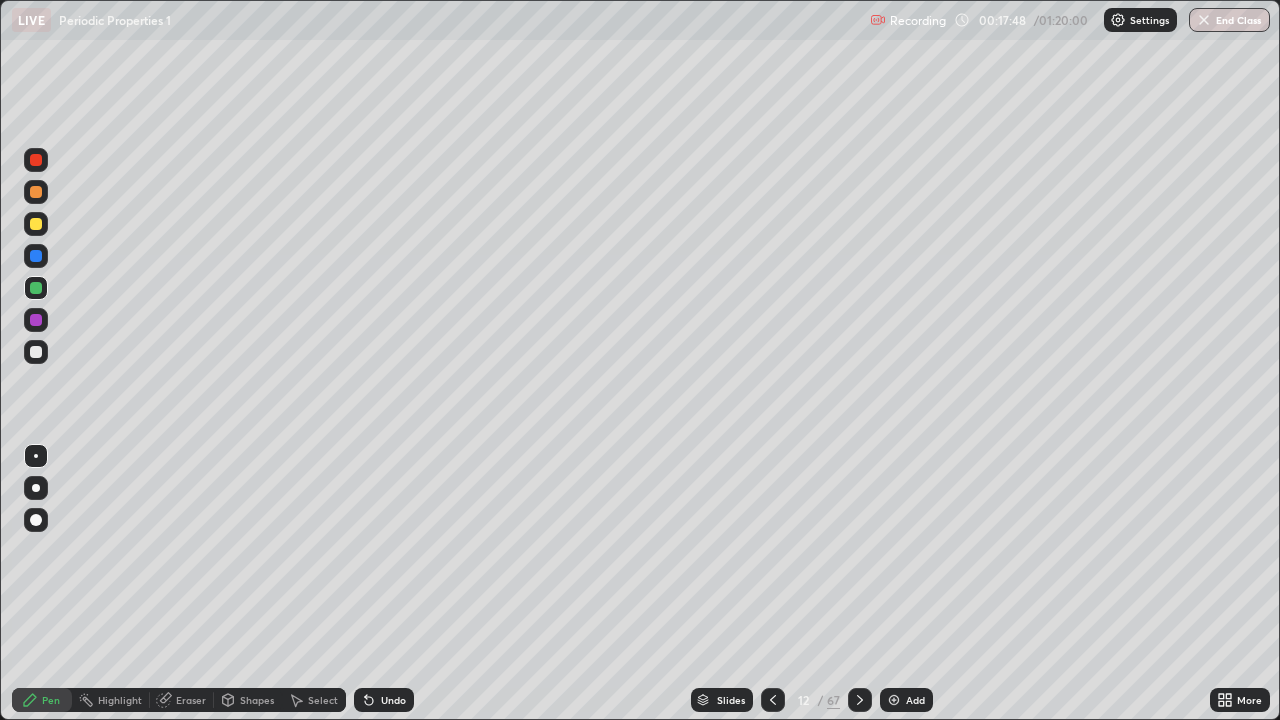 click 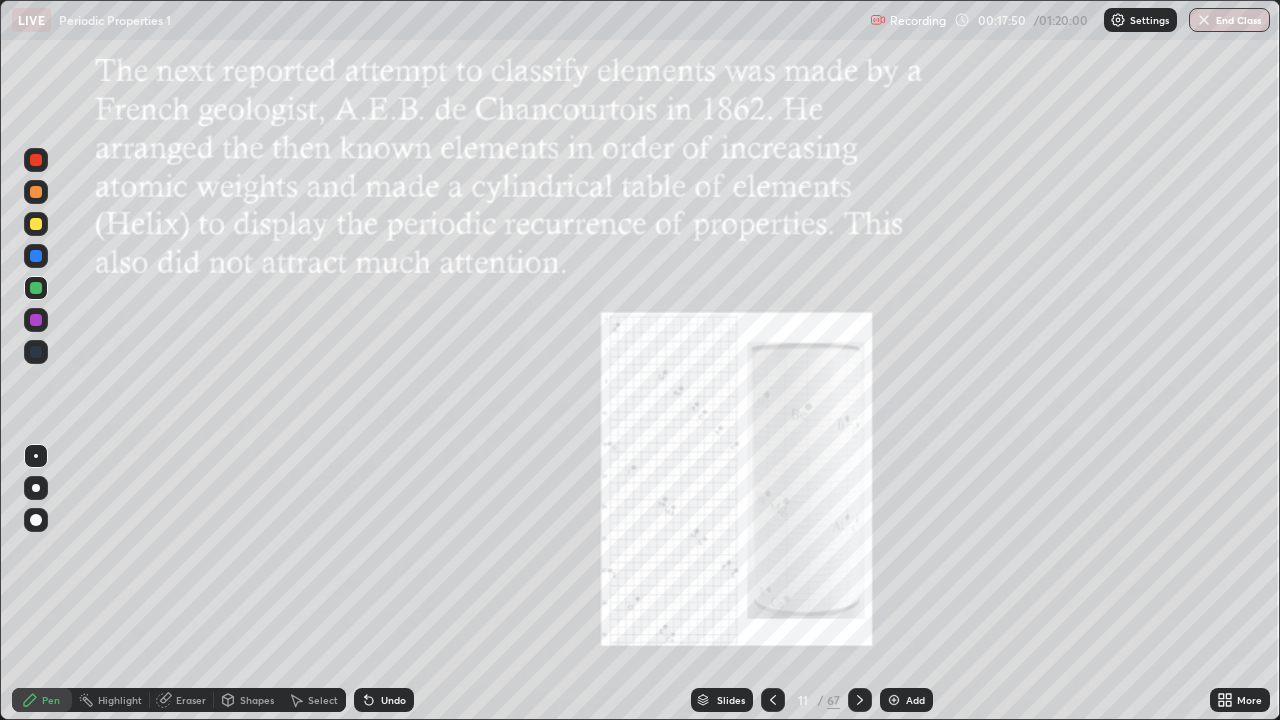 click at bounding box center (773, 700) 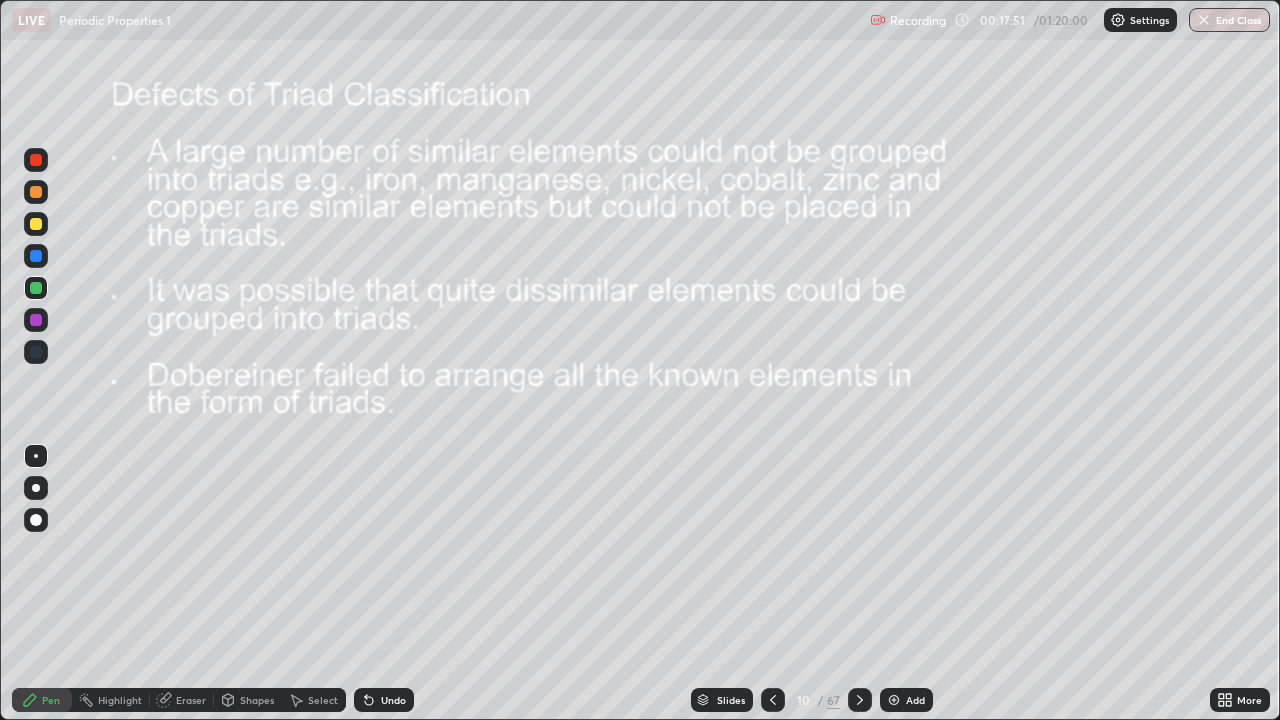 click at bounding box center [773, 700] 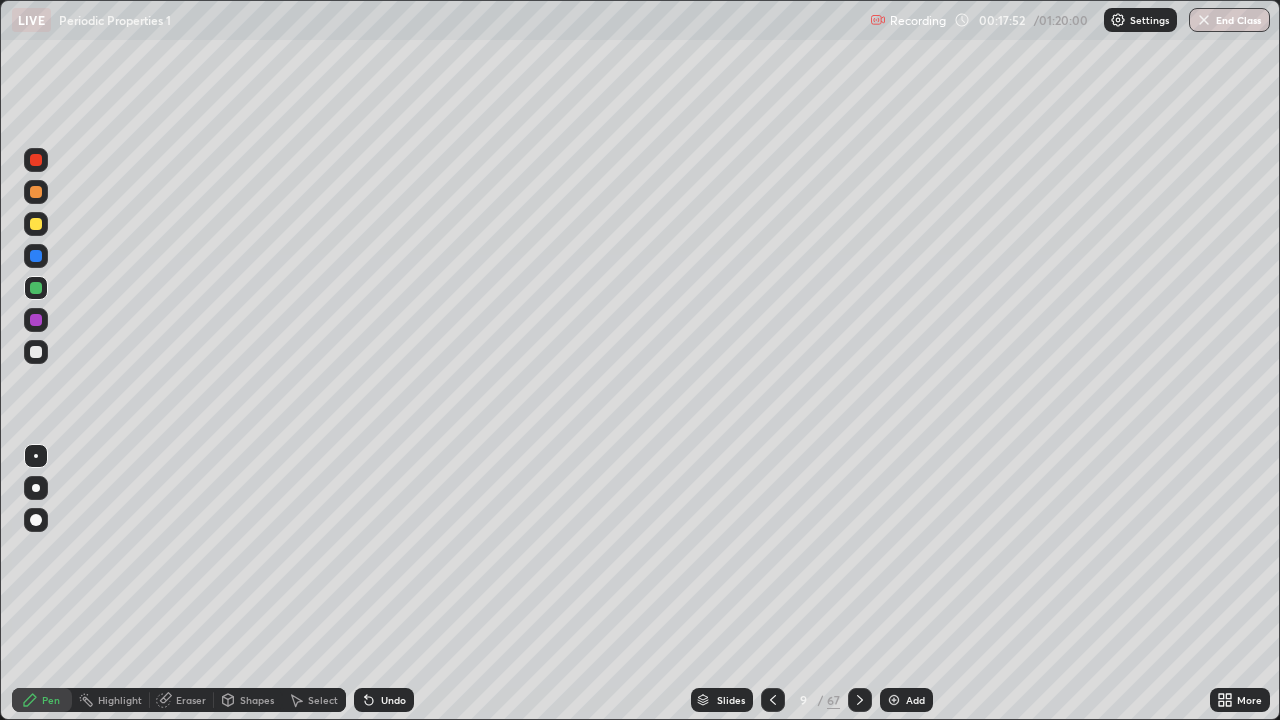 click at bounding box center (773, 700) 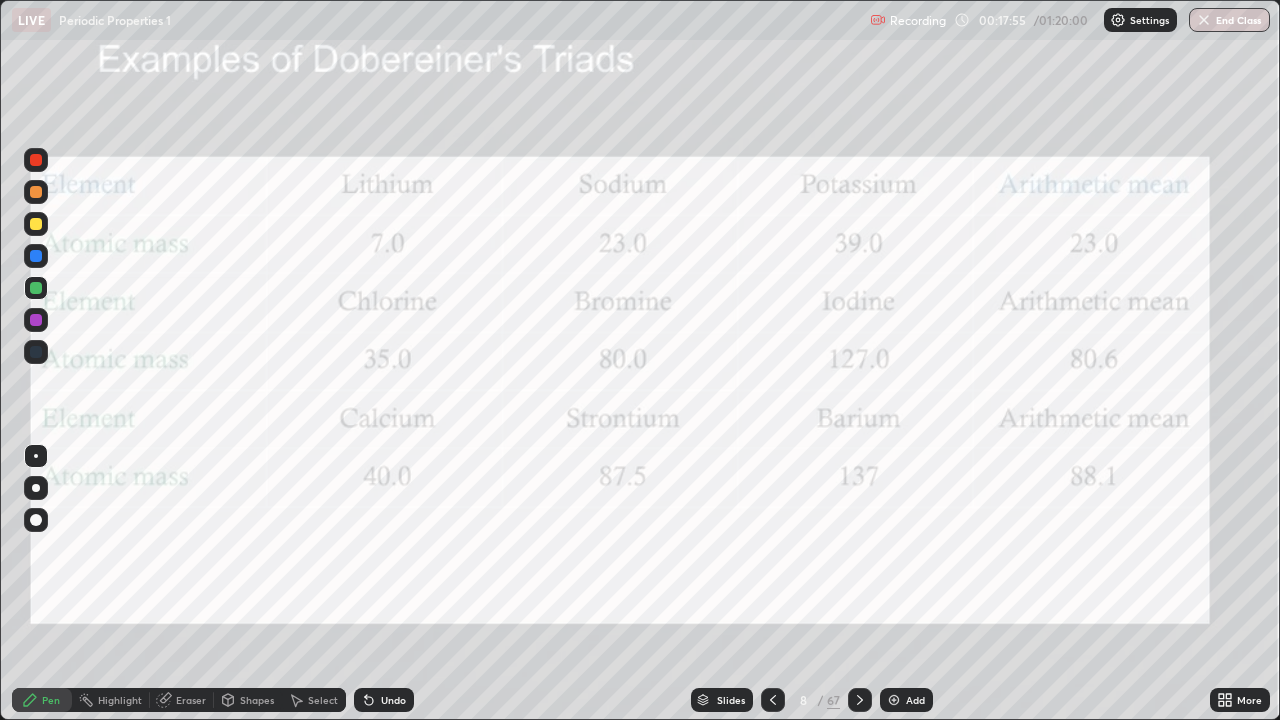 click 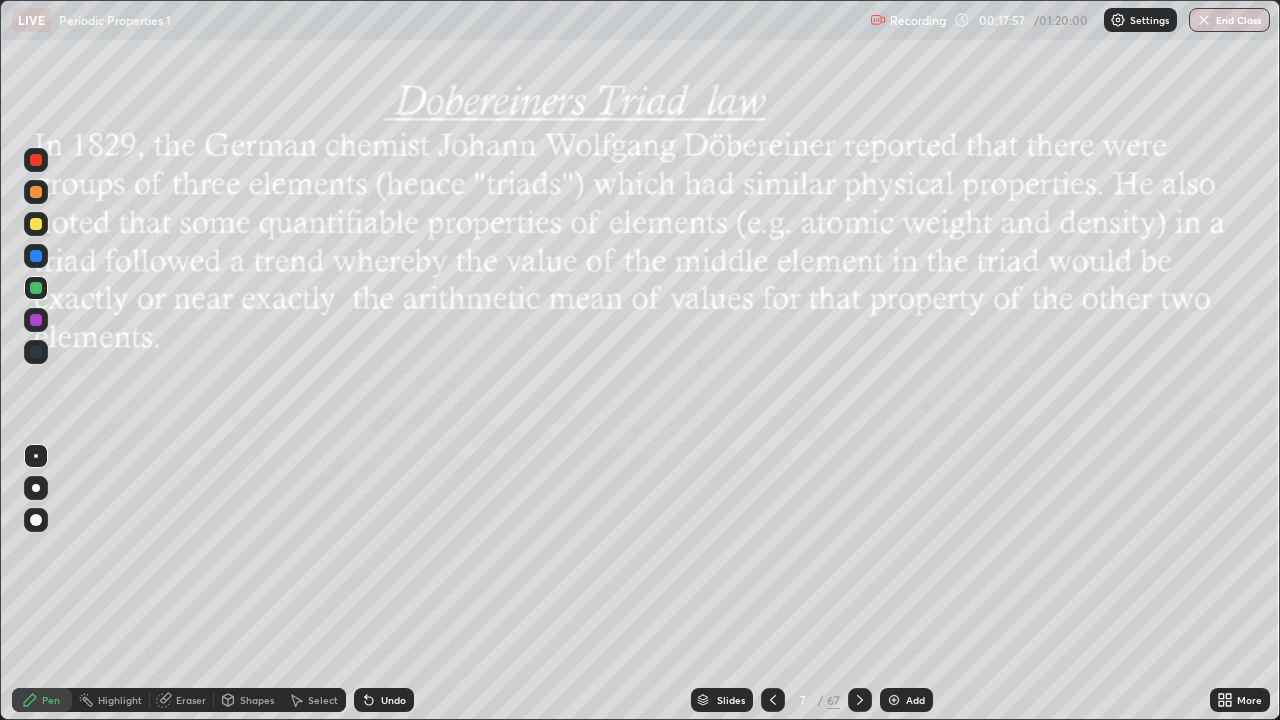 click 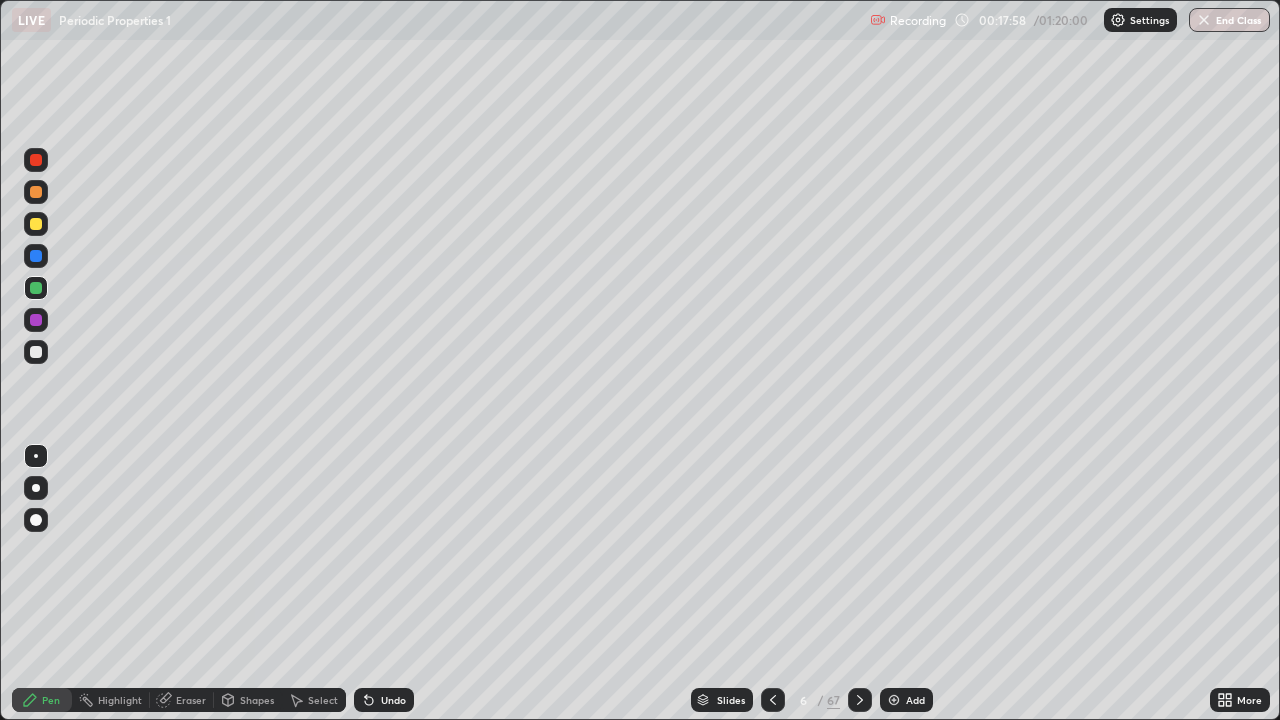 click 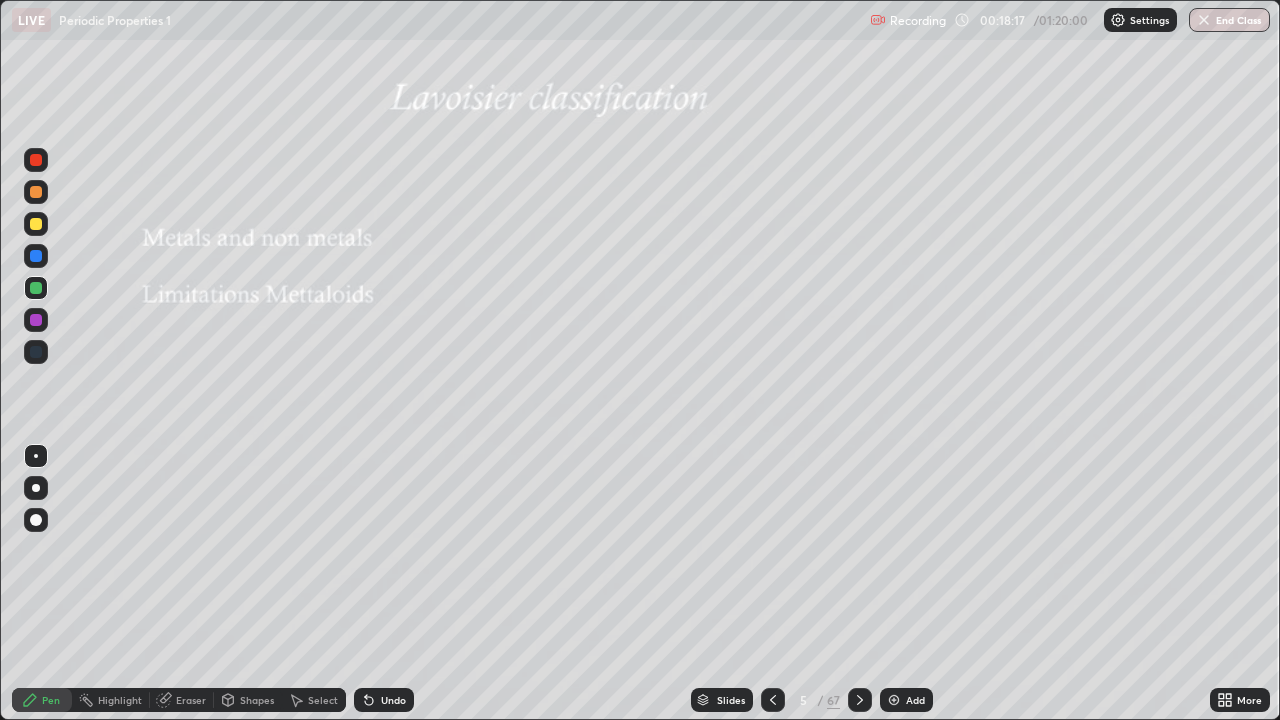 click 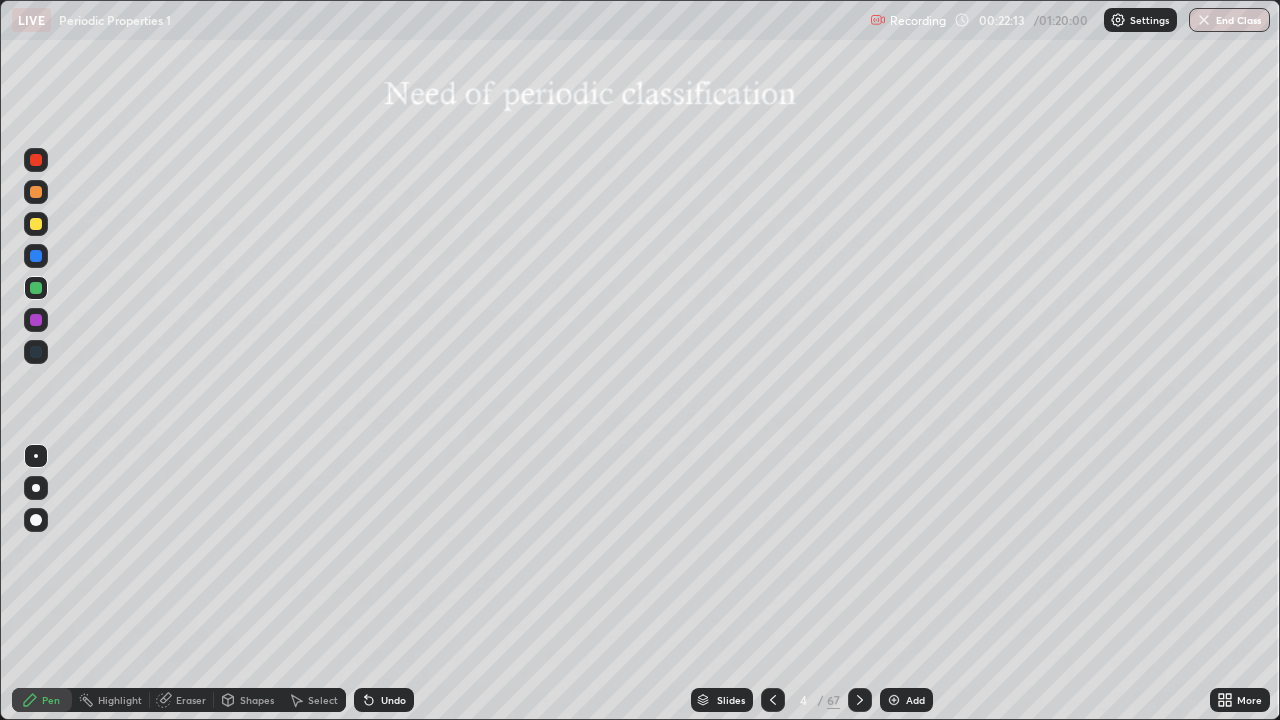 click at bounding box center (860, 700) 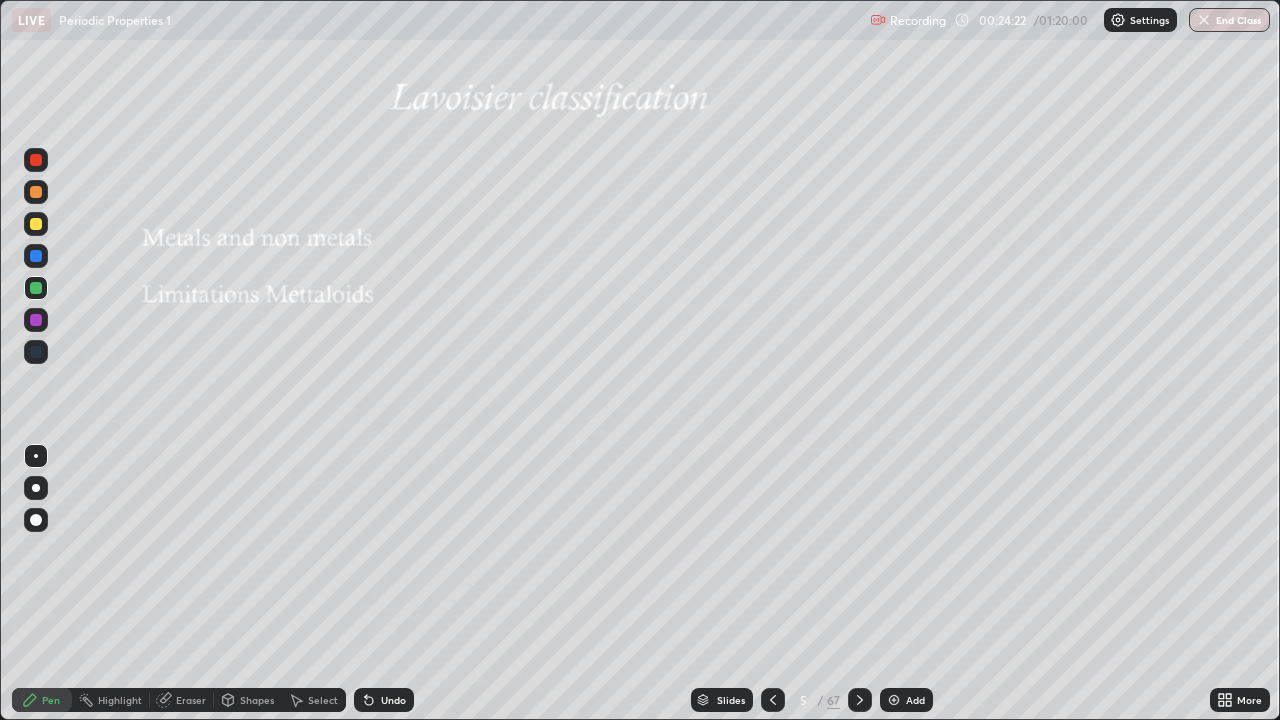 click 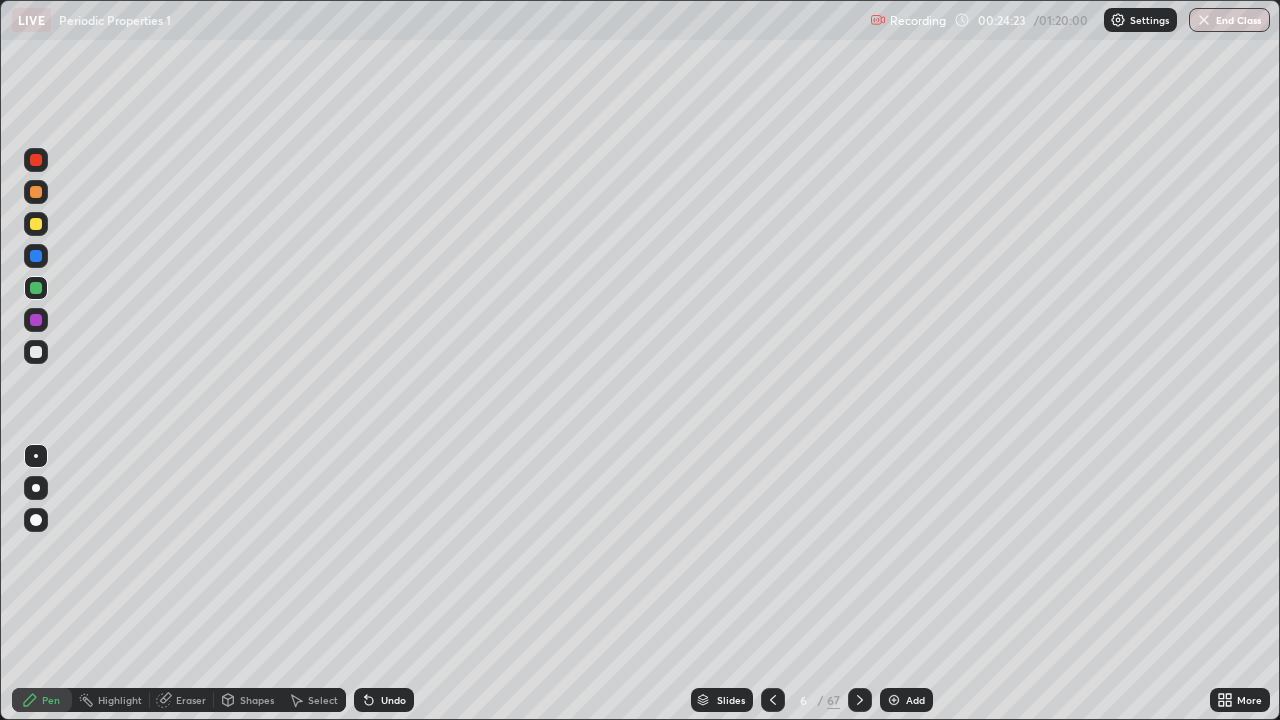 click 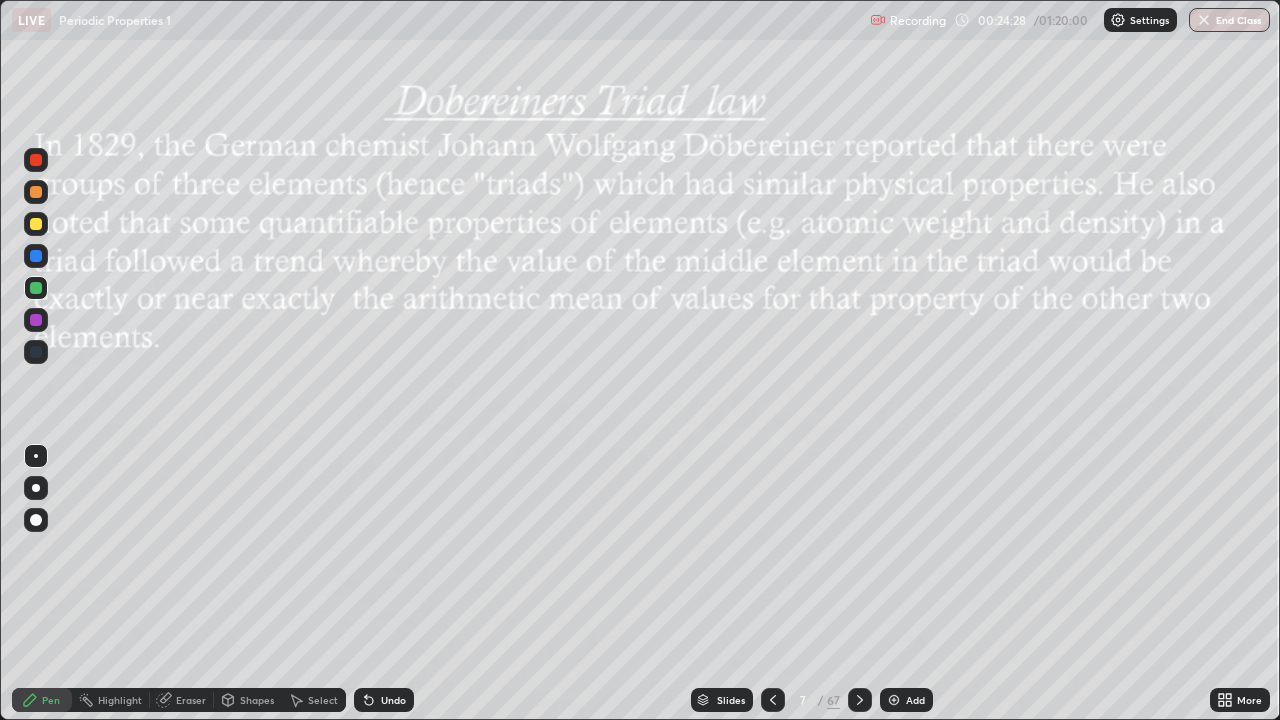 click on "Eraser" at bounding box center [191, 700] 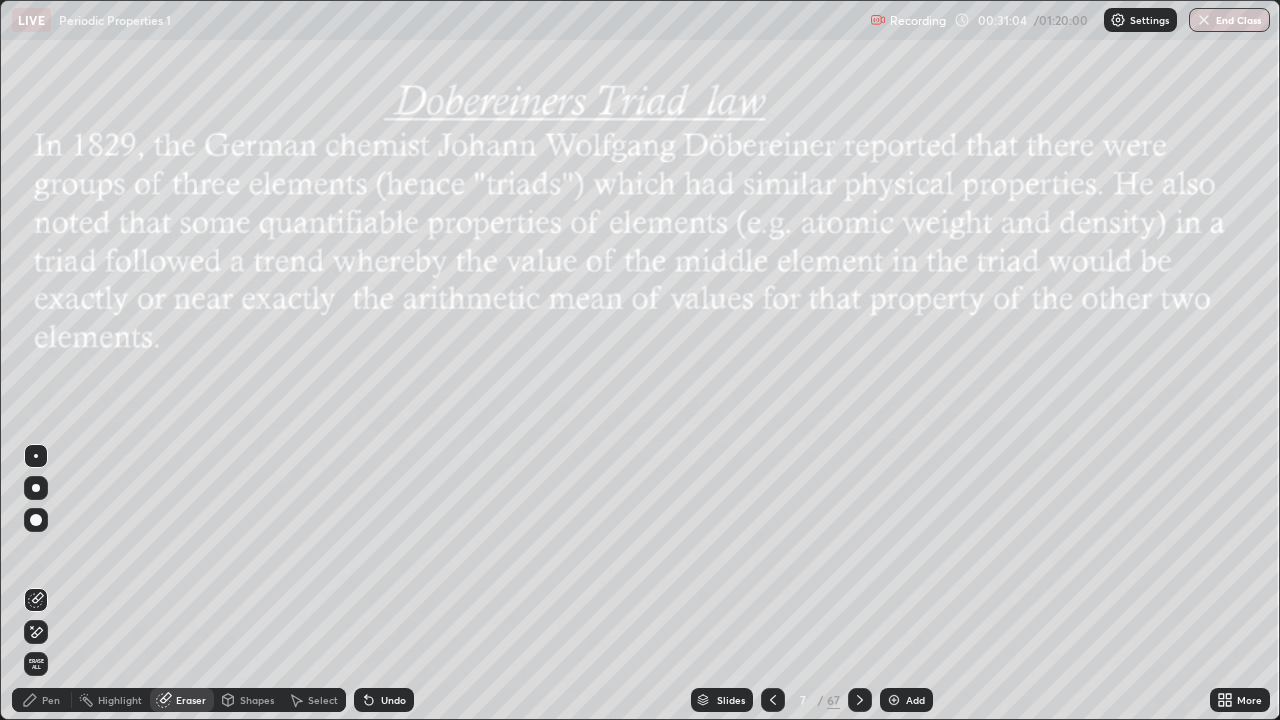 click 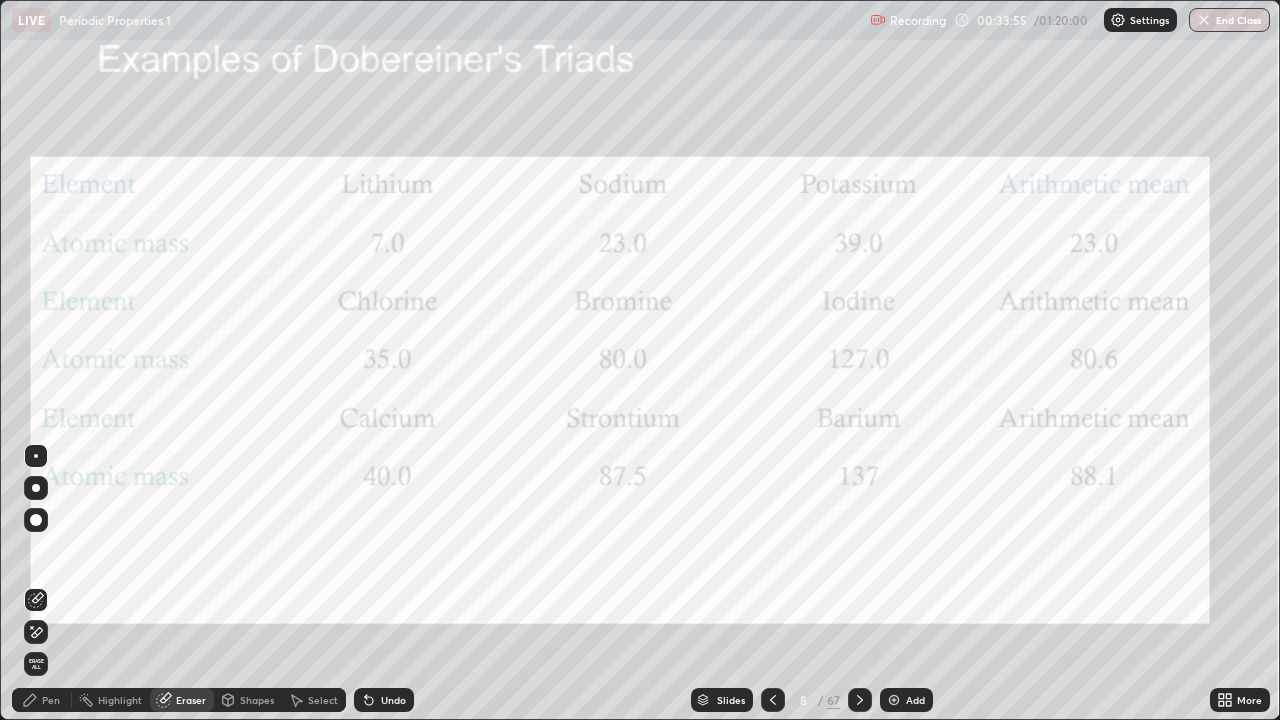 click on "Pen" at bounding box center (42, 700) 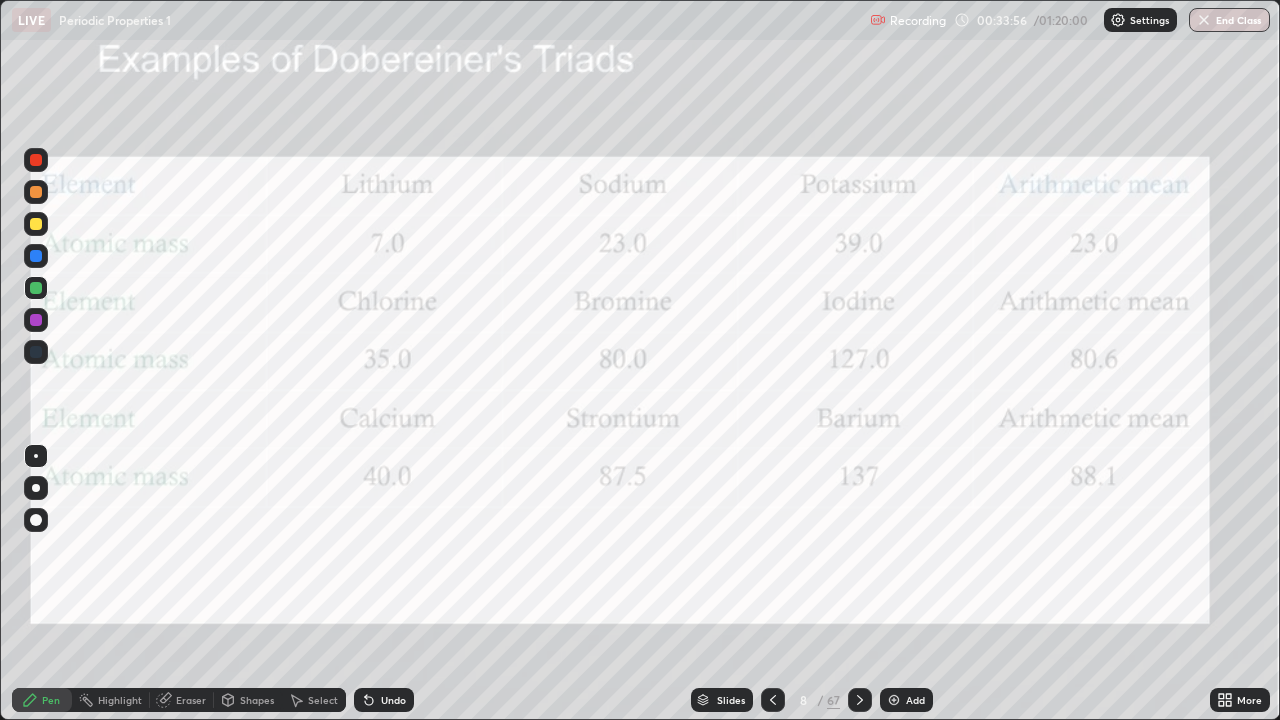 click at bounding box center (36, 352) 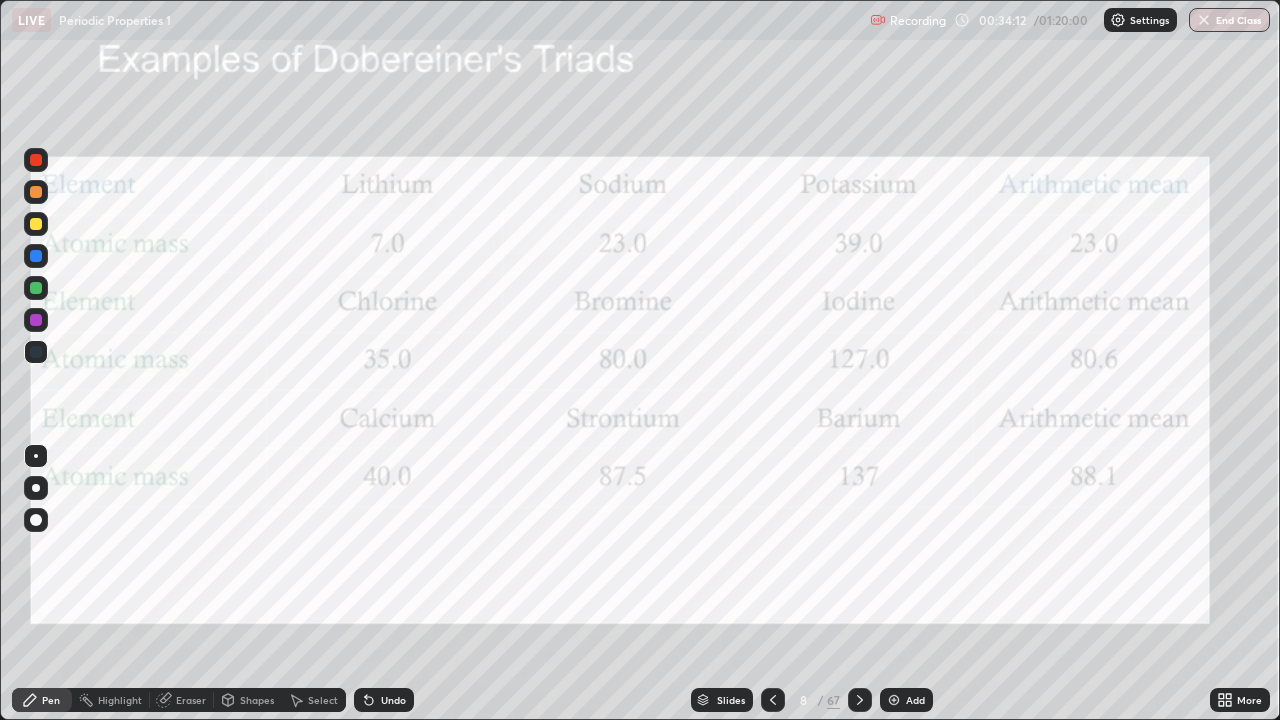 click on "Undo" at bounding box center (380, 700) 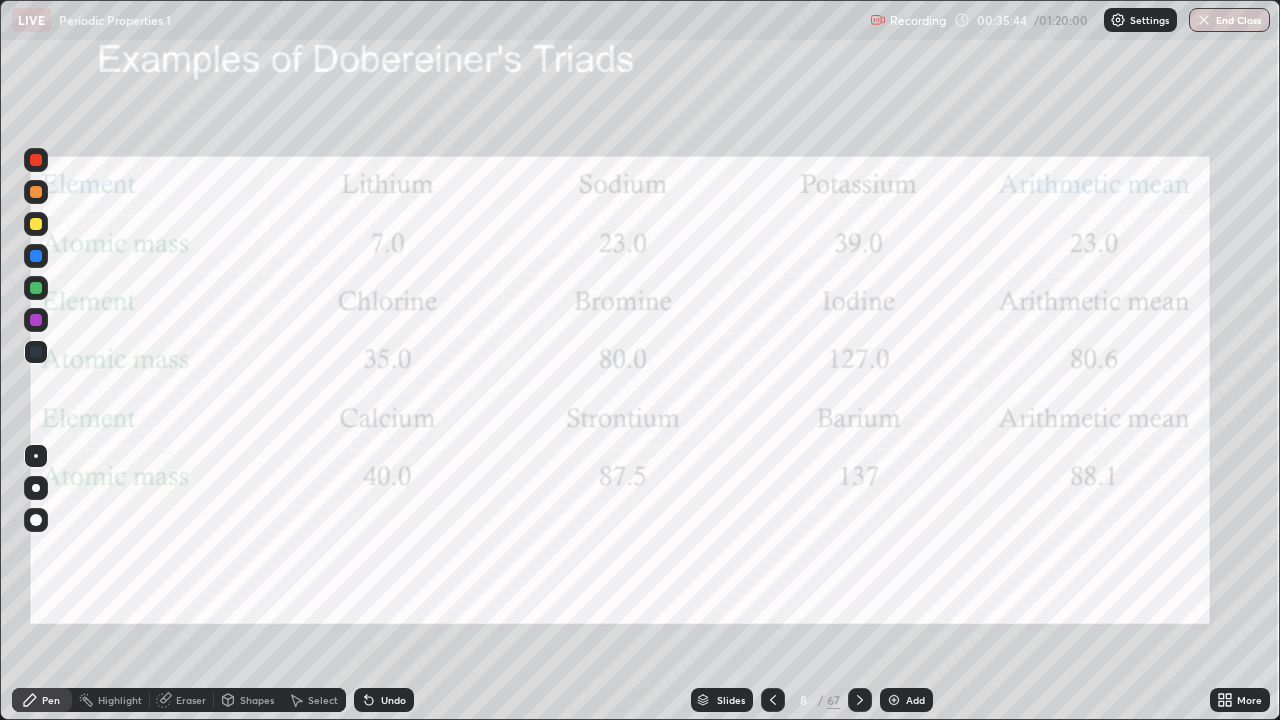 click at bounding box center [860, 700] 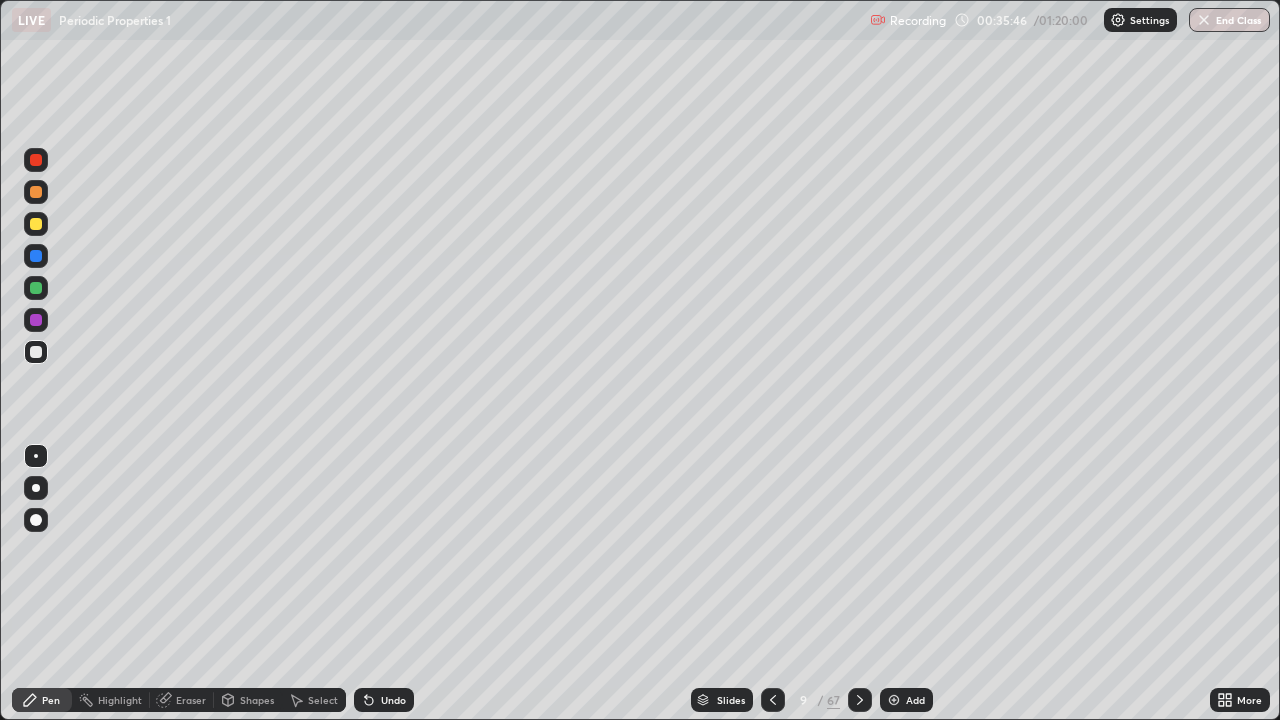 click at bounding box center [860, 700] 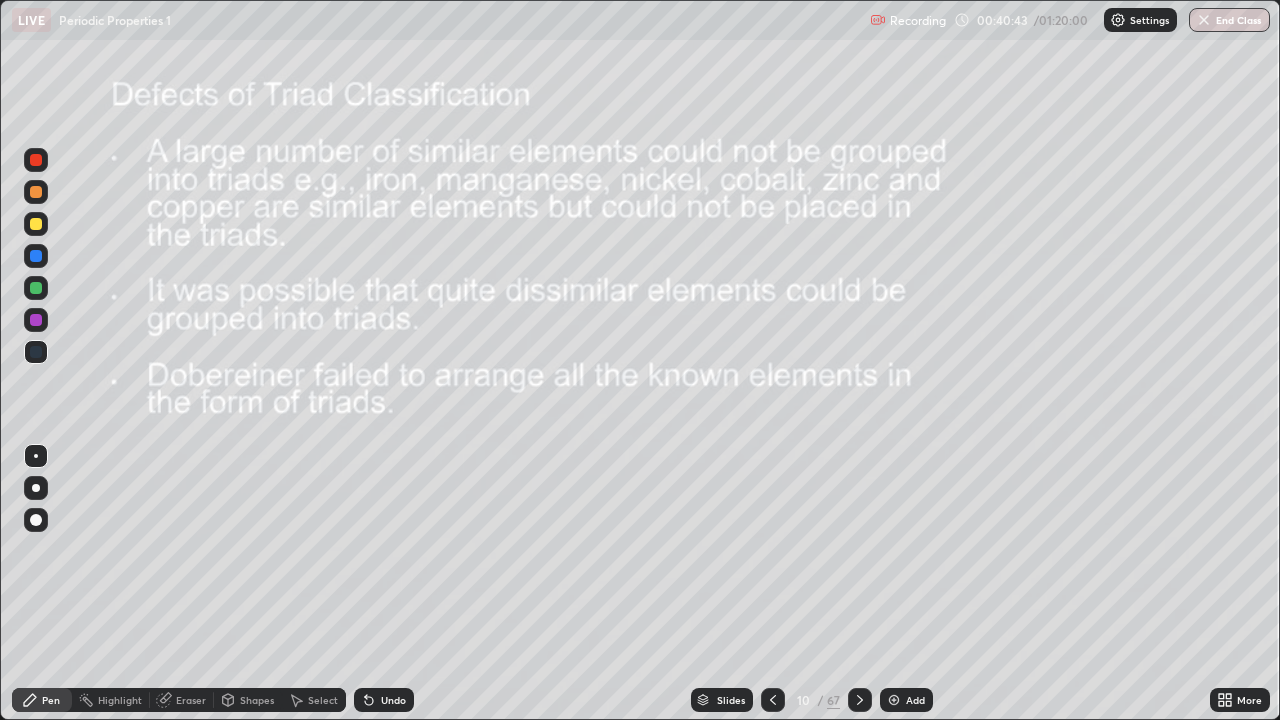 click 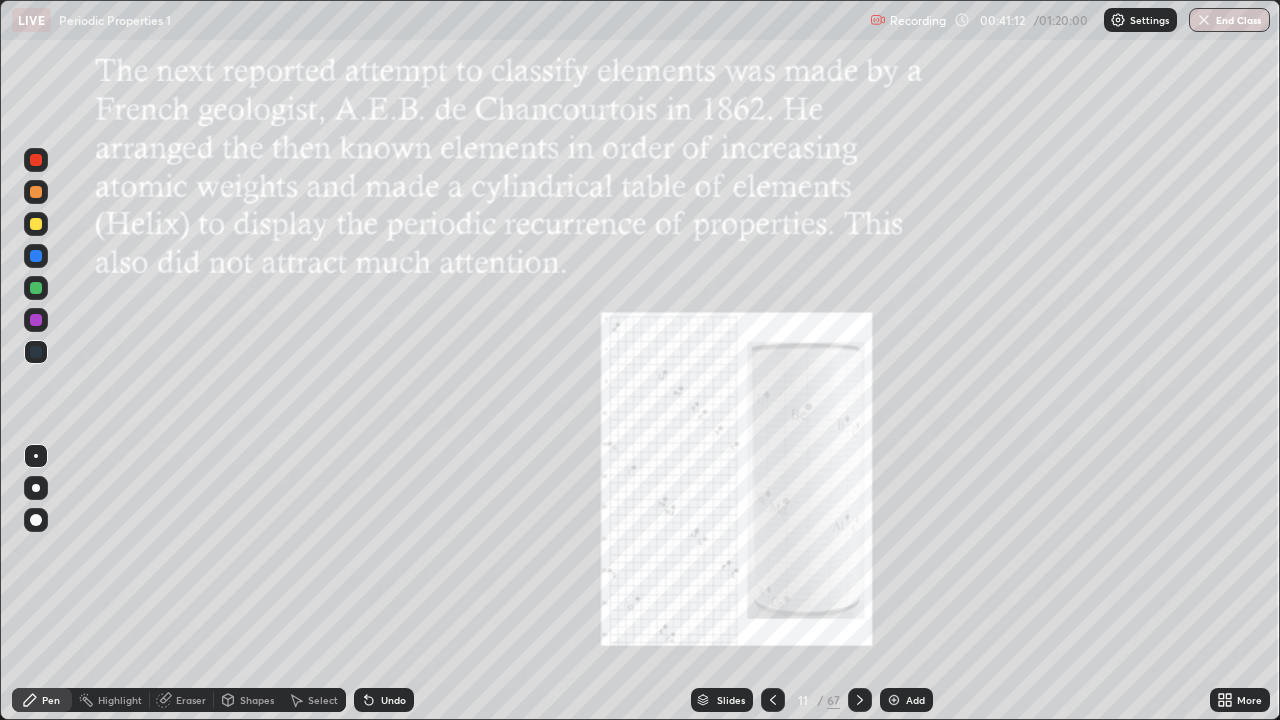 click at bounding box center (860, 700) 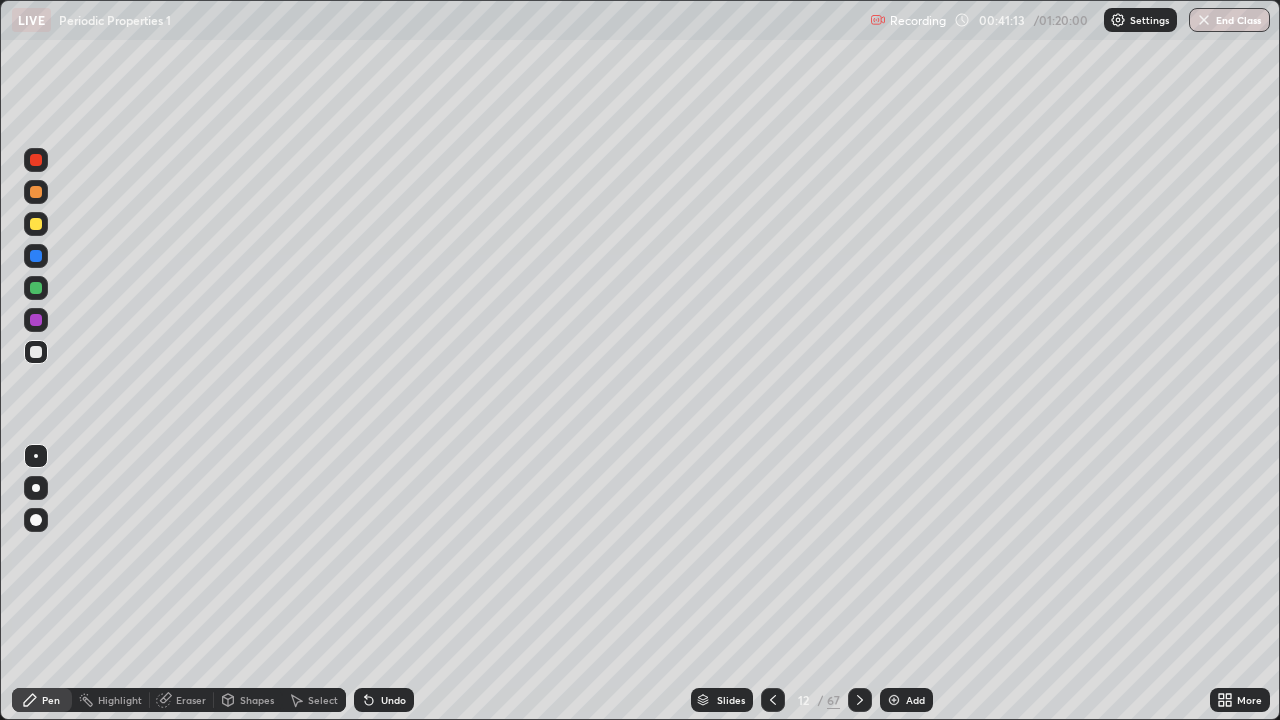 click 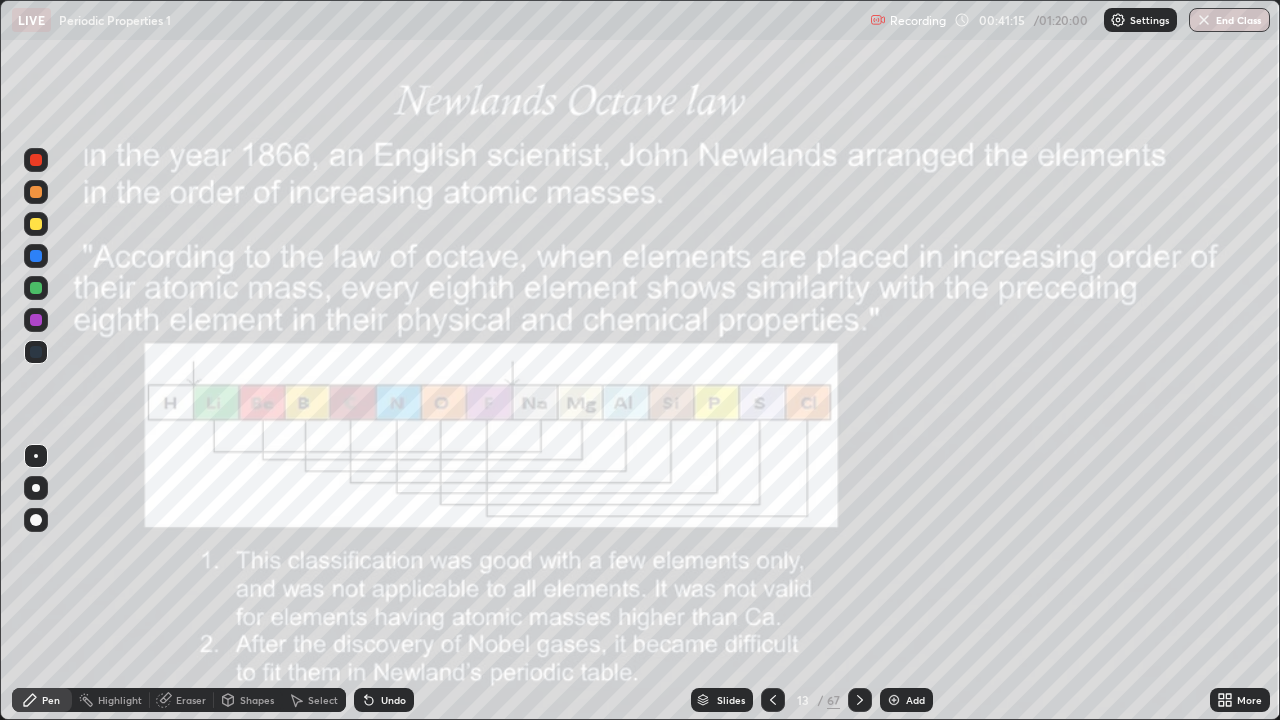 click at bounding box center [773, 700] 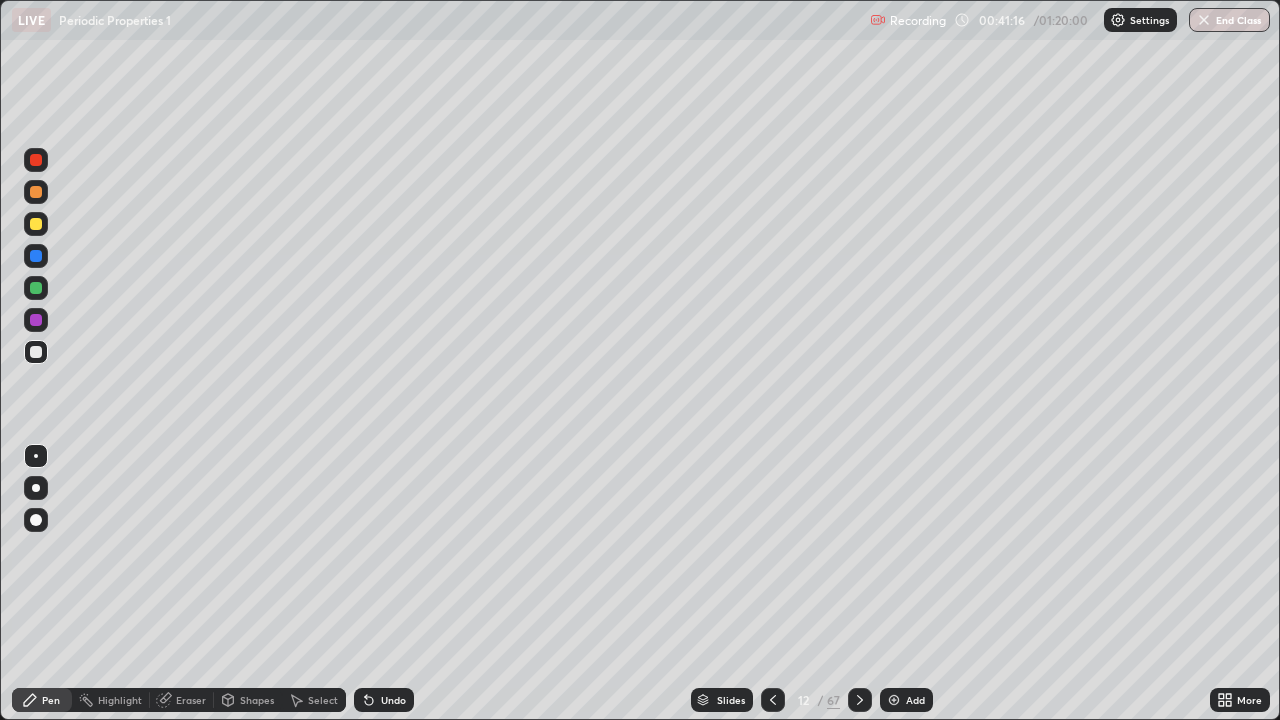 click at bounding box center (773, 700) 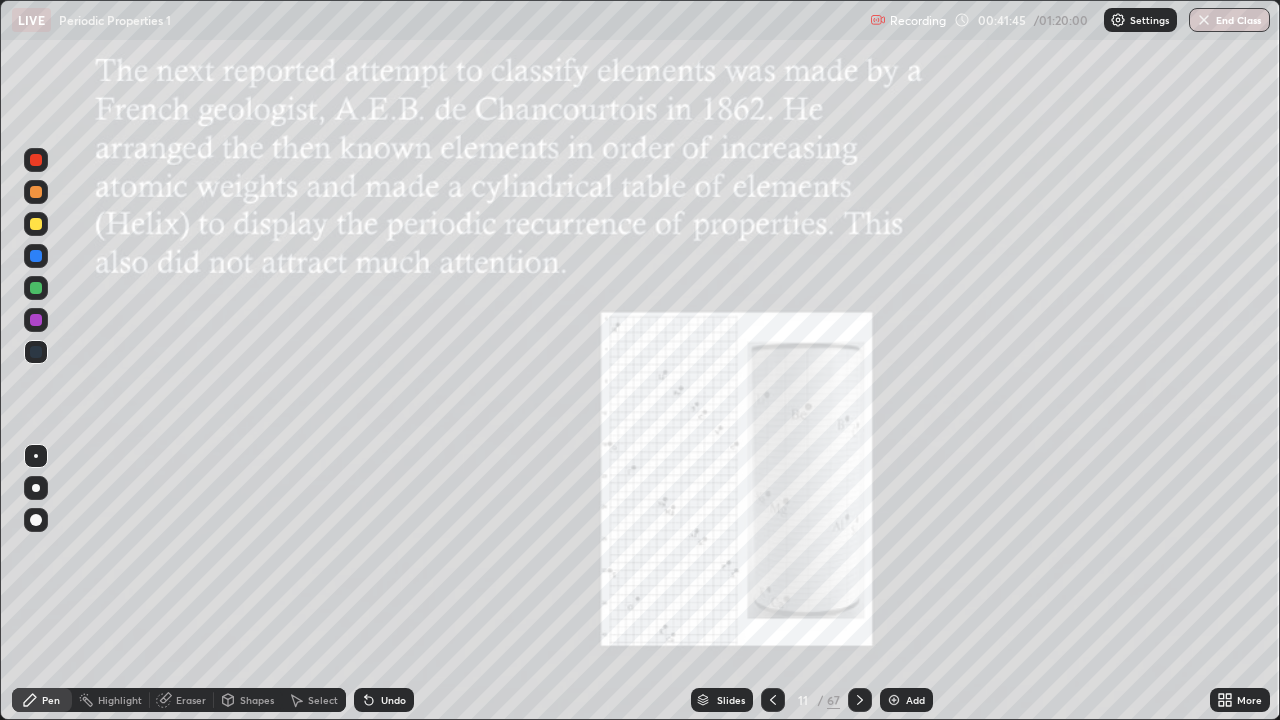 click at bounding box center (36, 224) 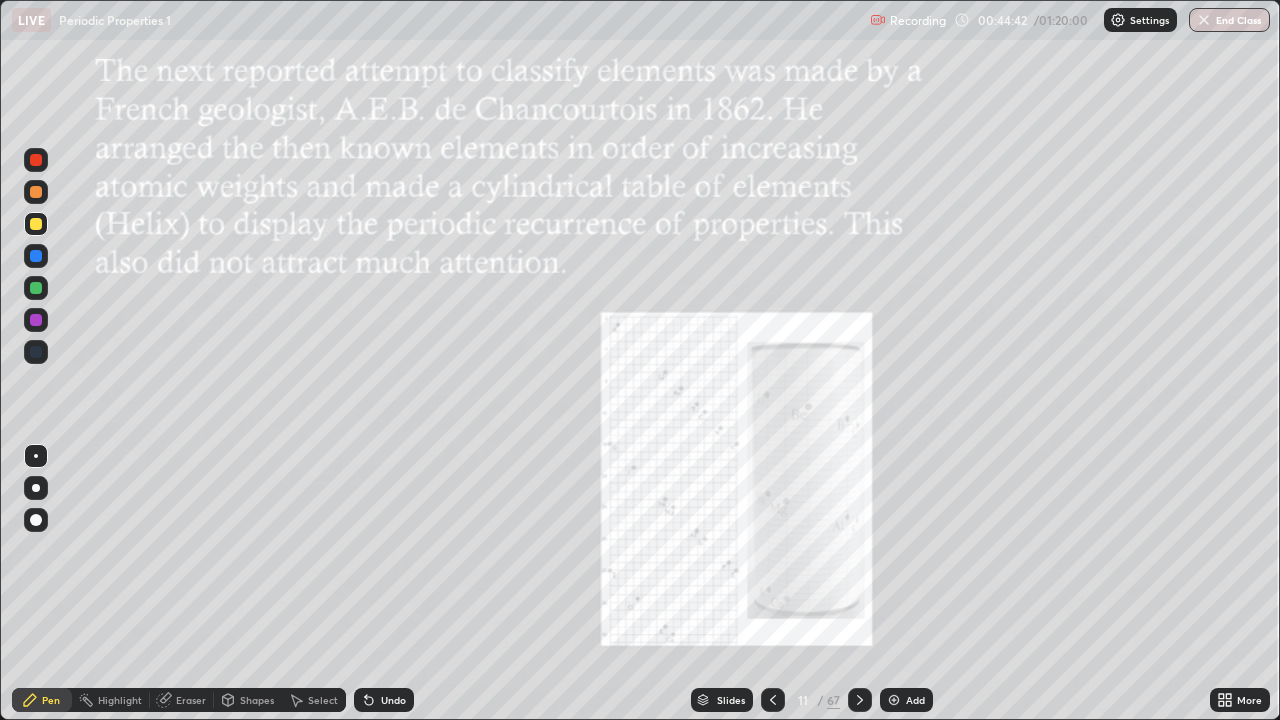 click at bounding box center [860, 700] 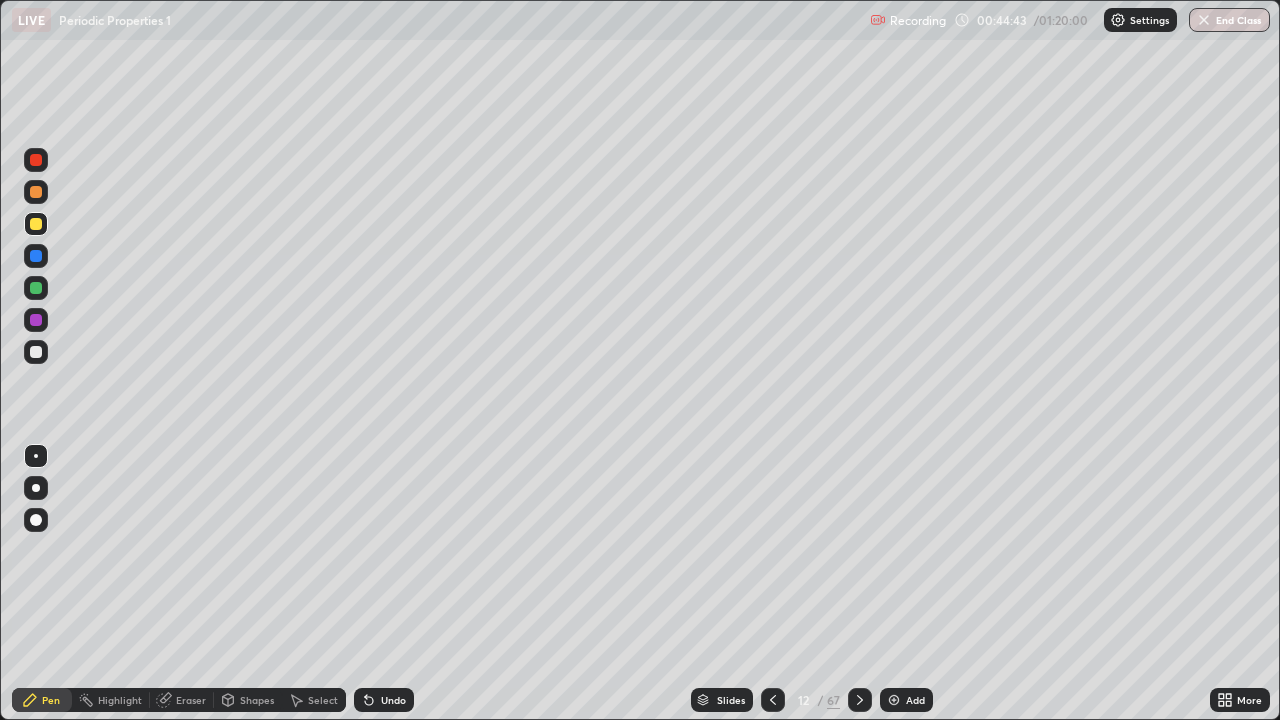 click 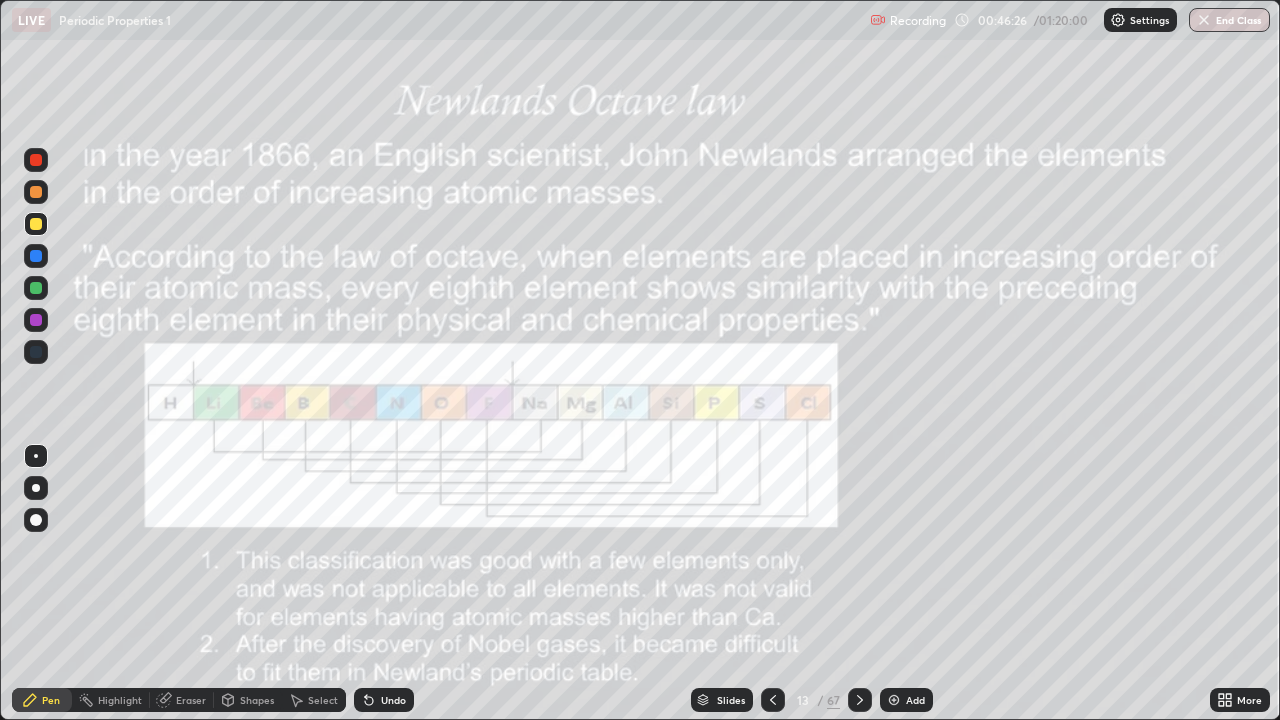 click at bounding box center (36, 224) 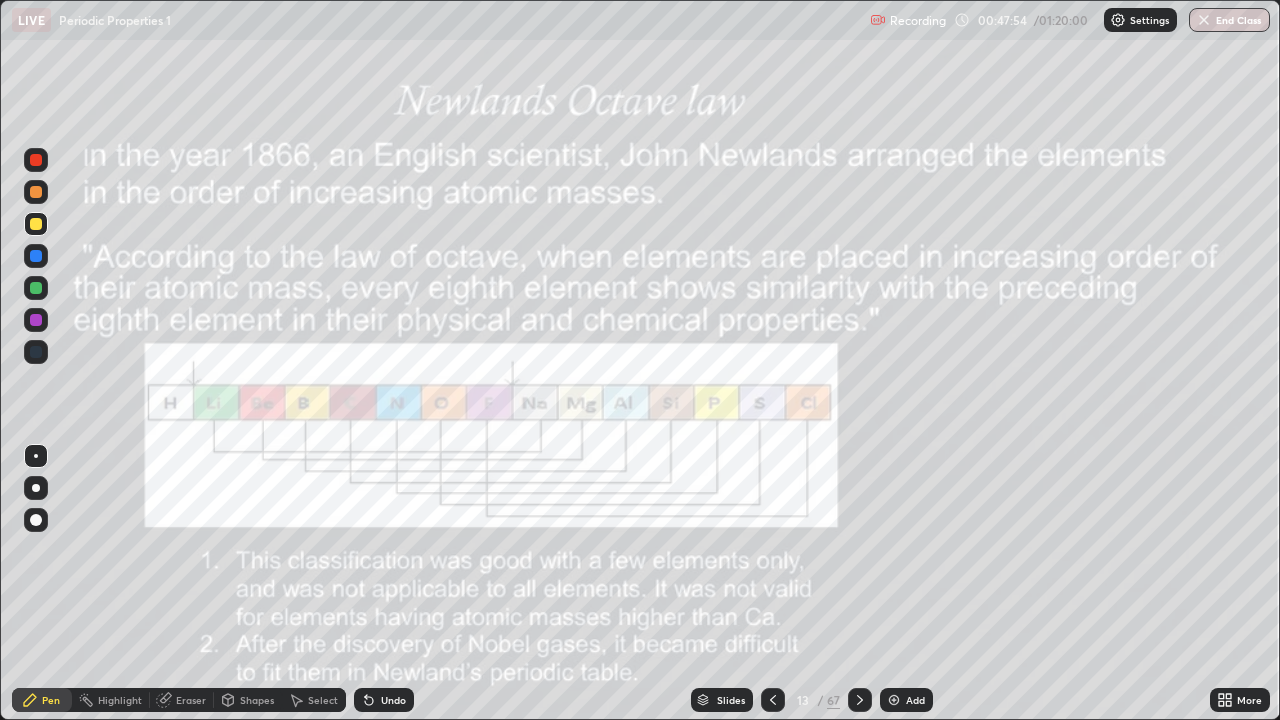 click on "Undo" at bounding box center (384, 700) 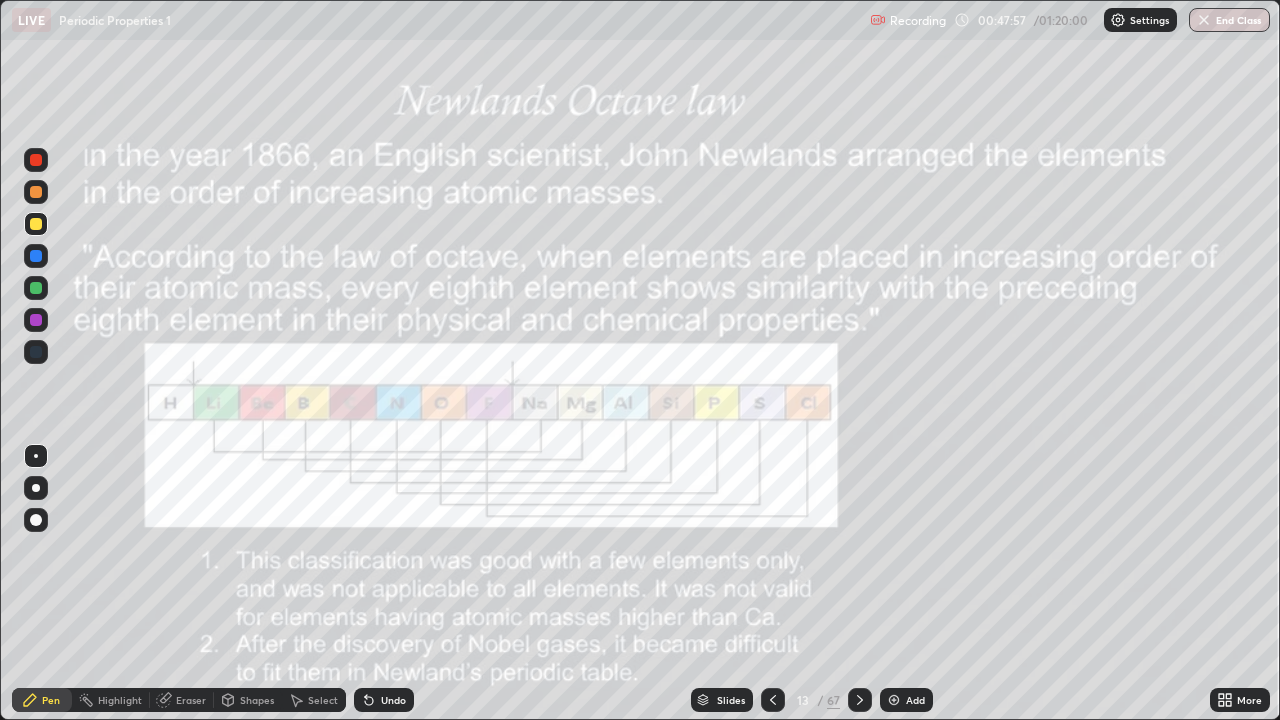 click on "Select" at bounding box center [323, 700] 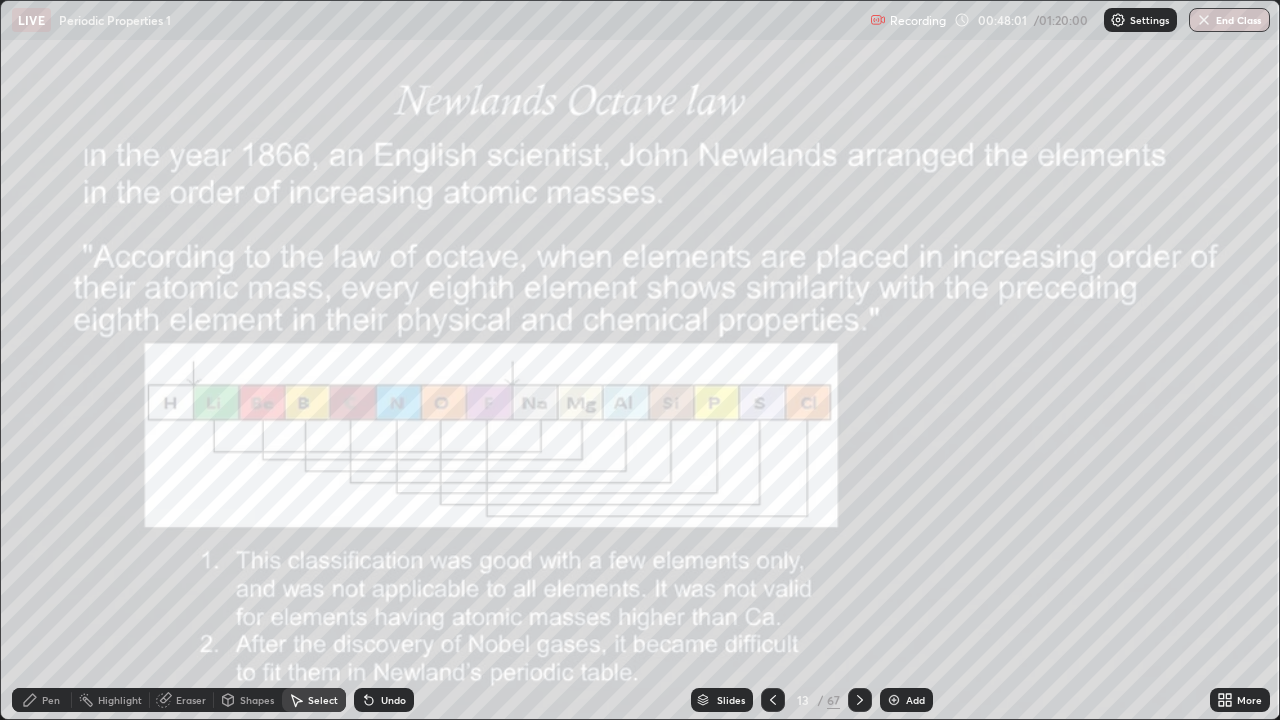 click on "Shapes" at bounding box center [248, 700] 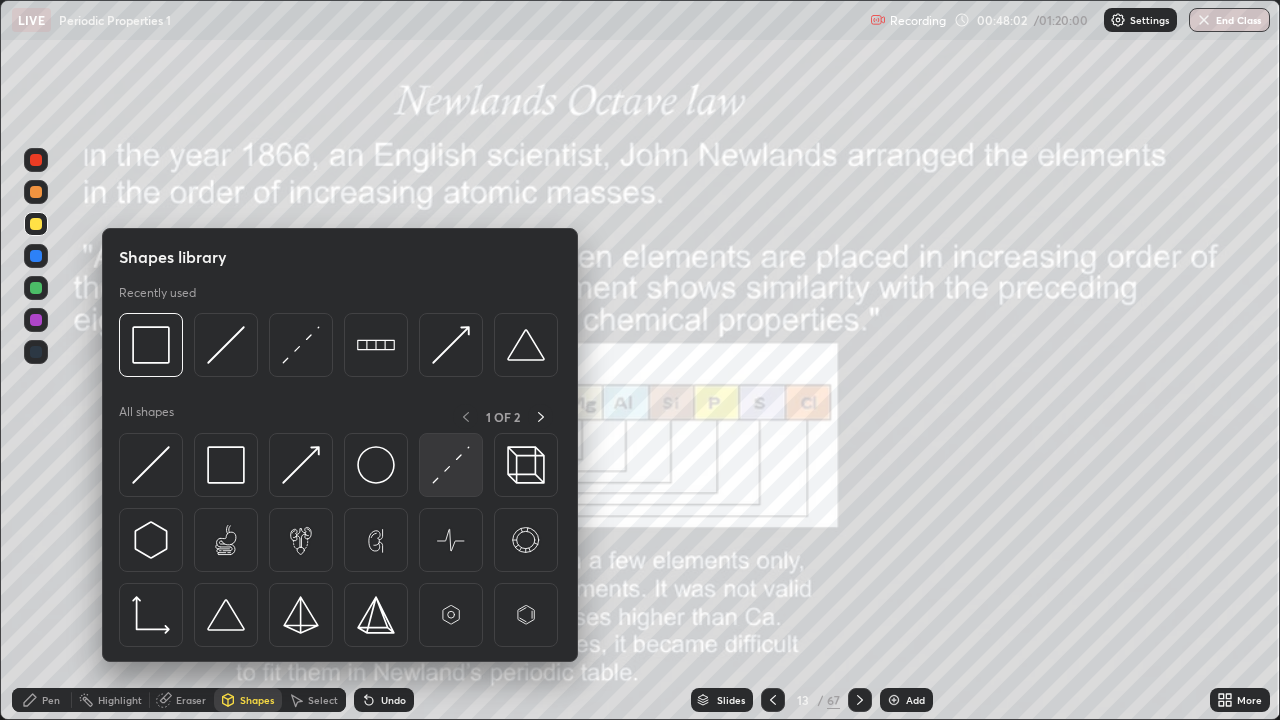 click at bounding box center [451, 465] 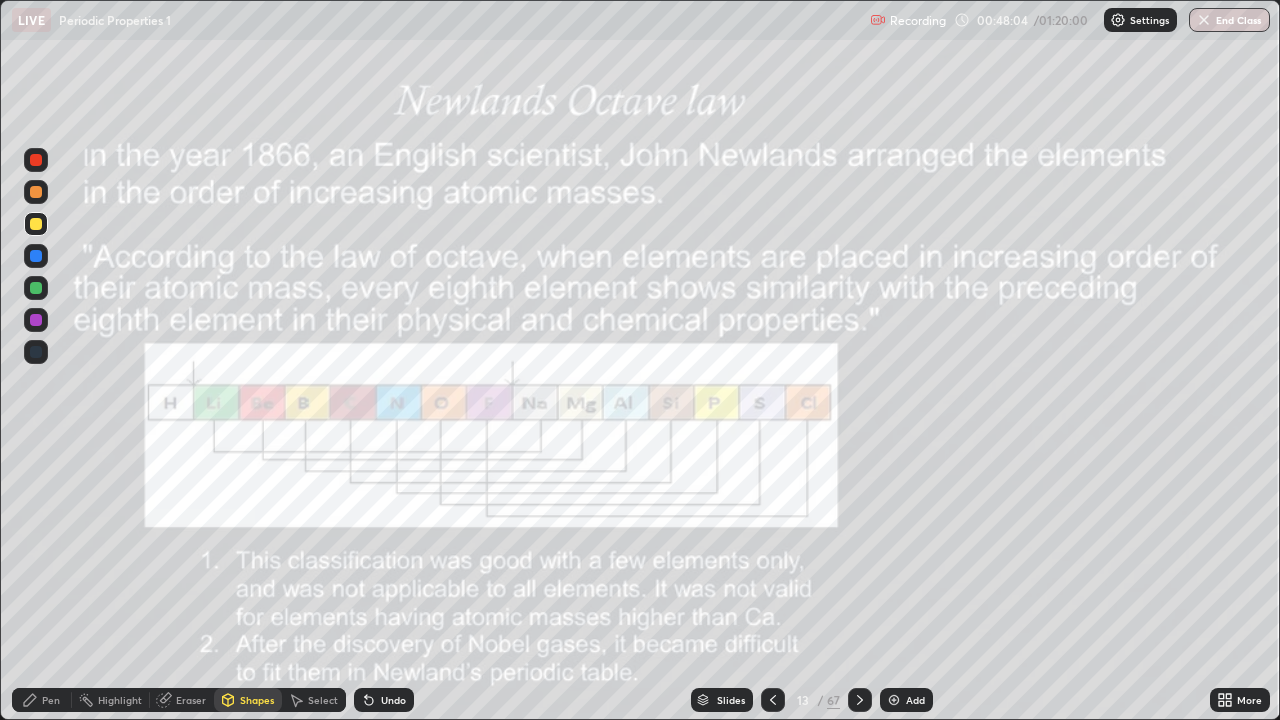 click at bounding box center [36, 256] 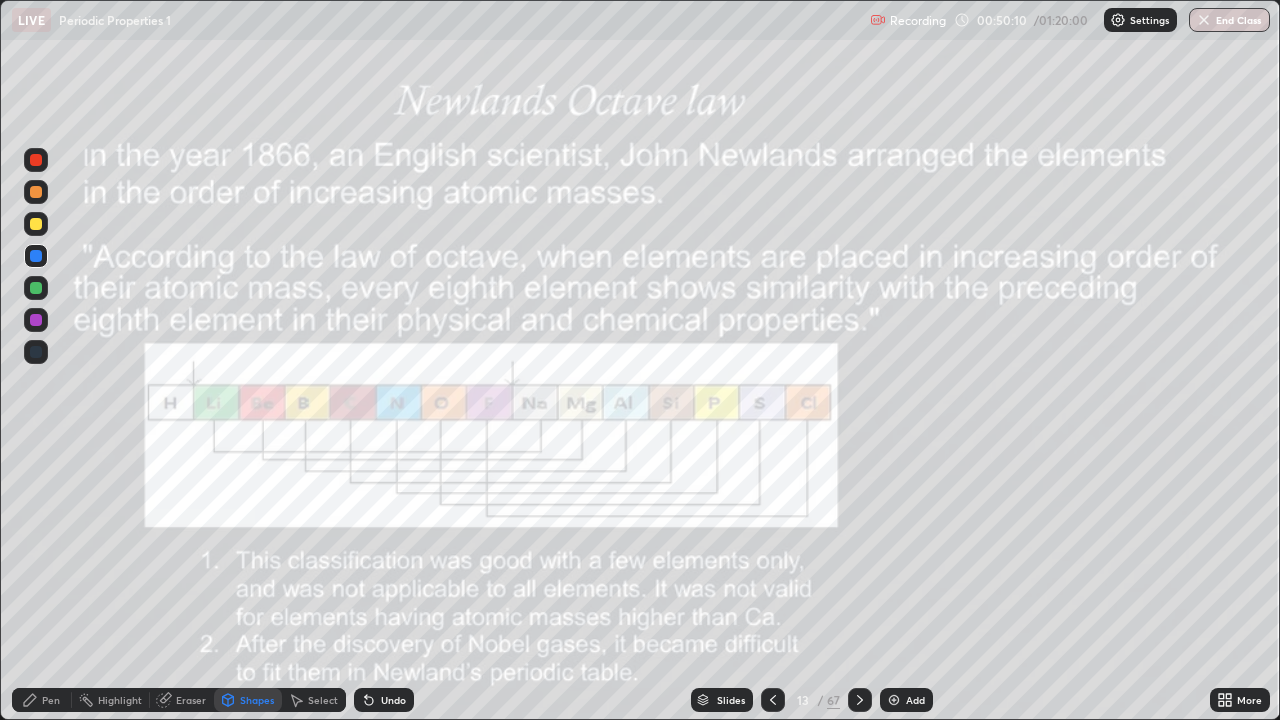 click 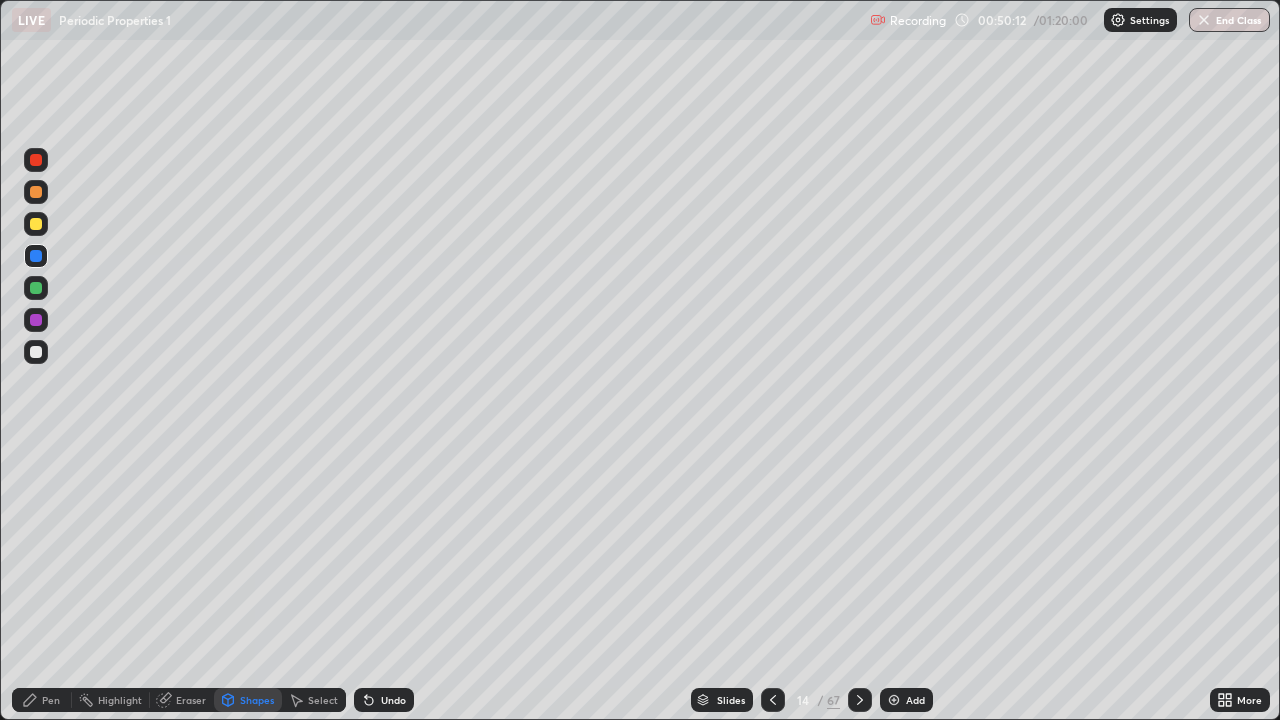 click 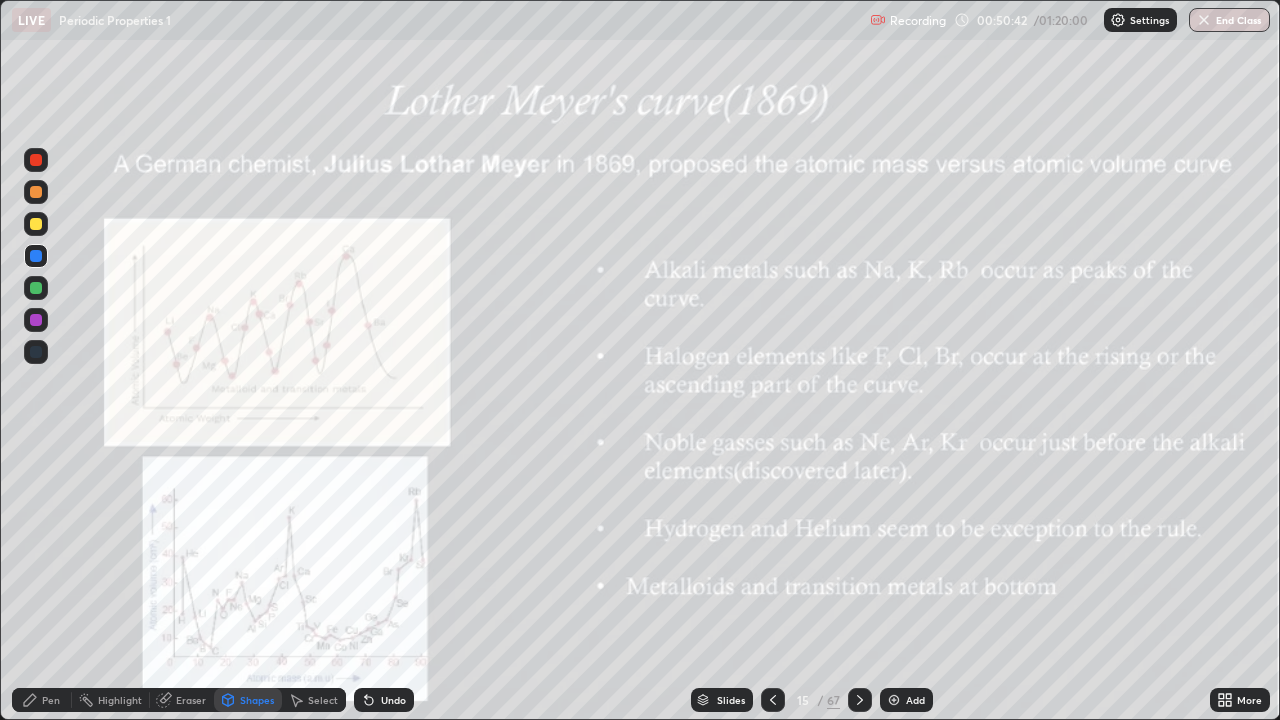 click 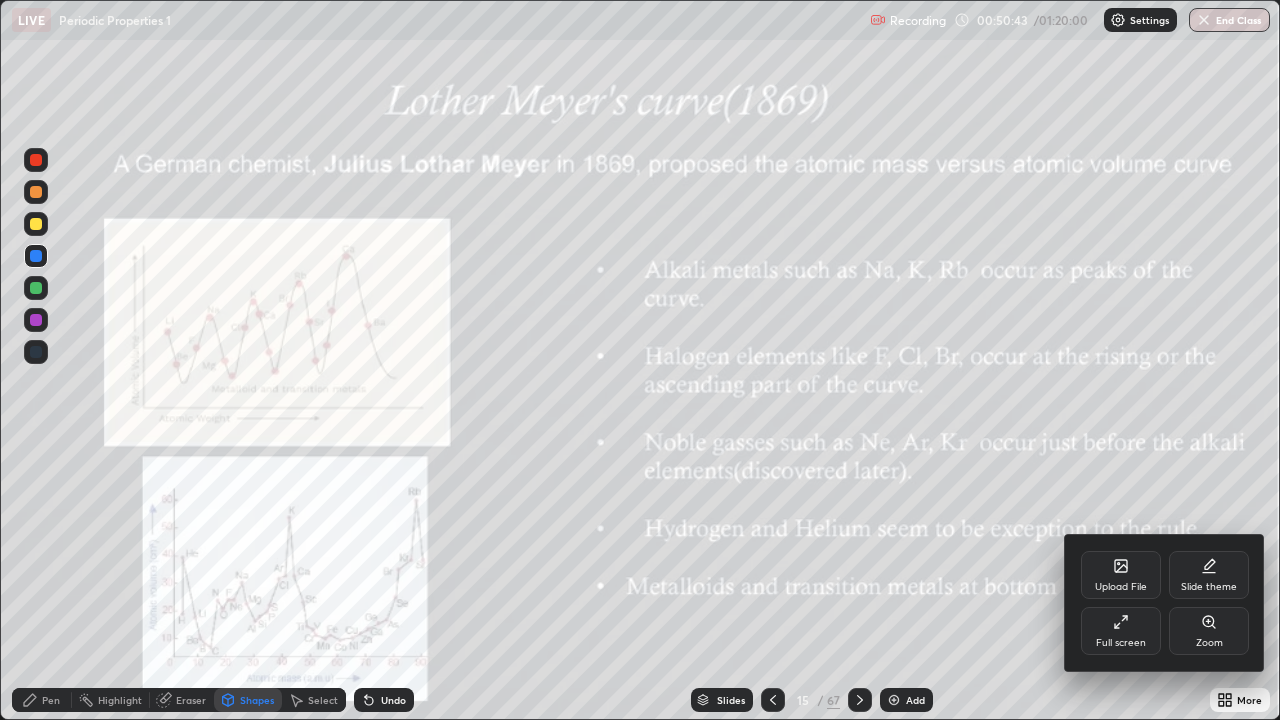 click on "Zoom" at bounding box center (1209, 631) 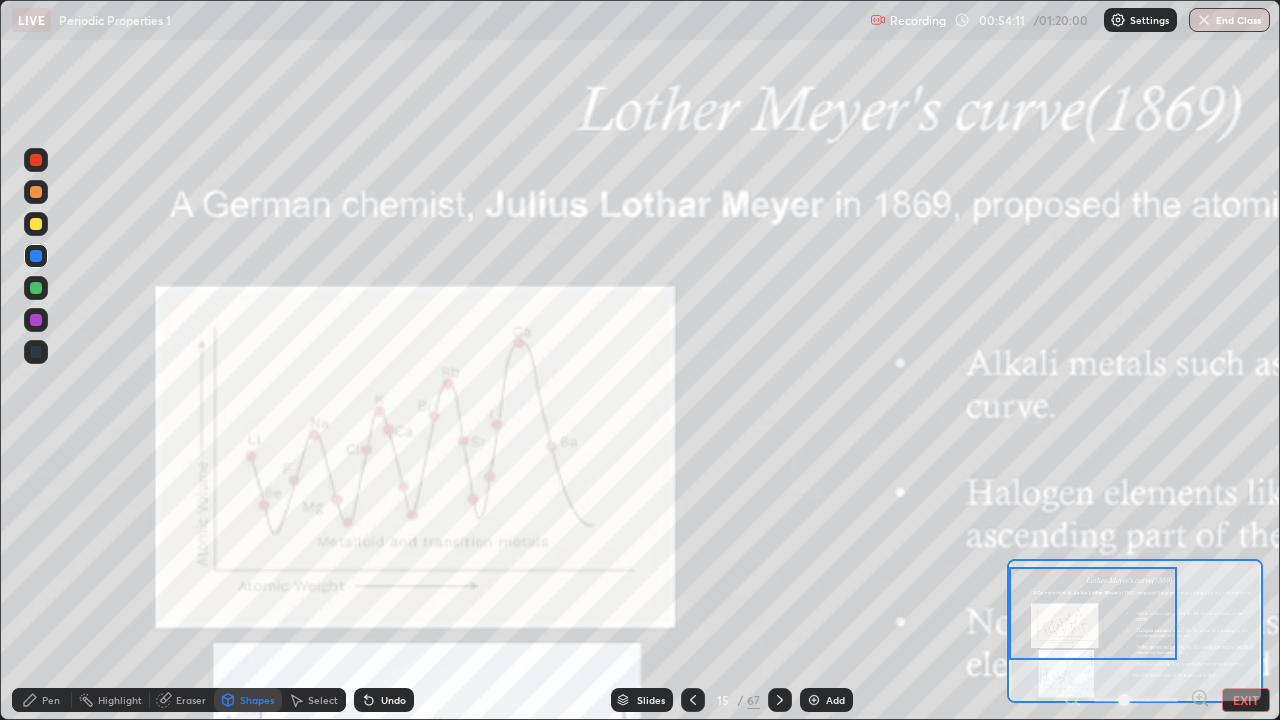 click on "EXIT" at bounding box center (1246, 700) 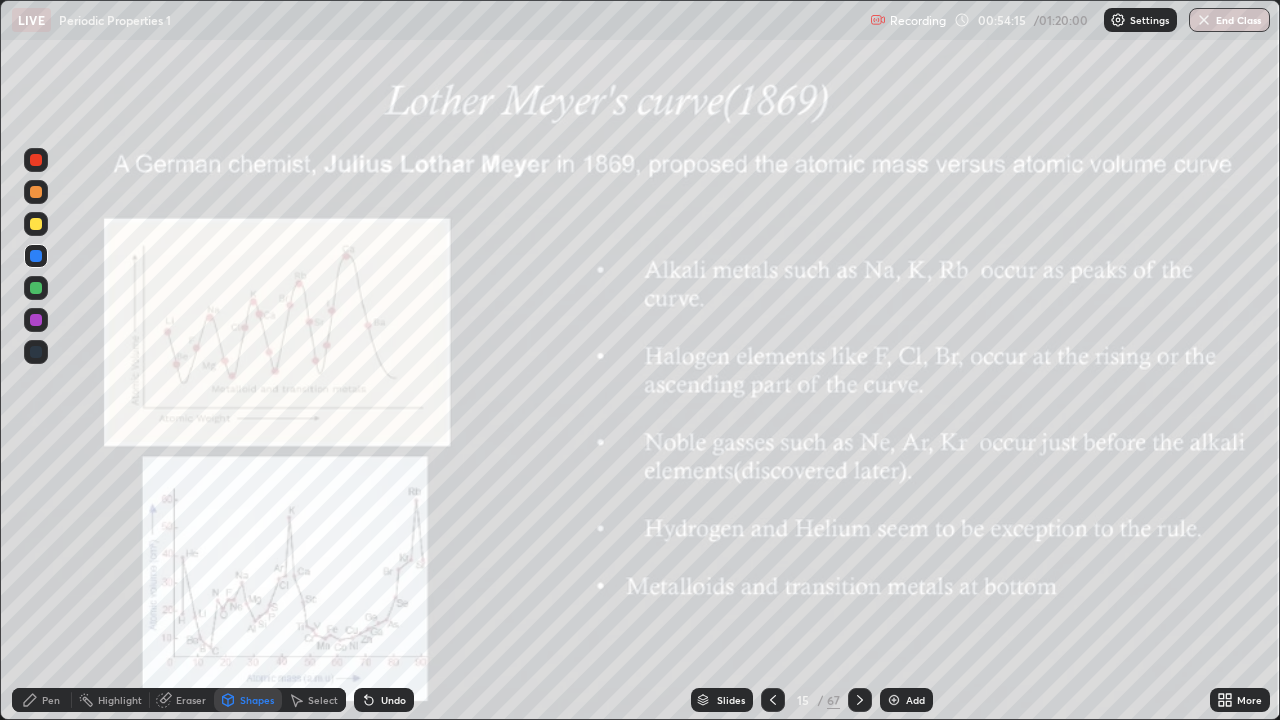 click on "More" at bounding box center (1240, 700) 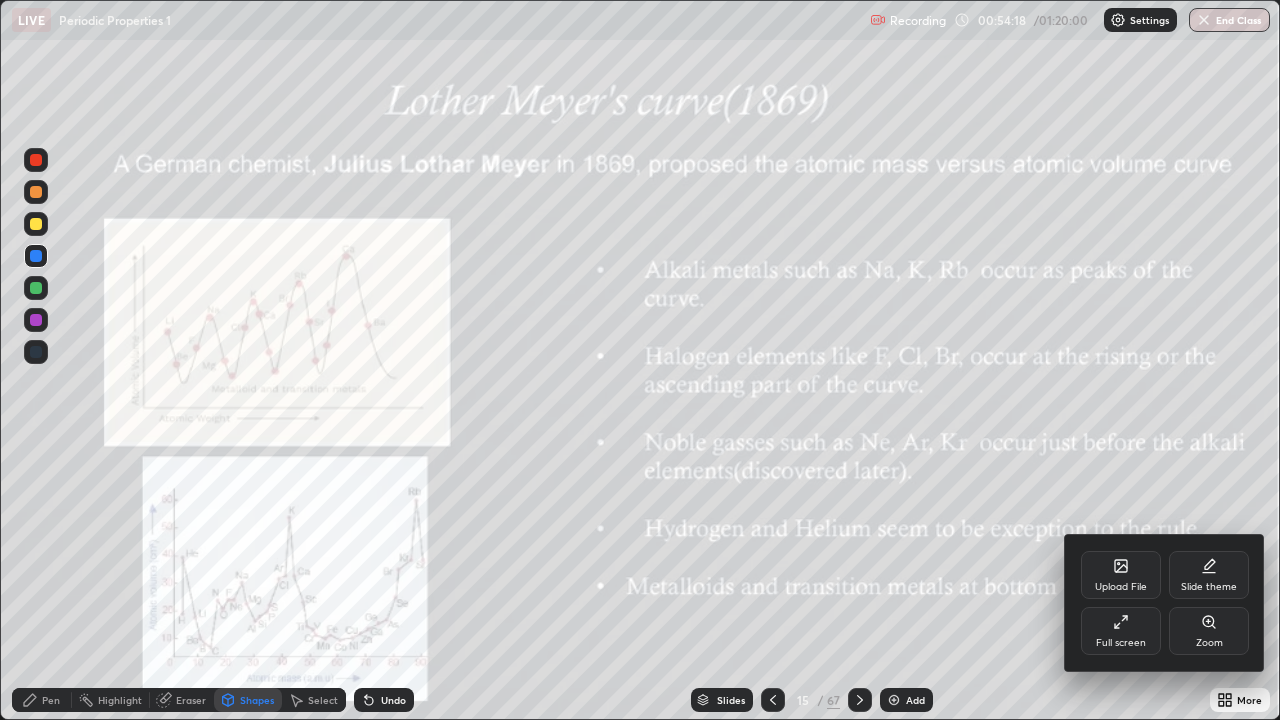 click on "Zoom" at bounding box center [1209, 631] 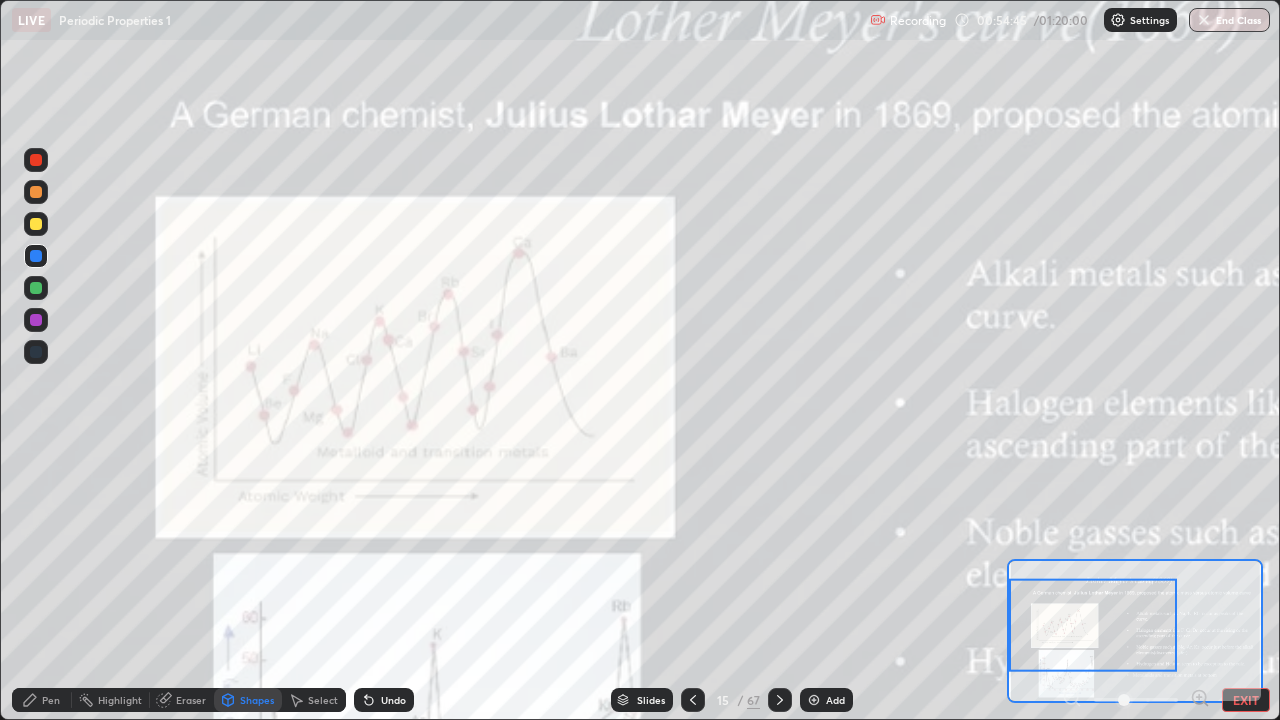click on "EXIT" at bounding box center (1246, 700) 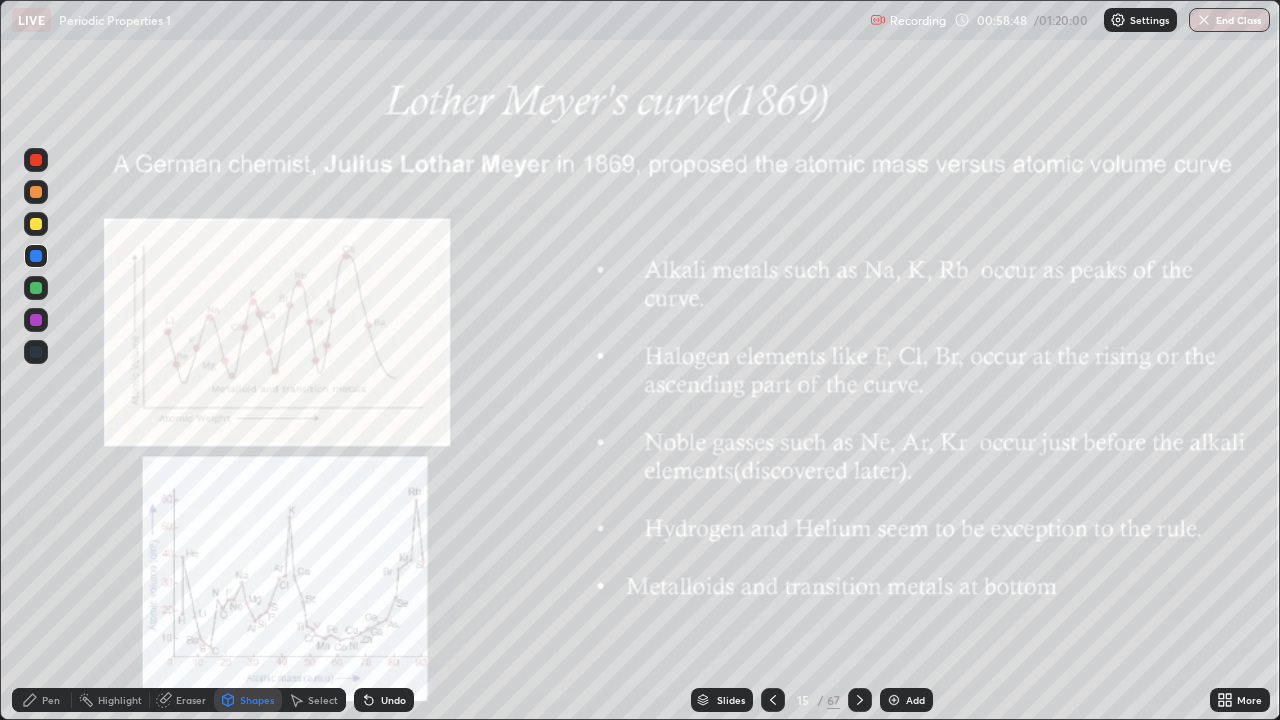 click 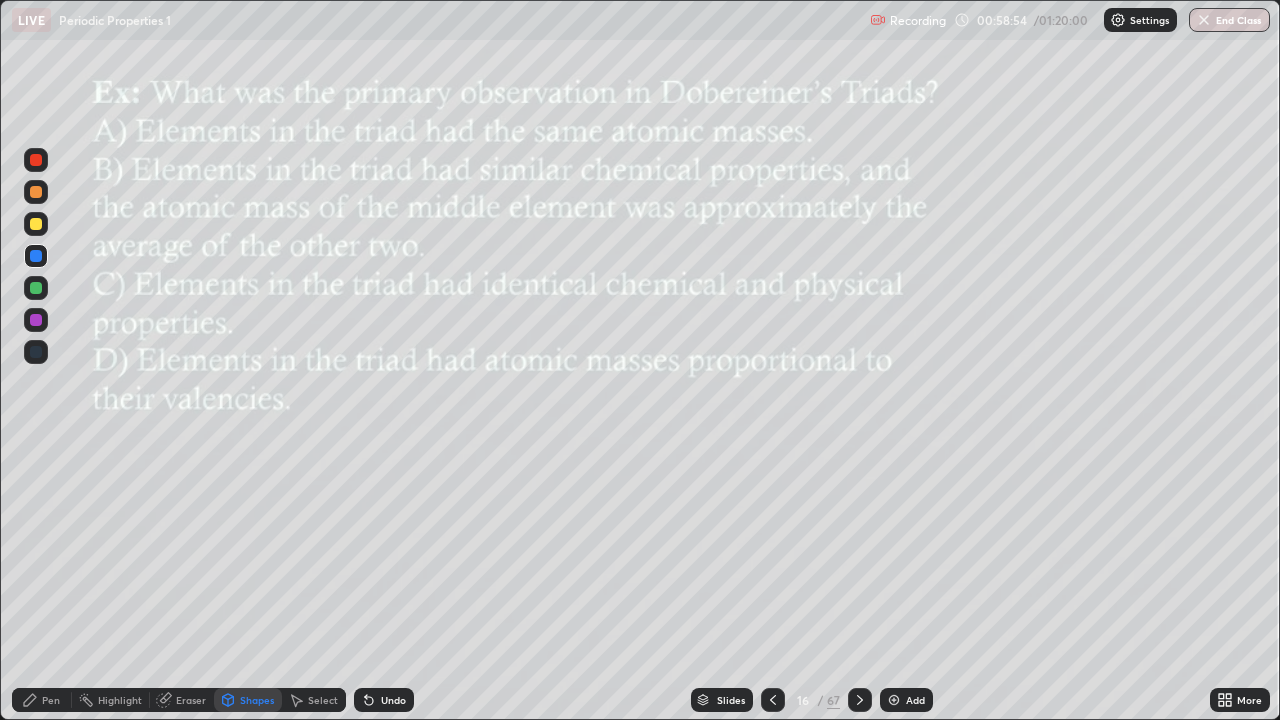click 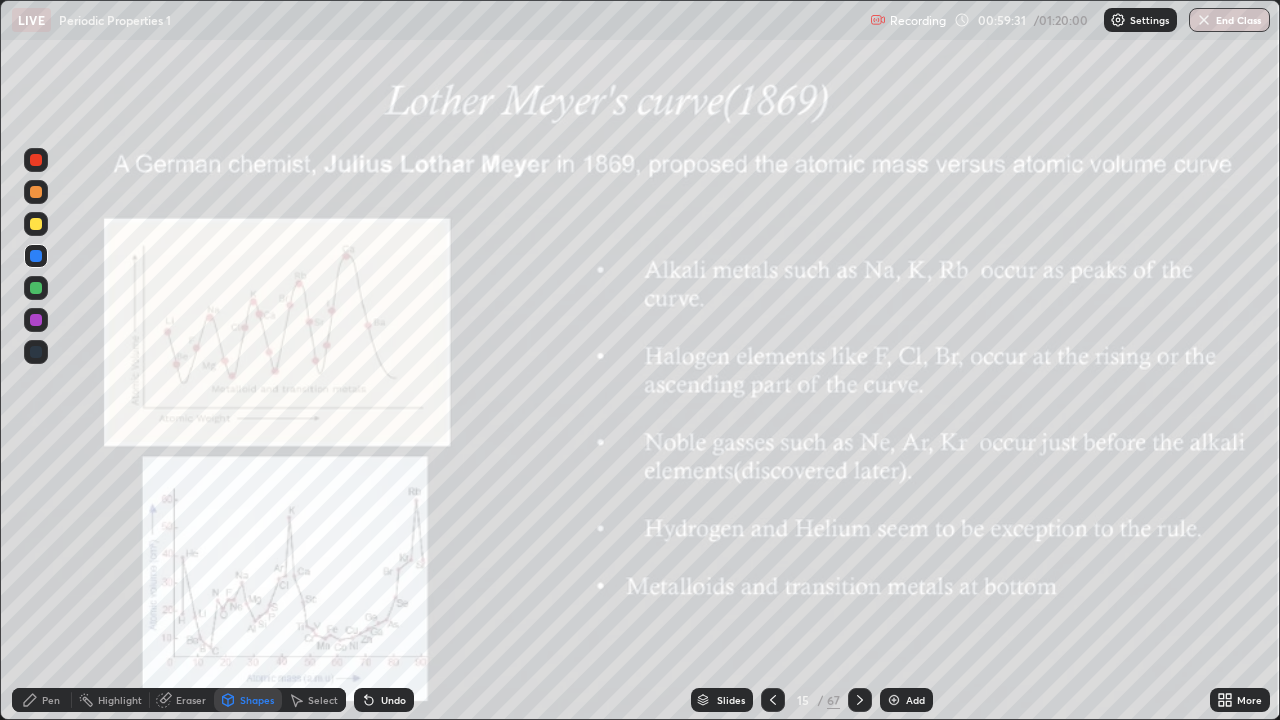 click 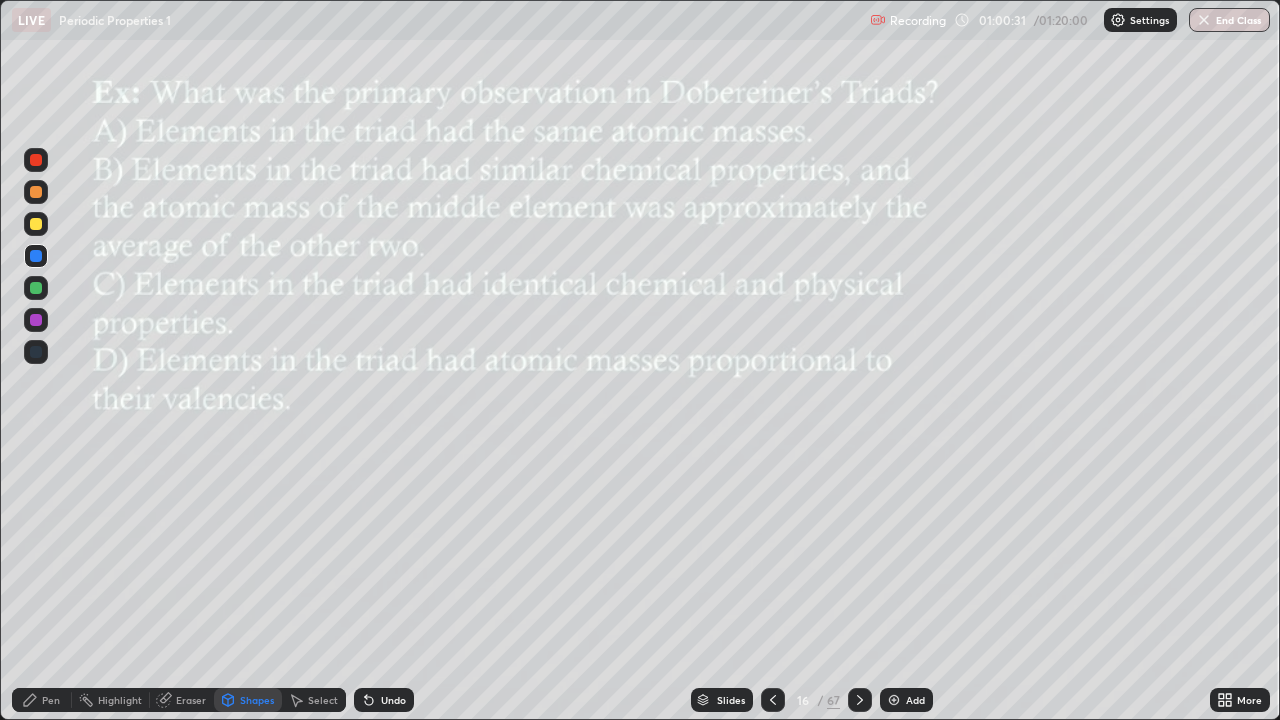 click at bounding box center [860, 700] 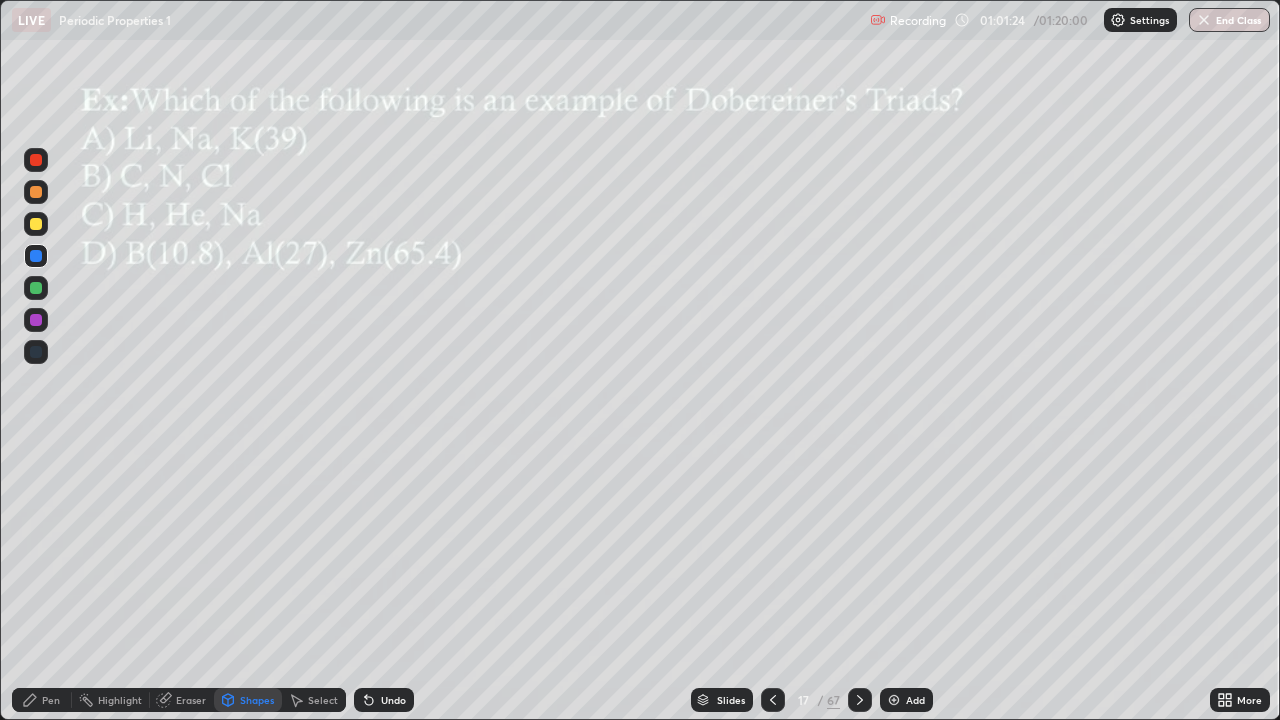 click 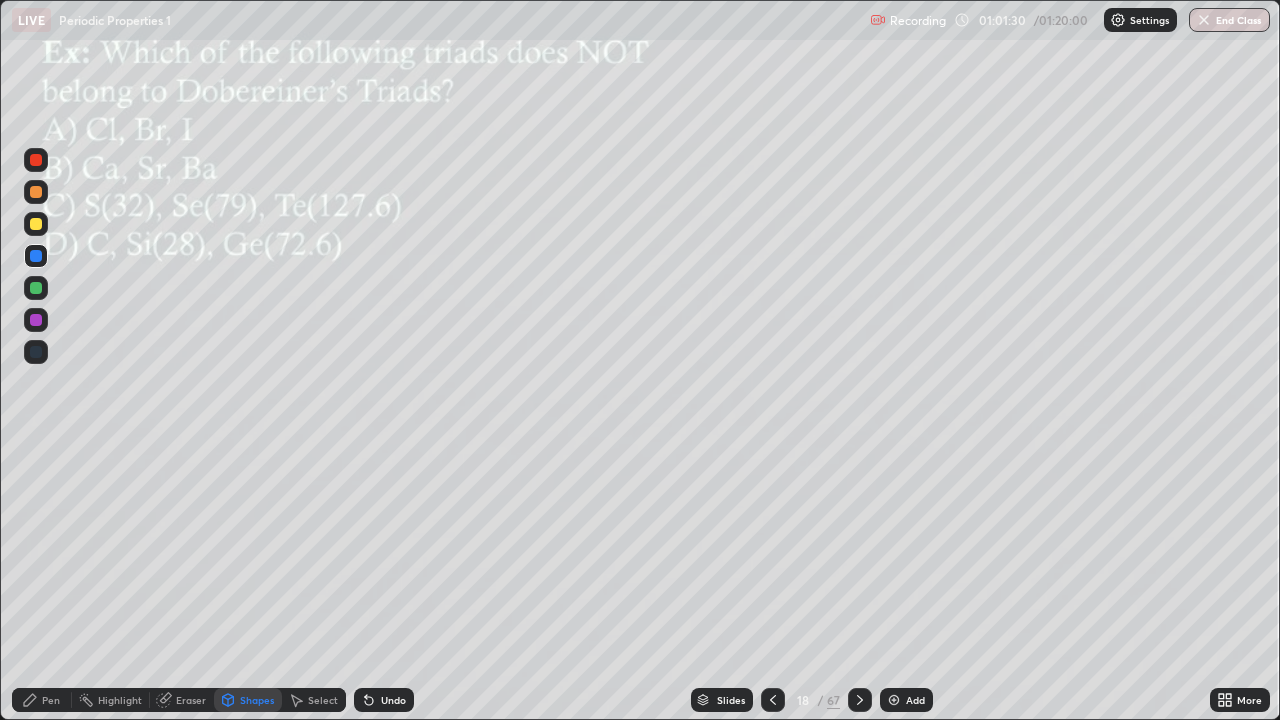 click on "Pen" at bounding box center [51, 700] 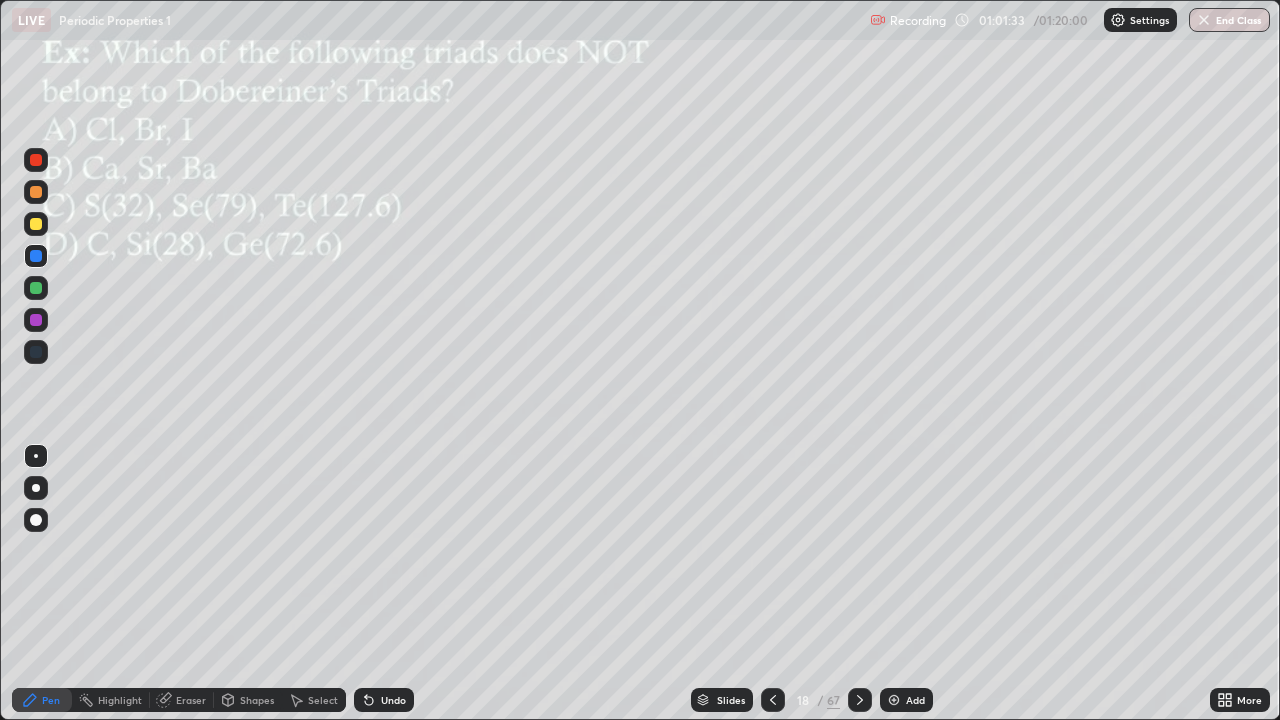 click on "Eraser" at bounding box center [191, 700] 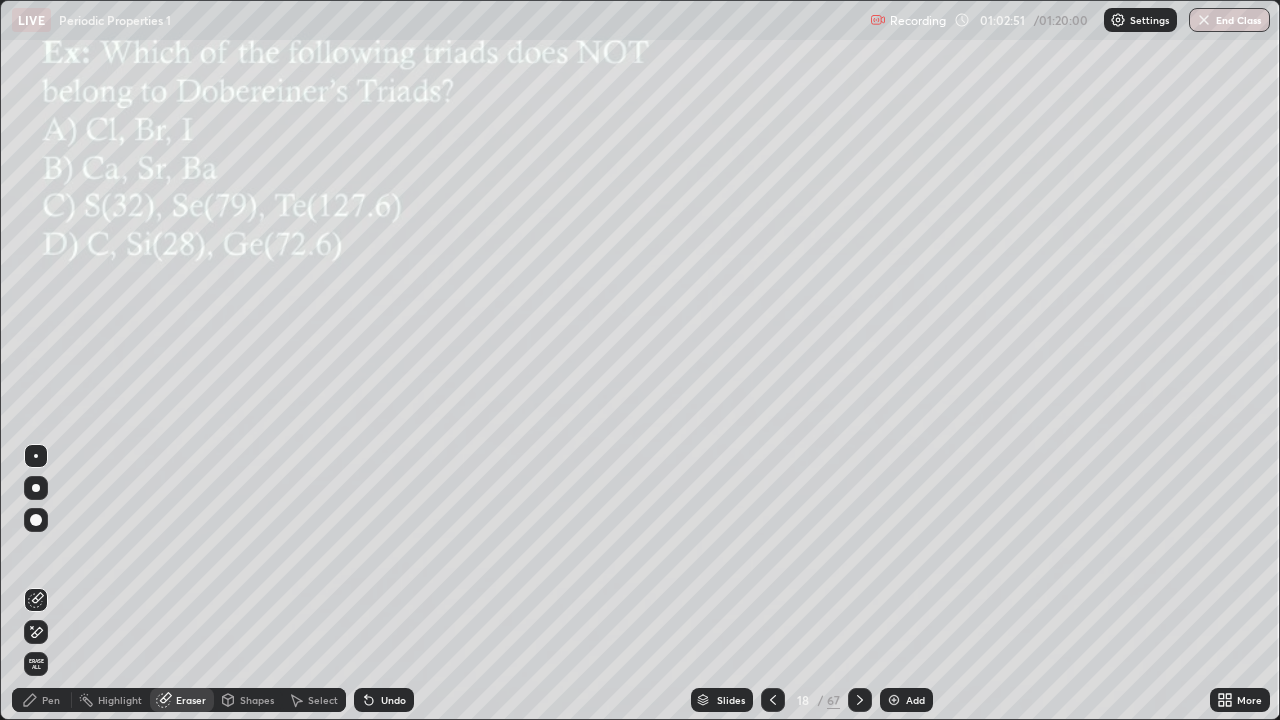 click 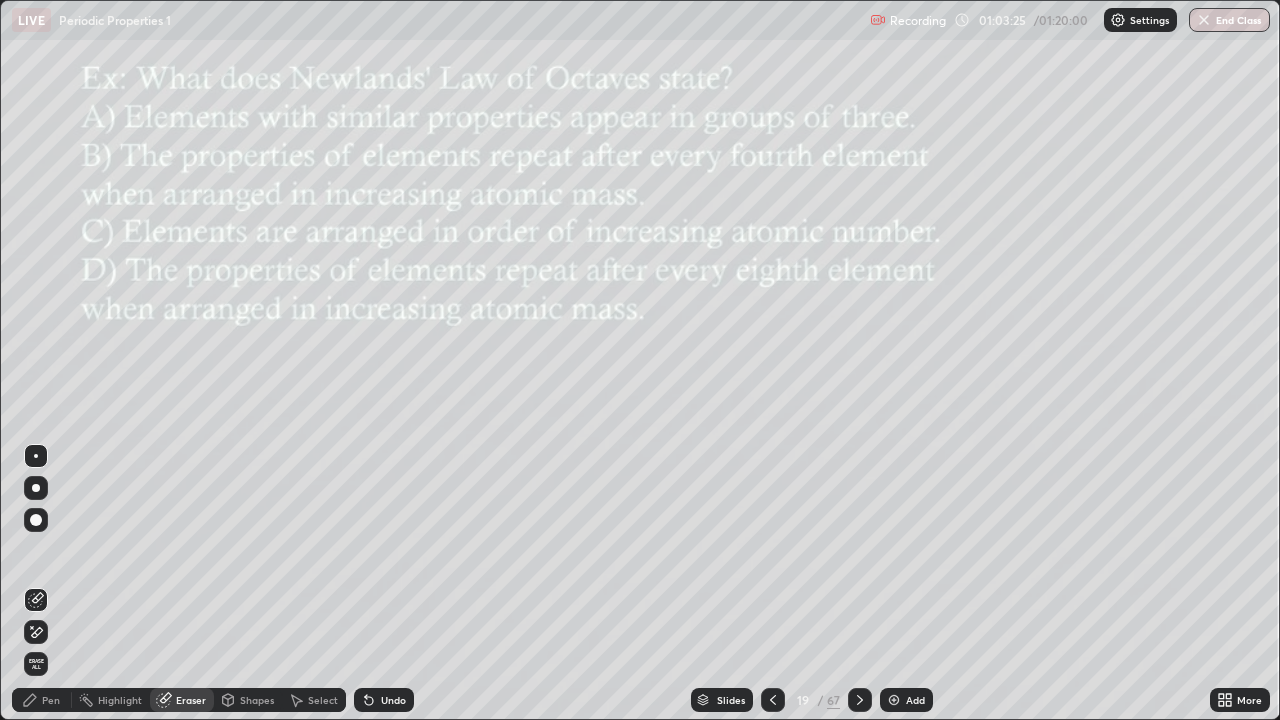 click on "Pen" at bounding box center (42, 700) 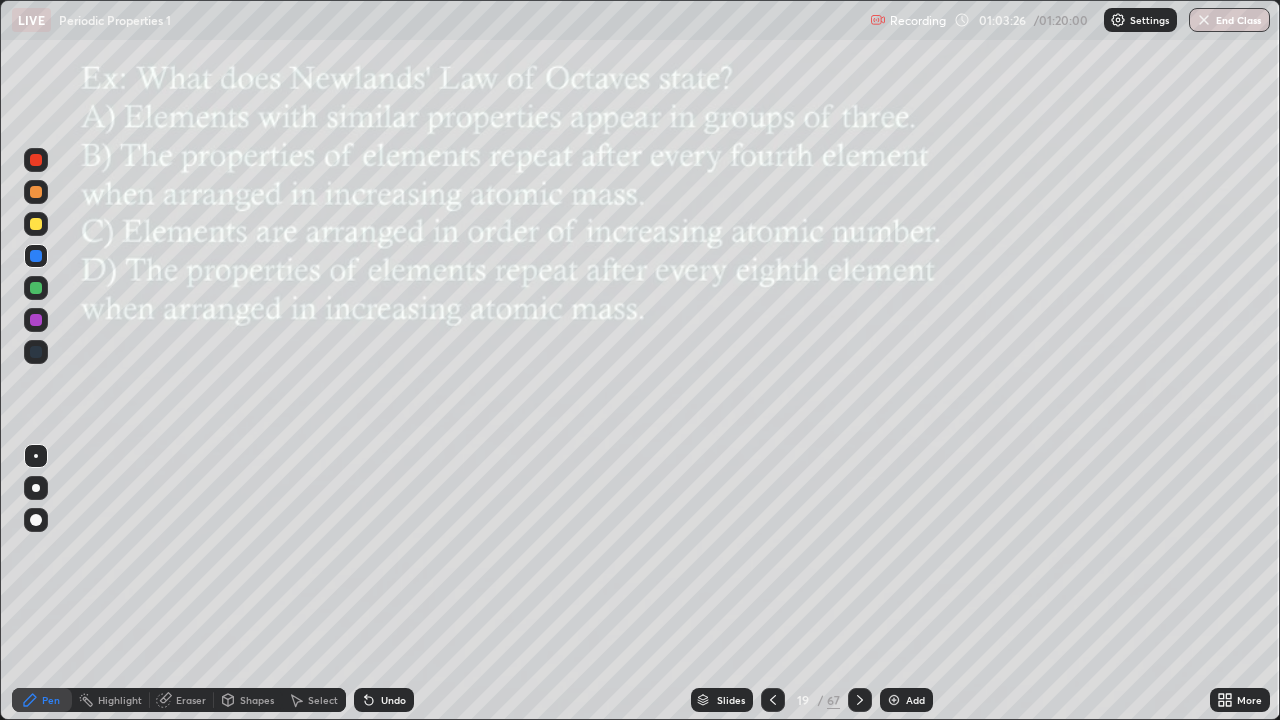 click at bounding box center (36, 288) 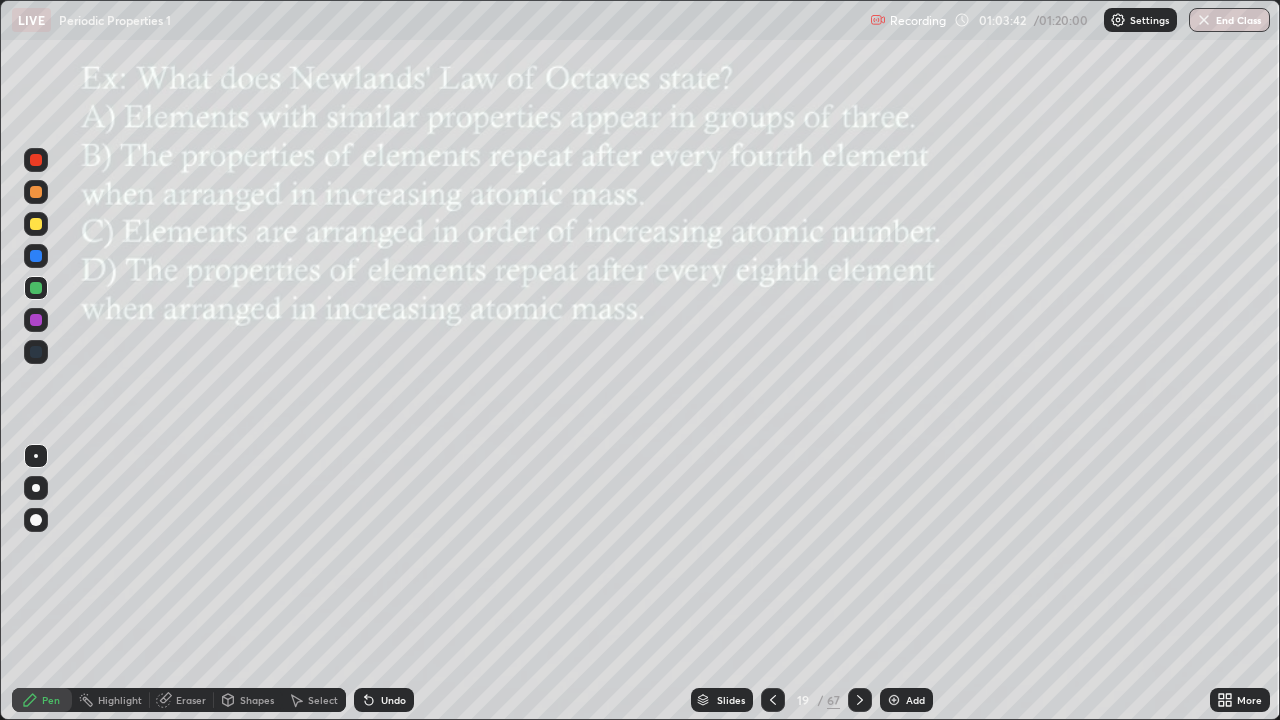 click 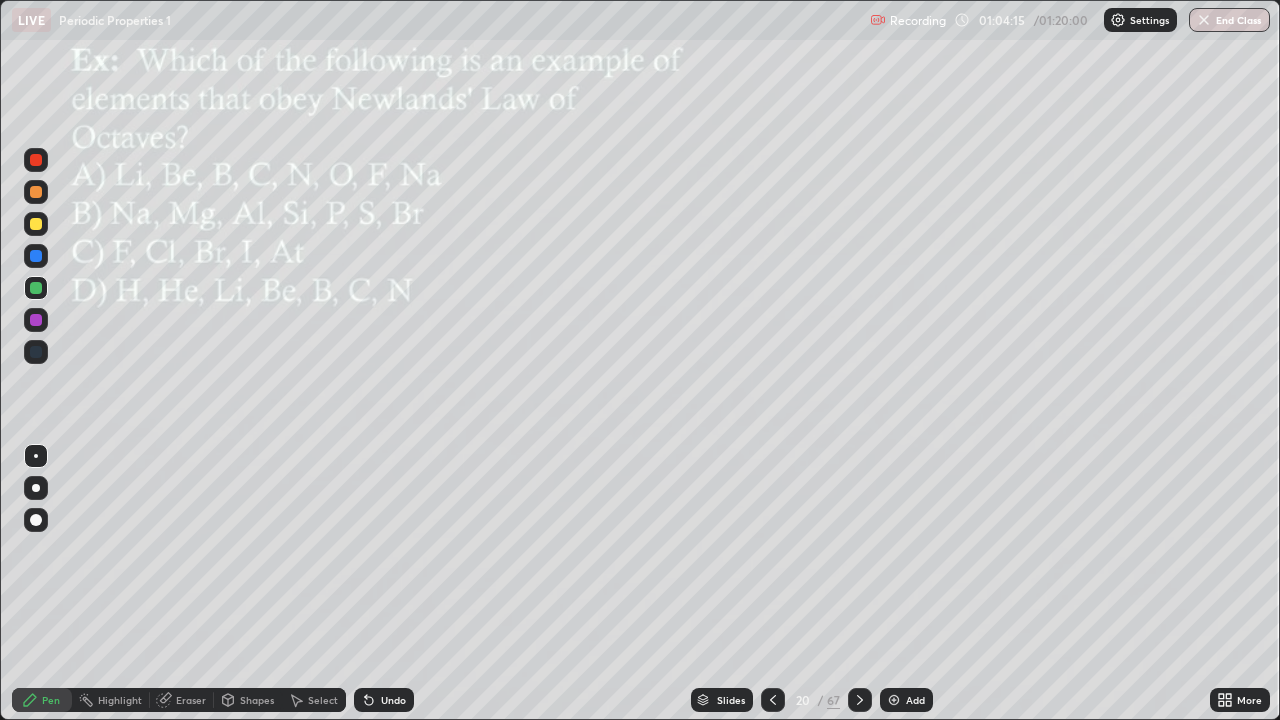 click 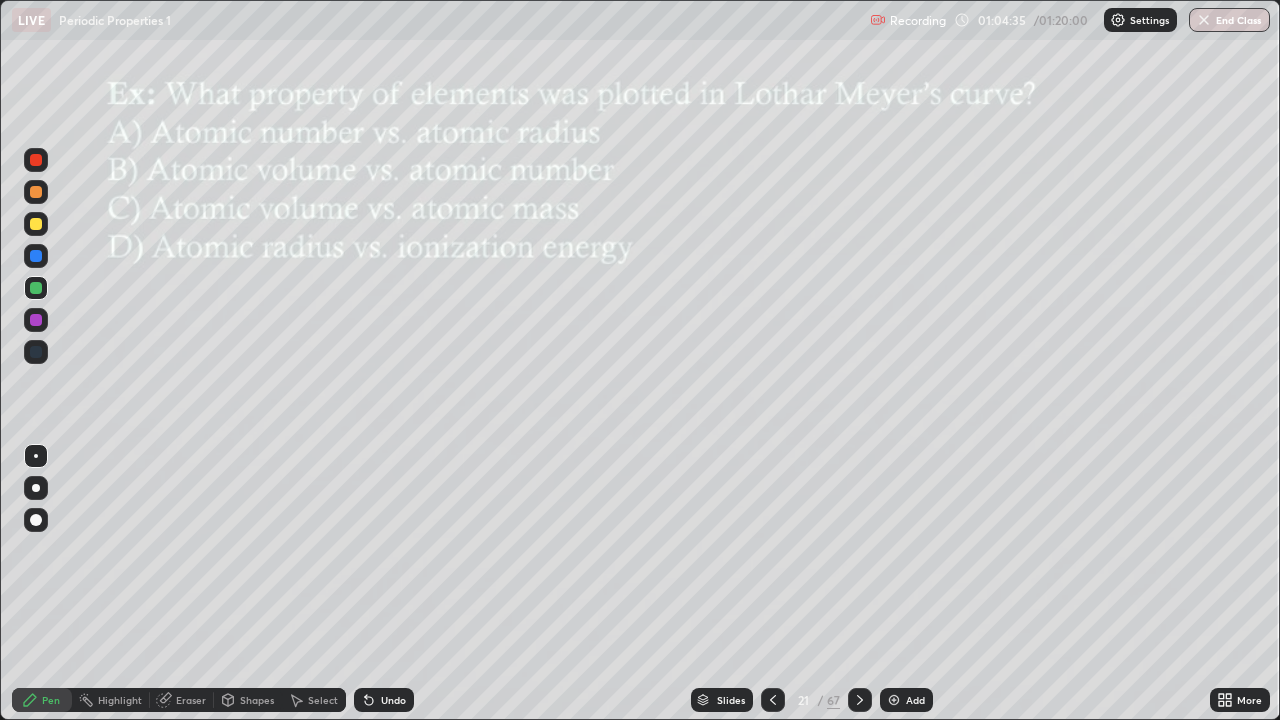 click 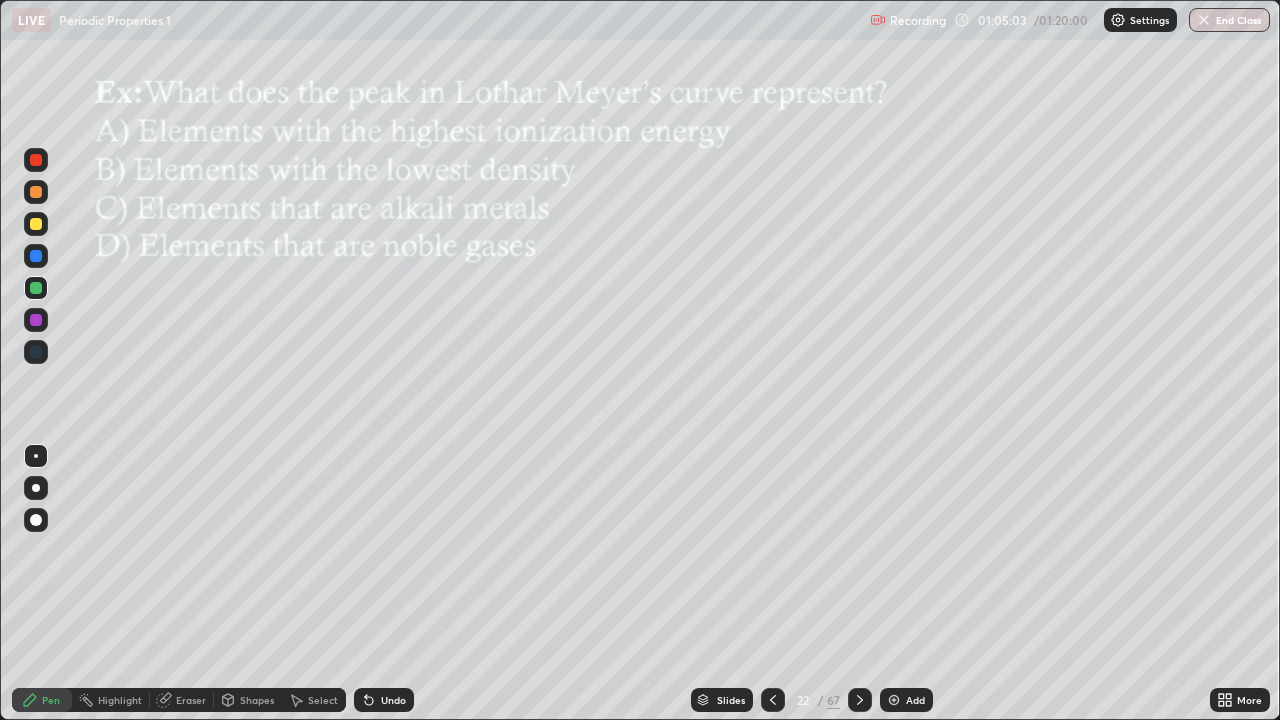 click 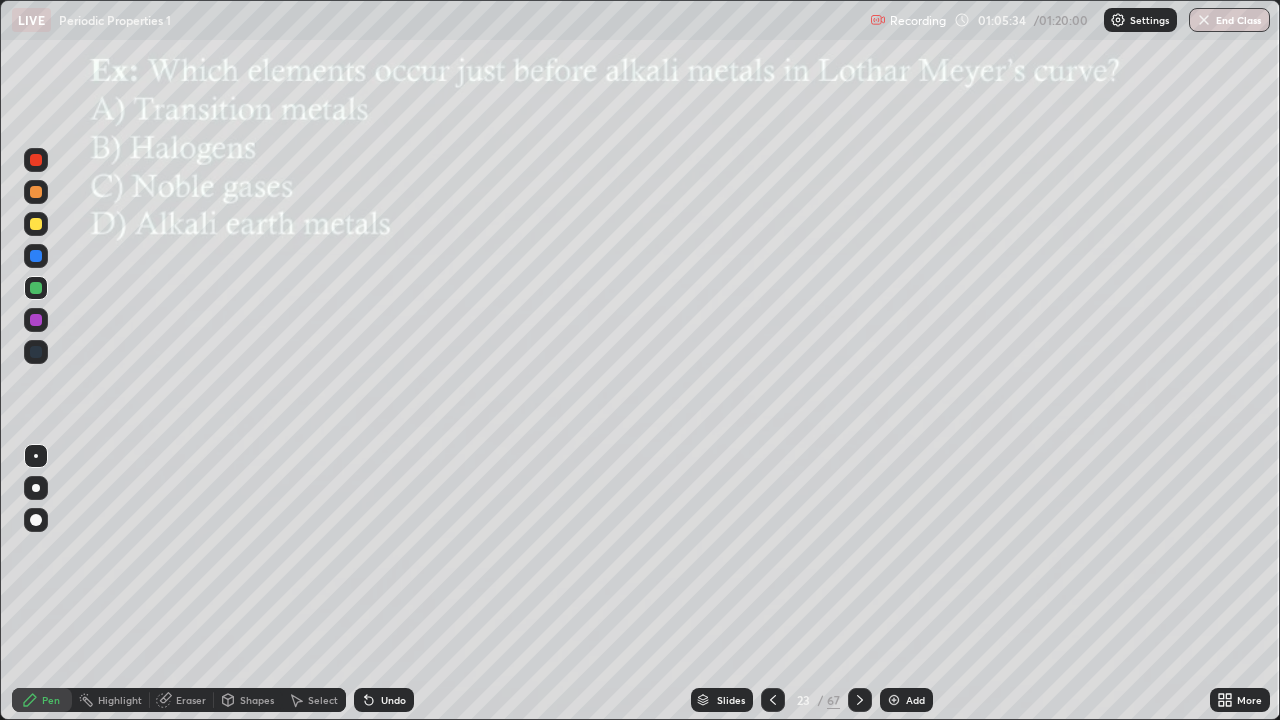 click on "Slides" at bounding box center (731, 700) 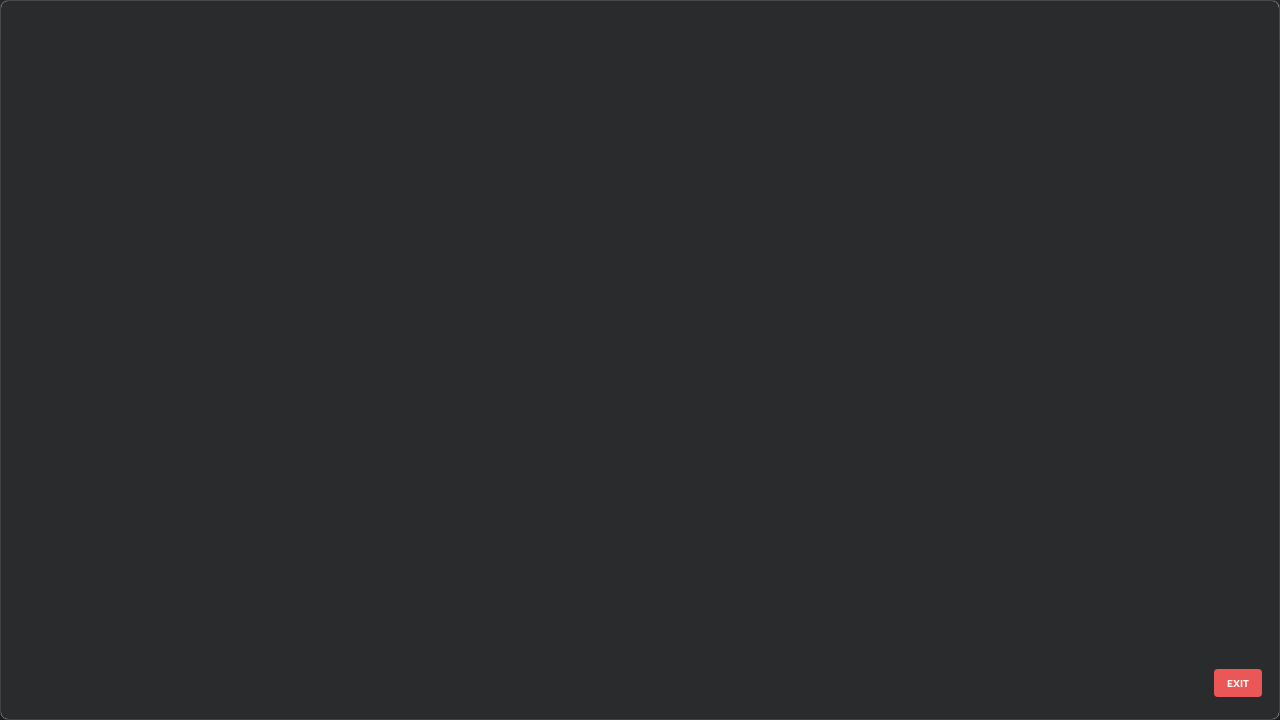 scroll, scrollTop: 1079, scrollLeft: 0, axis: vertical 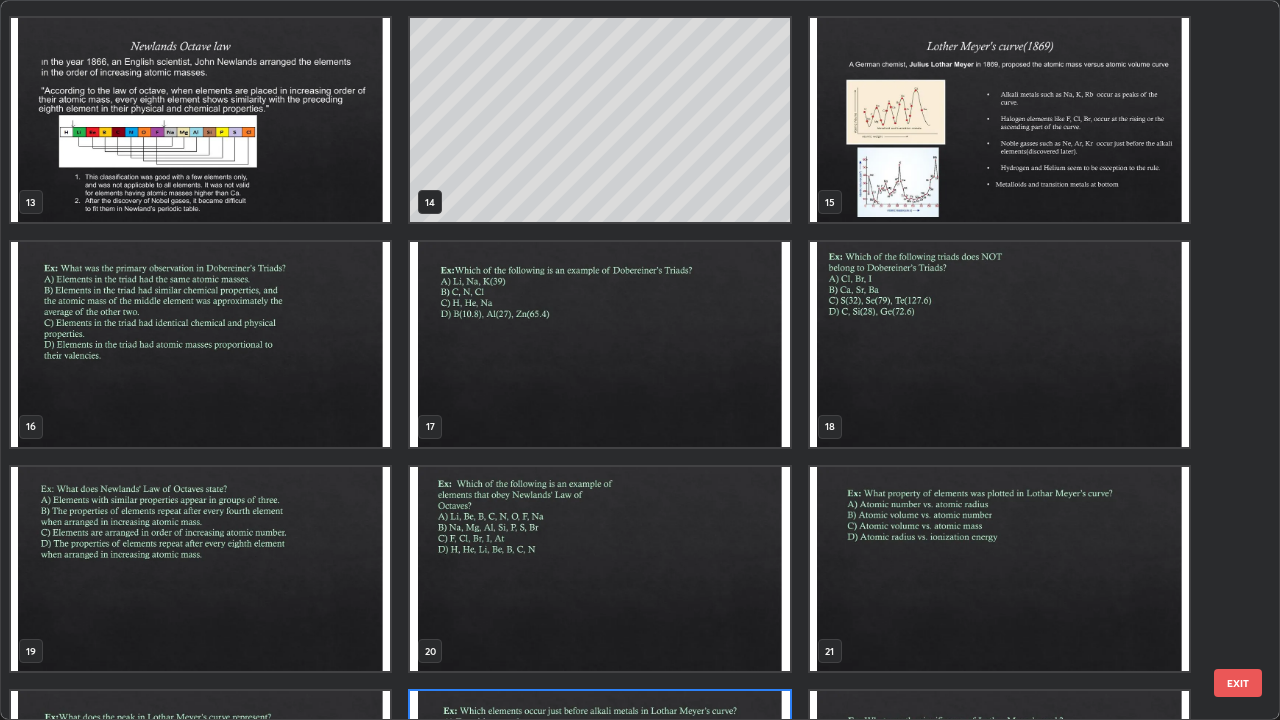 click at bounding box center (999, 120) 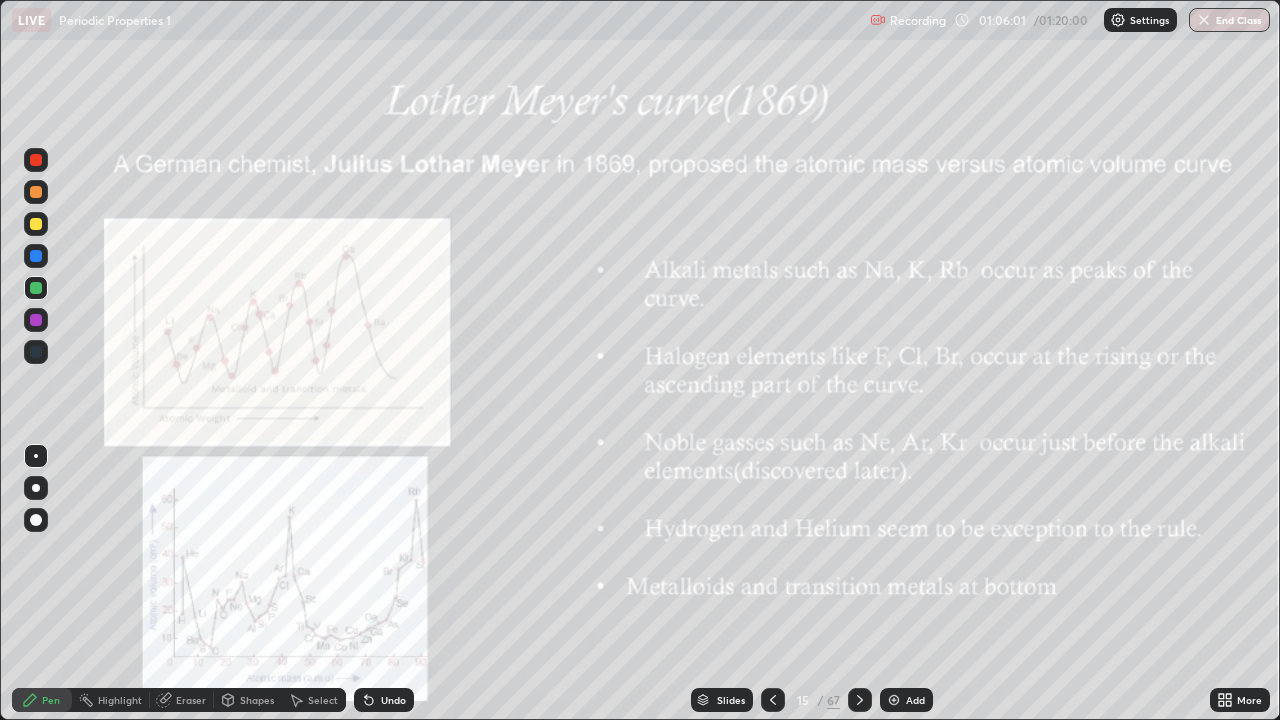 click on "Slides" at bounding box center (722, 700) 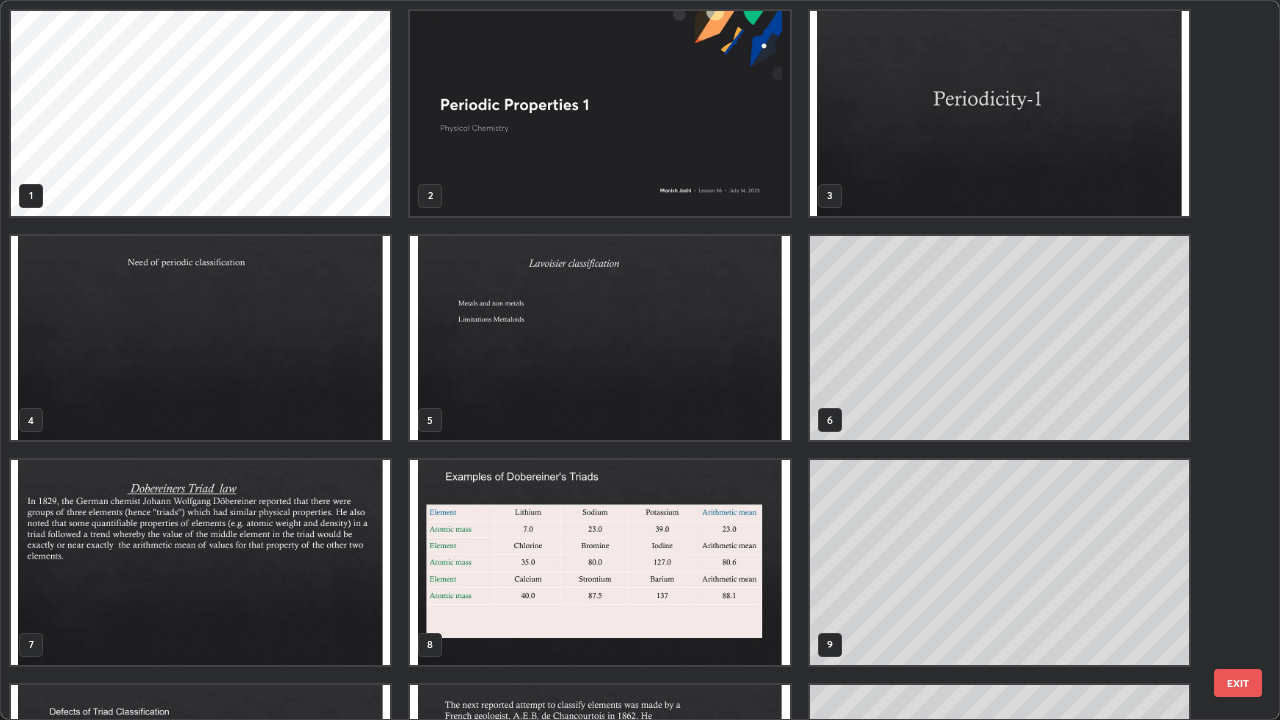 scroll, scrollTop: 405, scrollLeft: 0, axis: vertical 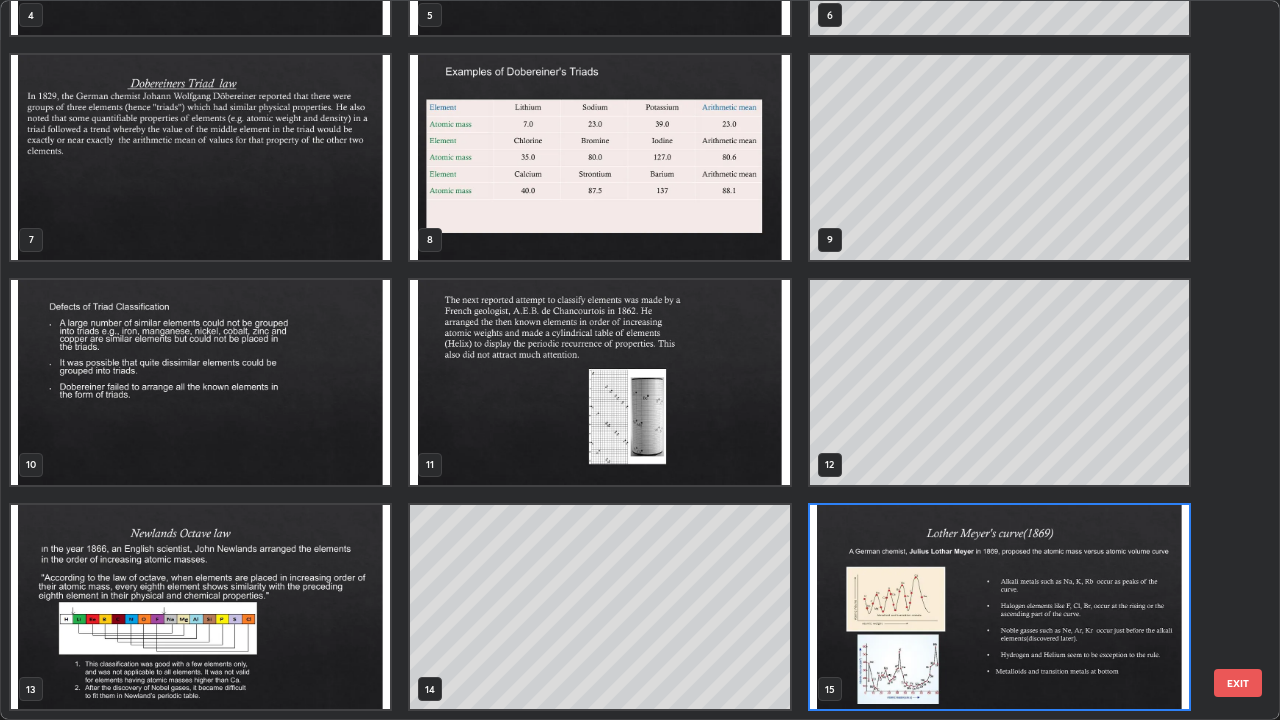 click at bounding box center [999, 607] 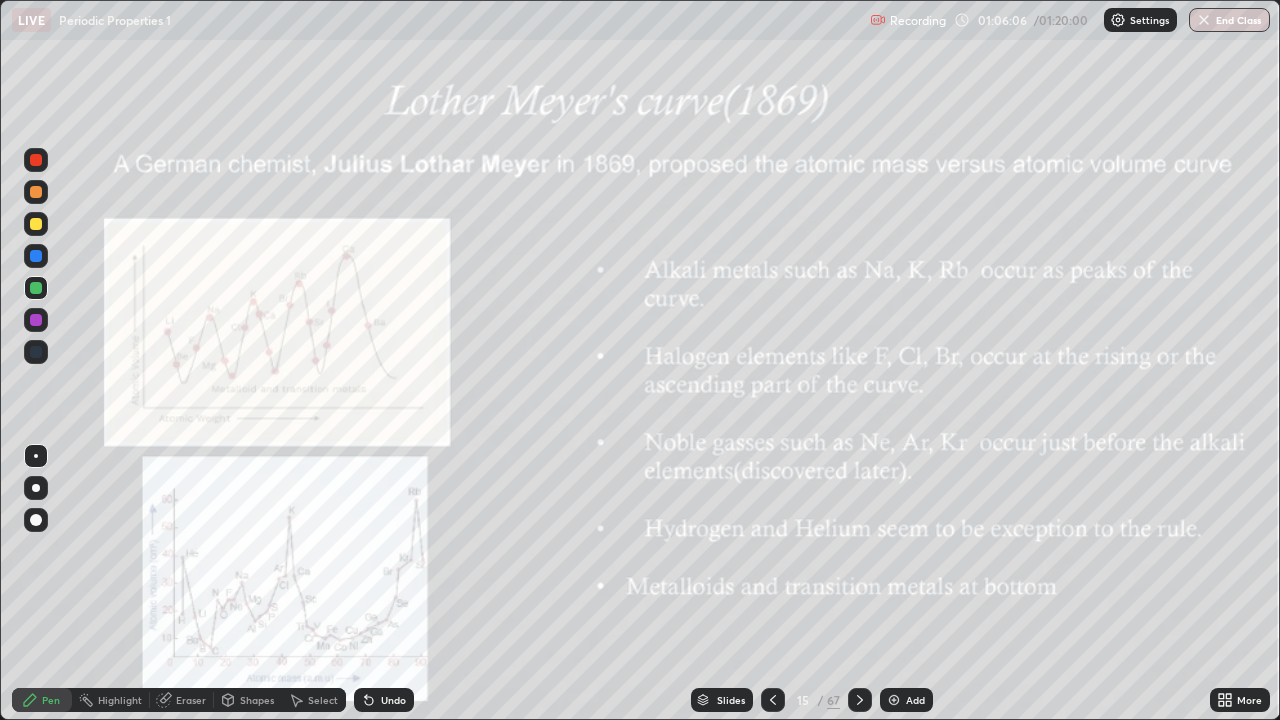 click 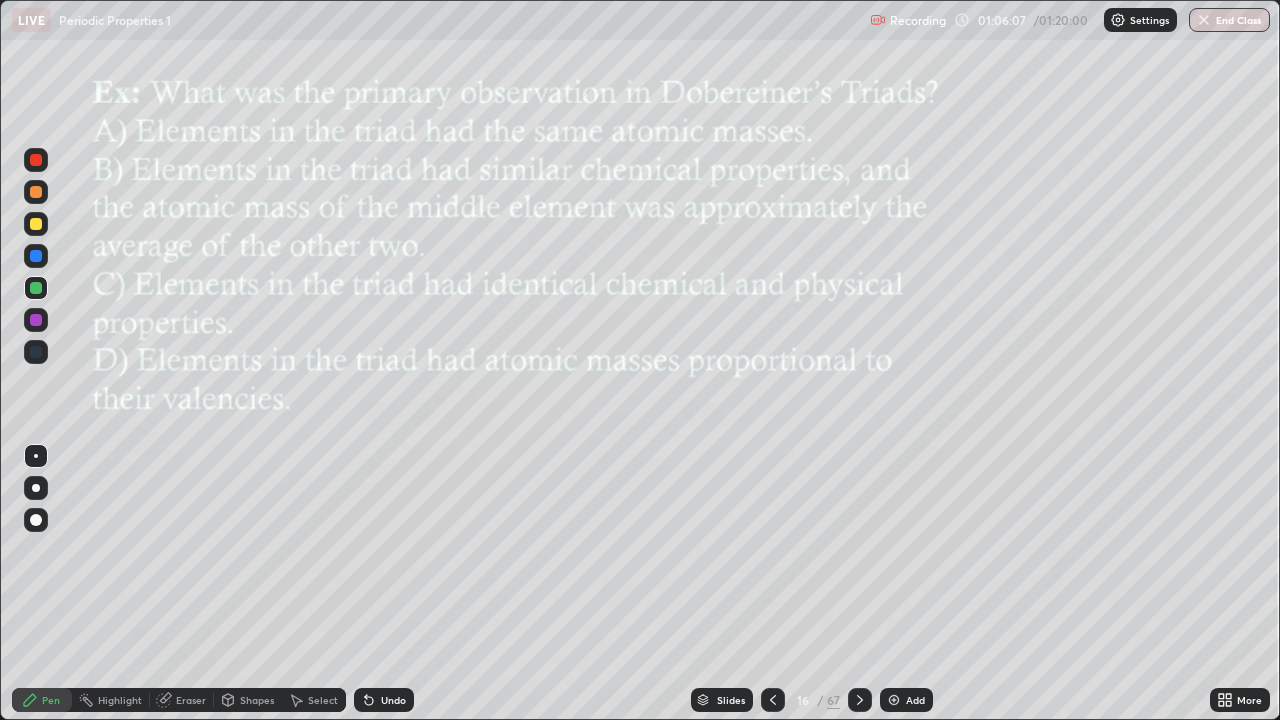 click 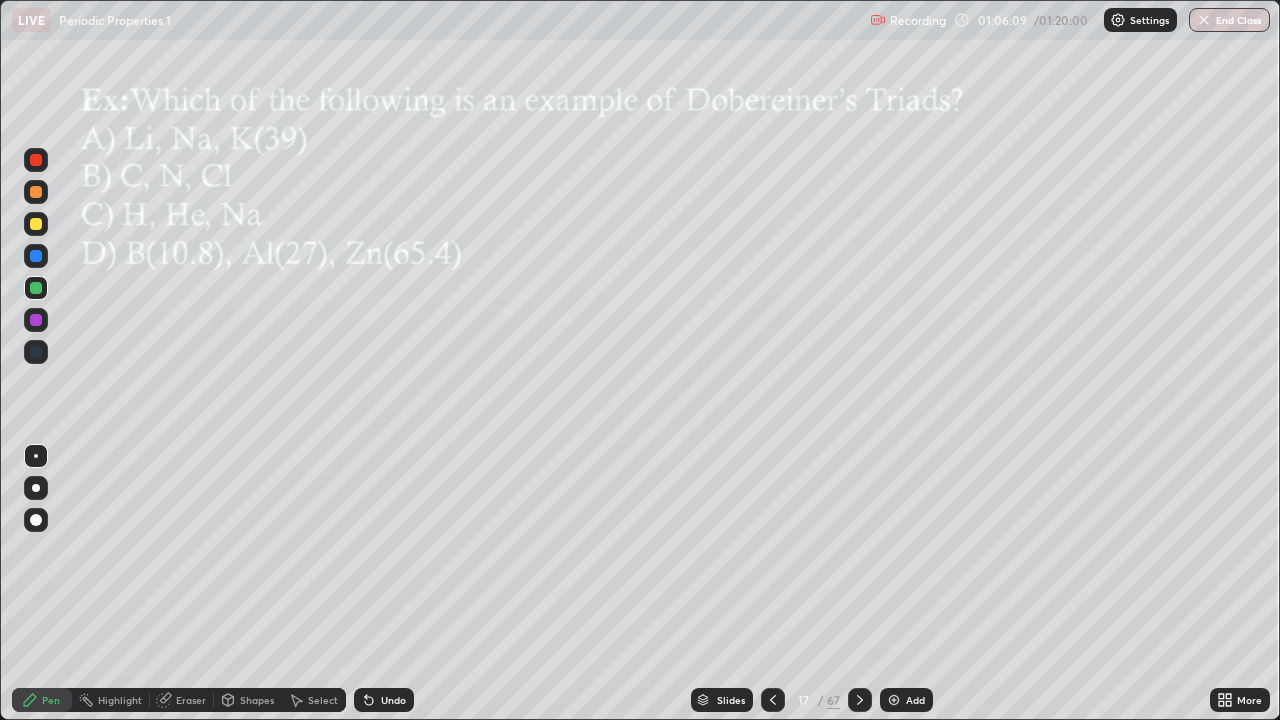 click 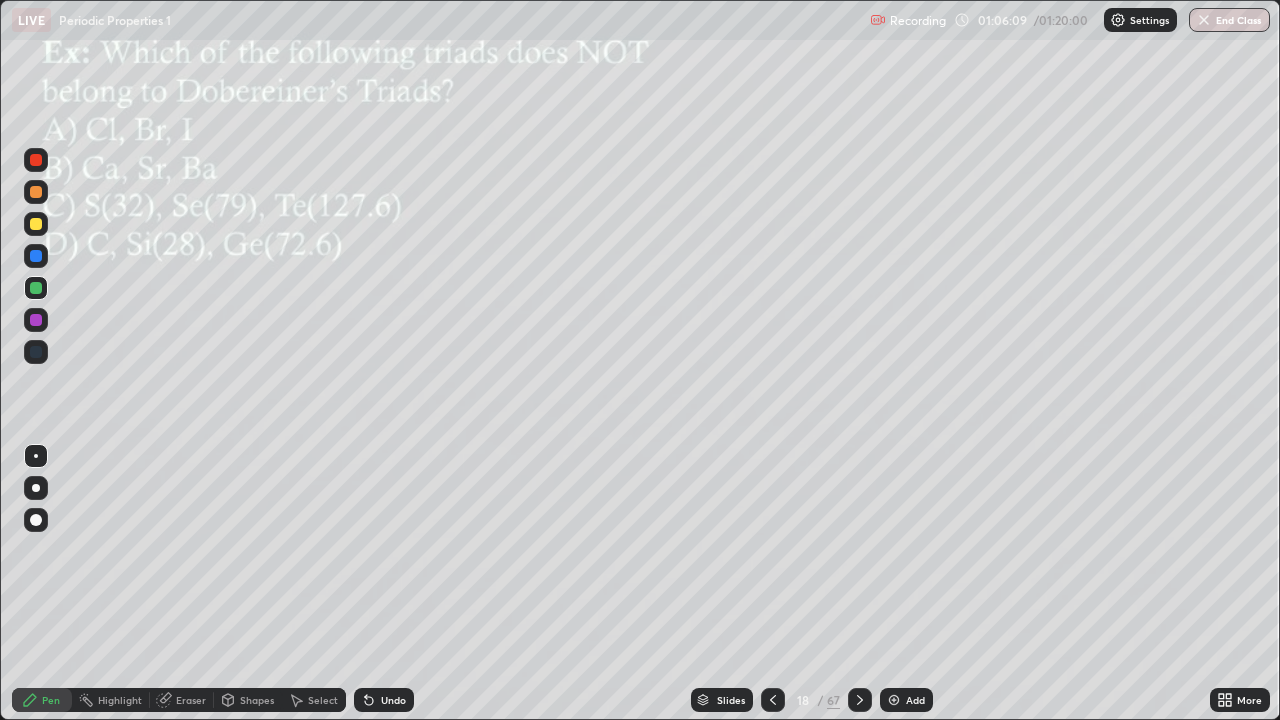 click 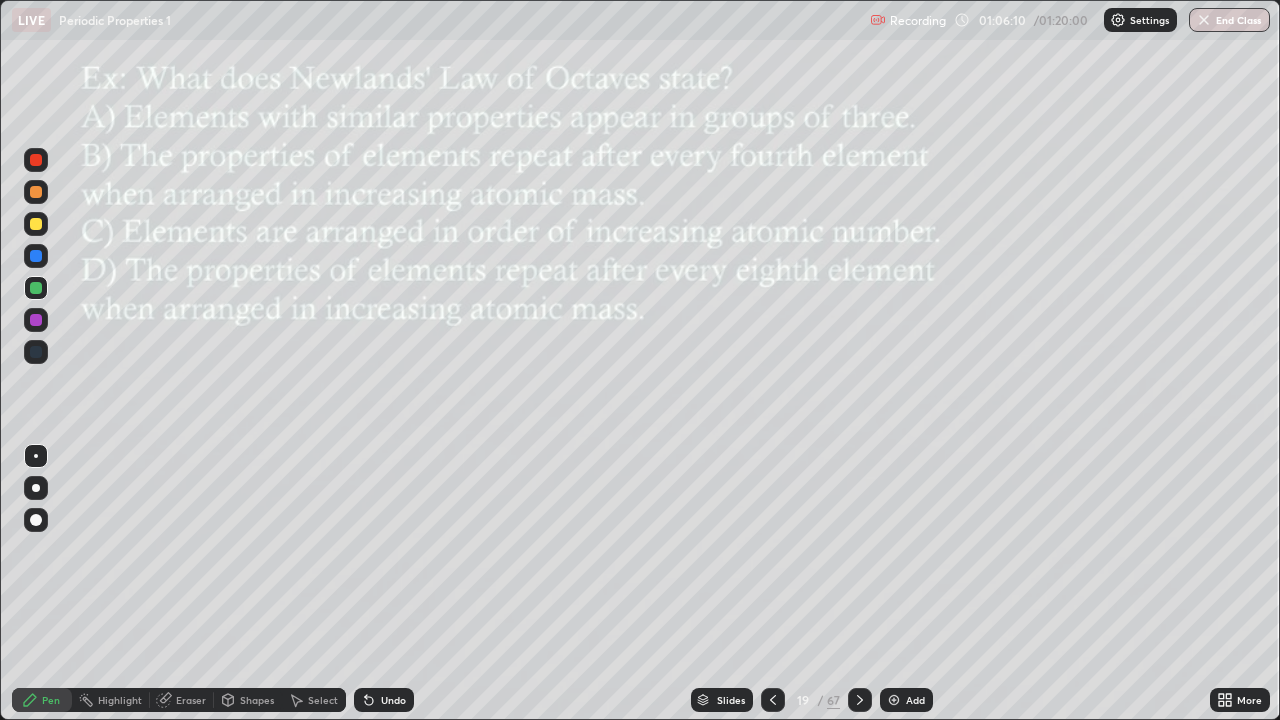 click at bounding box center [860, 700] 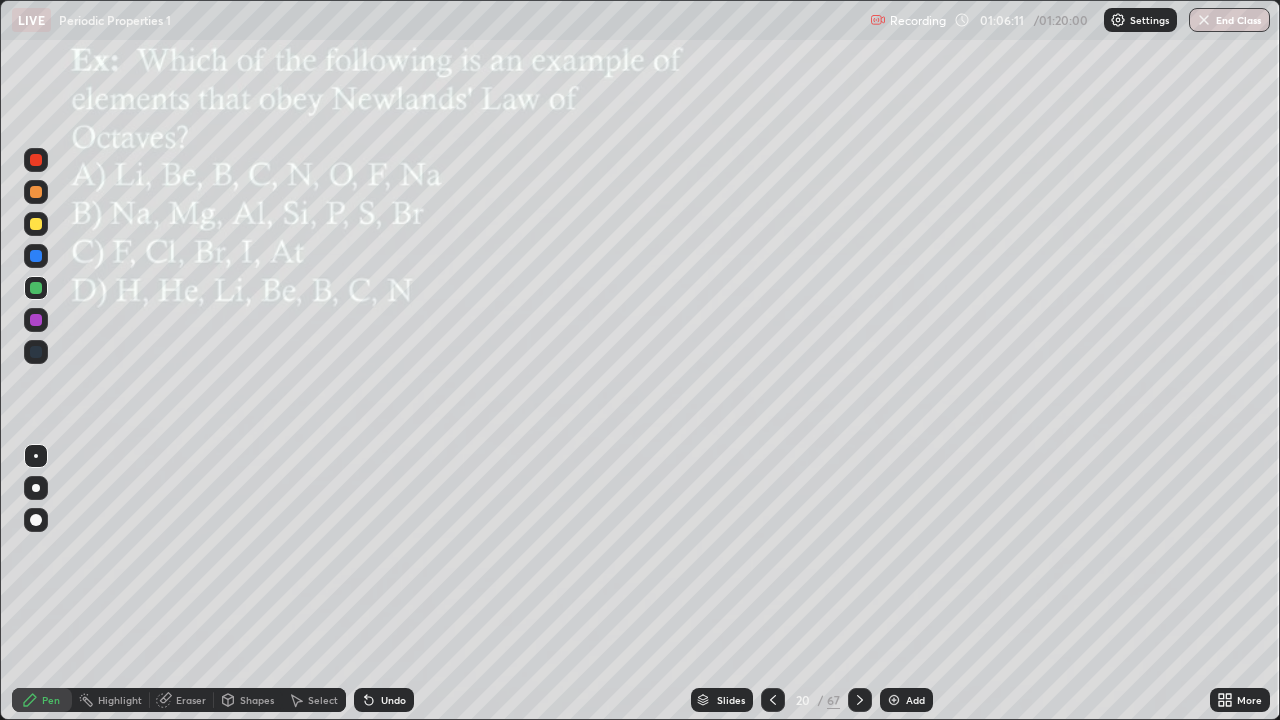 click at bounding box center (860, 700) 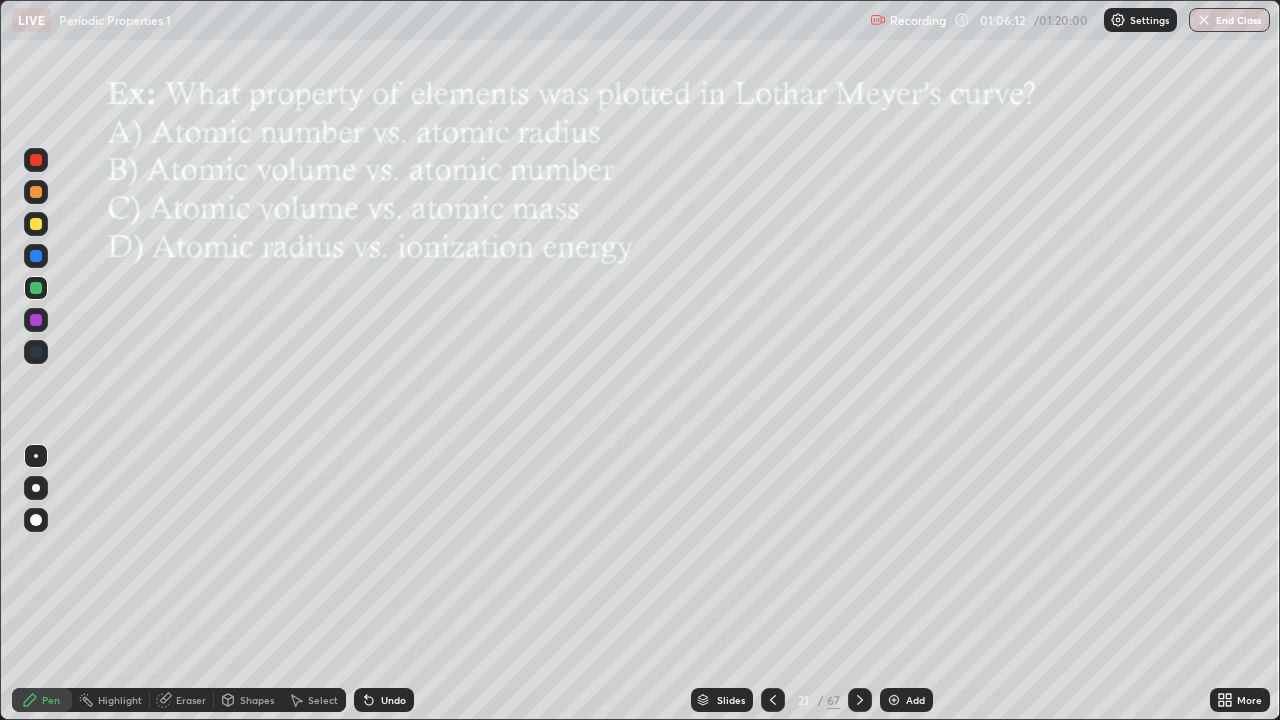 click on "Add" at bounding box center [906, 700] 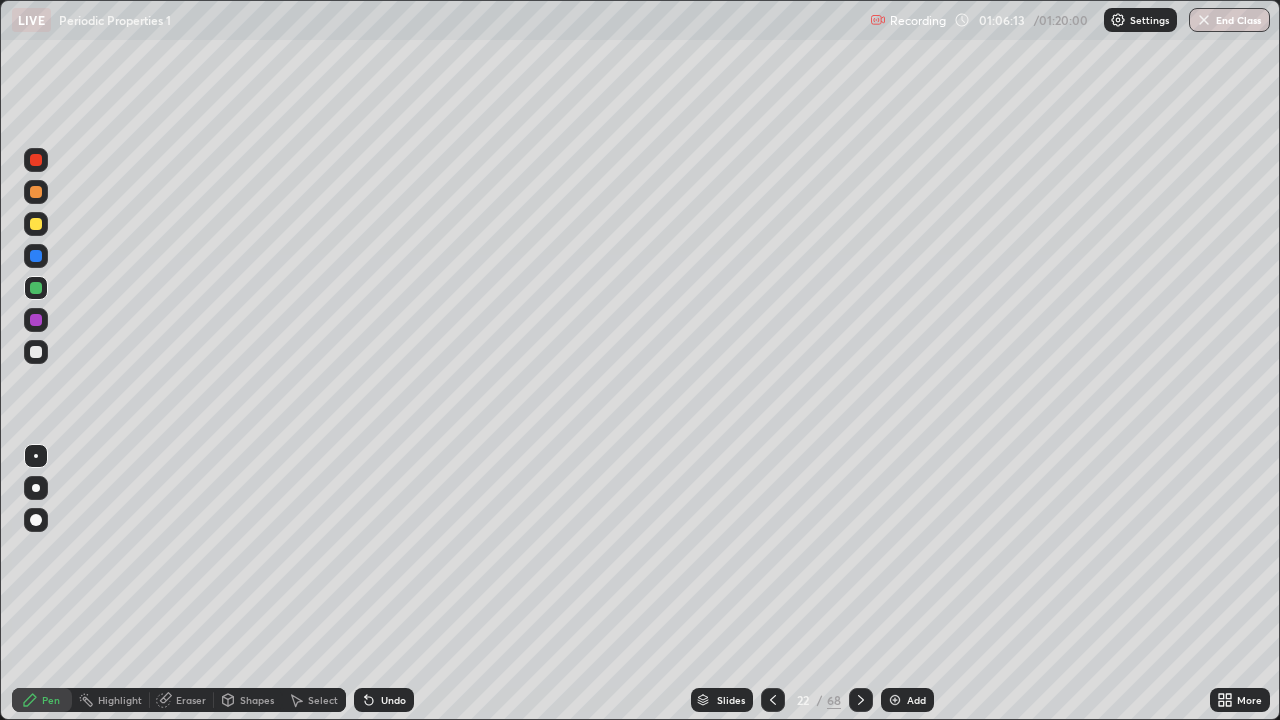 click 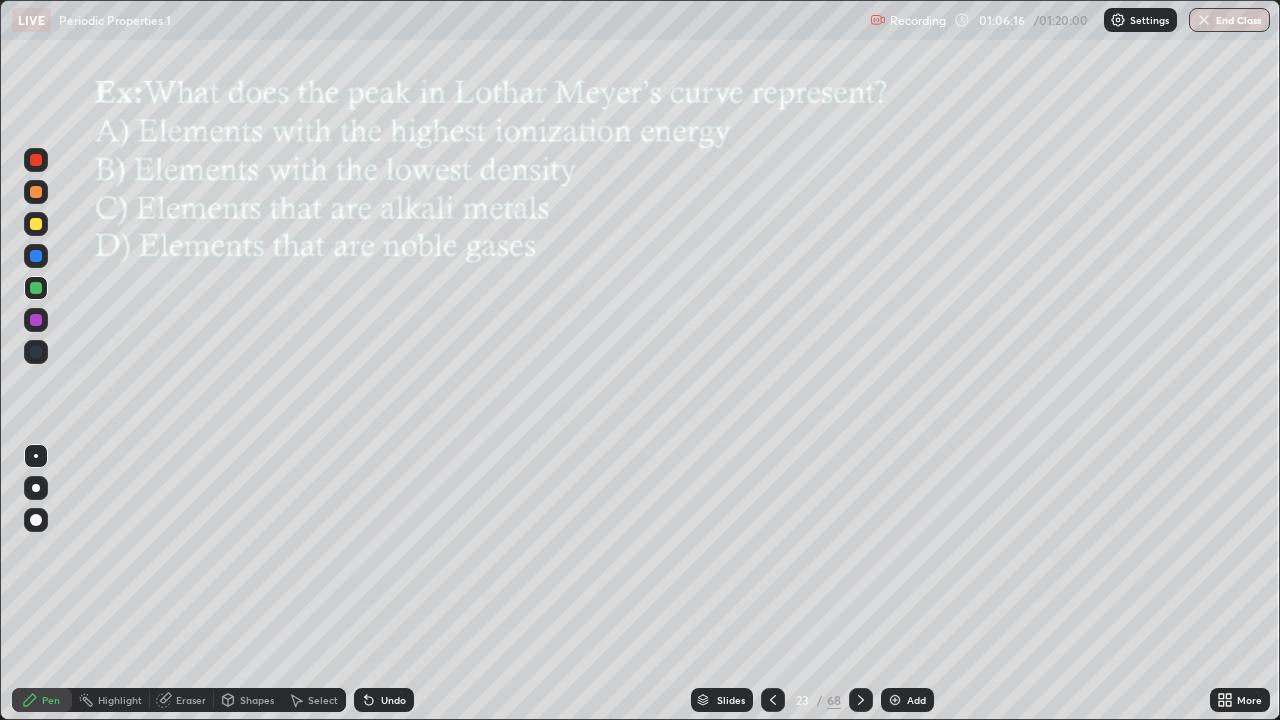 click 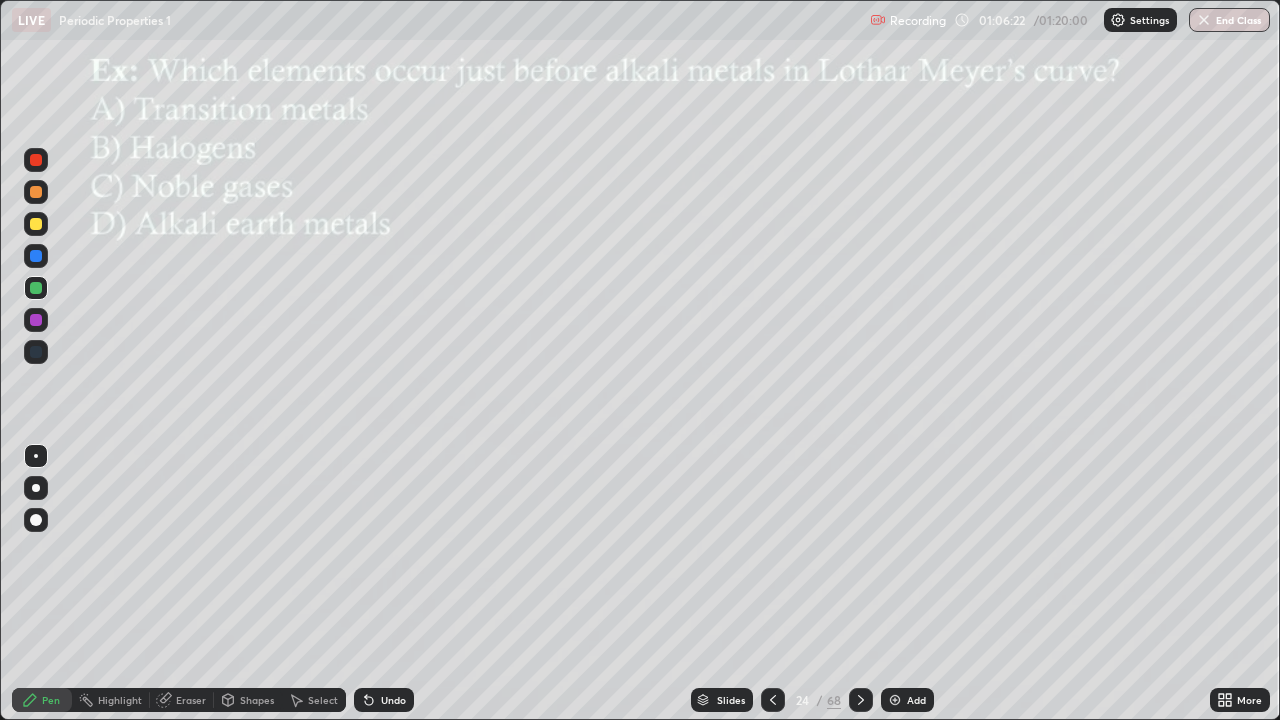 click 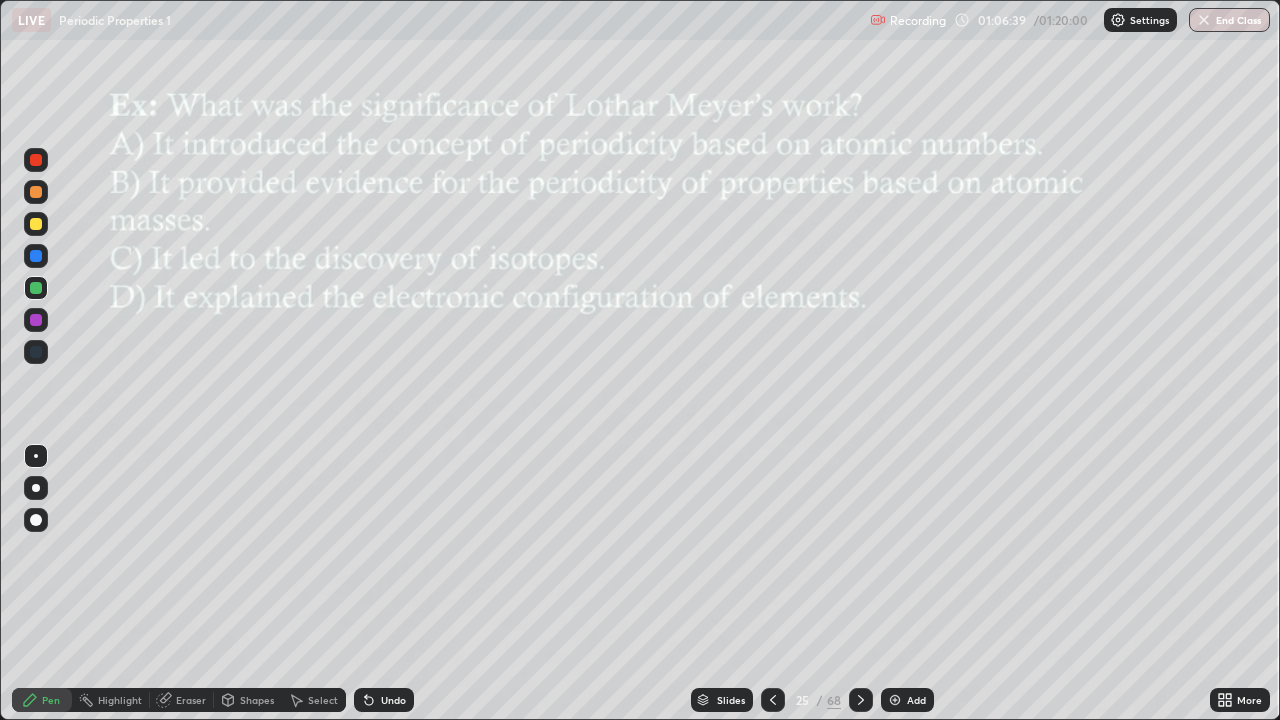 click at bounding box center [36, 224] 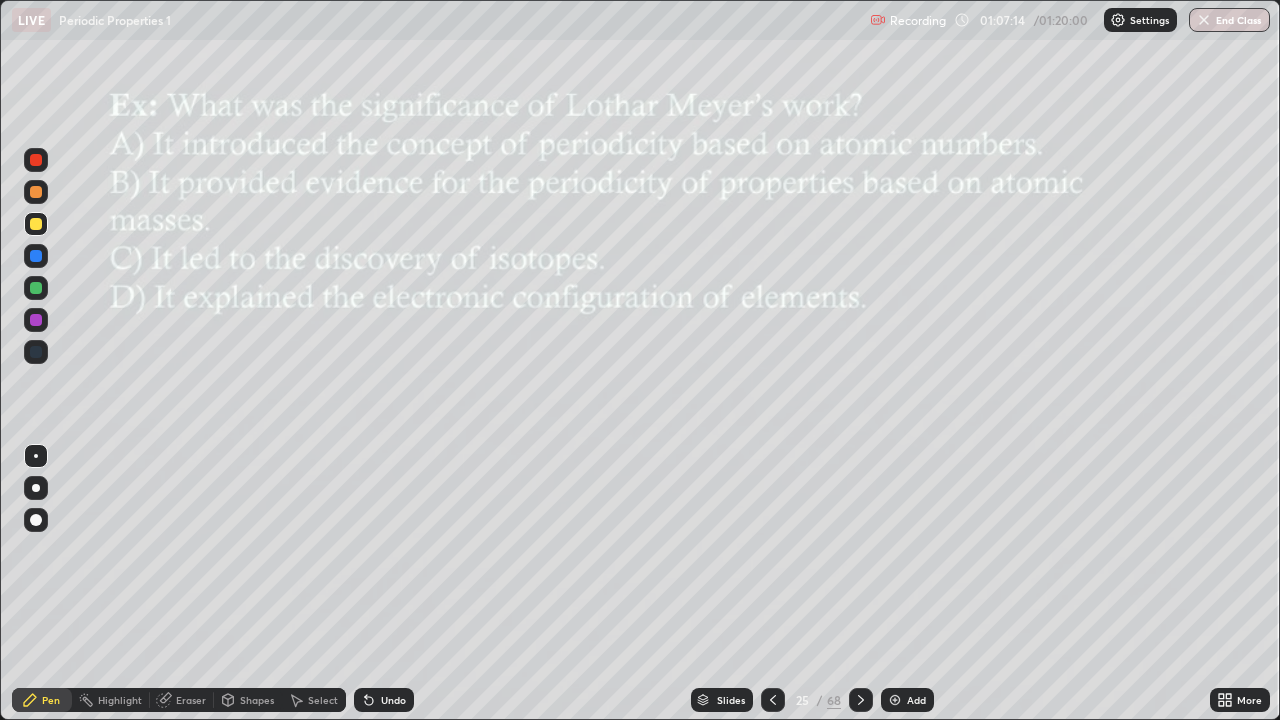 click 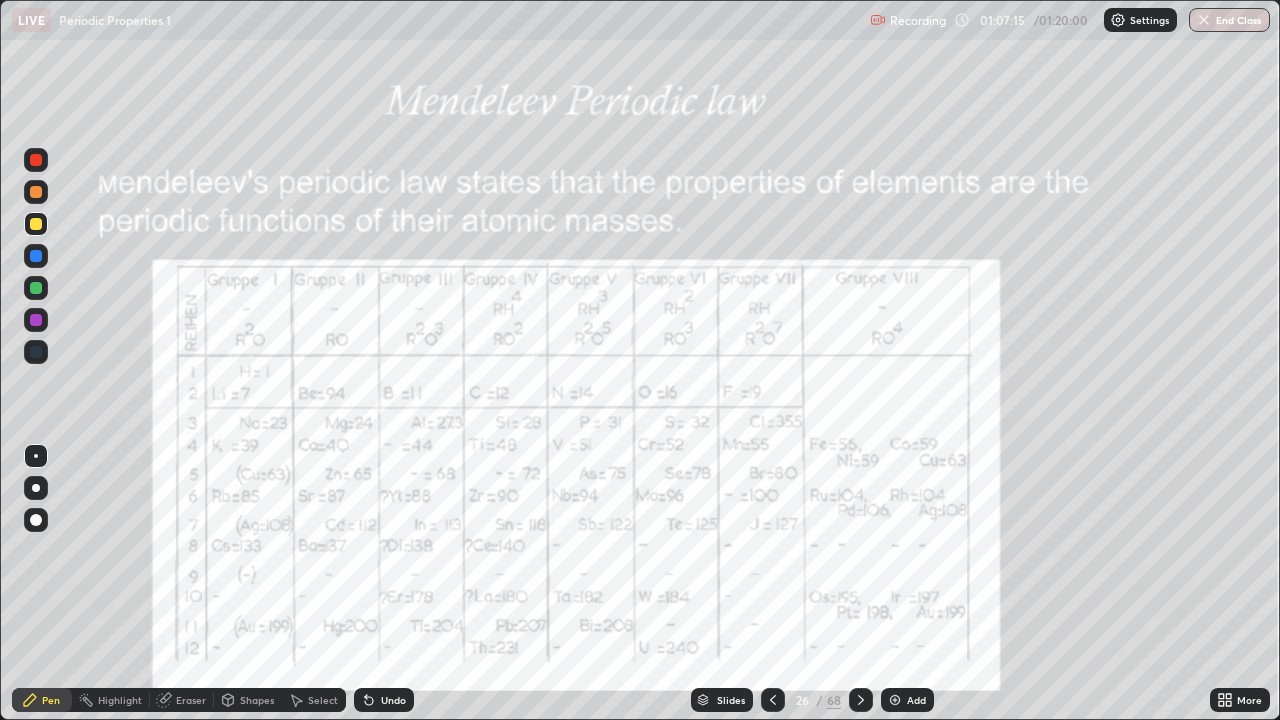 click 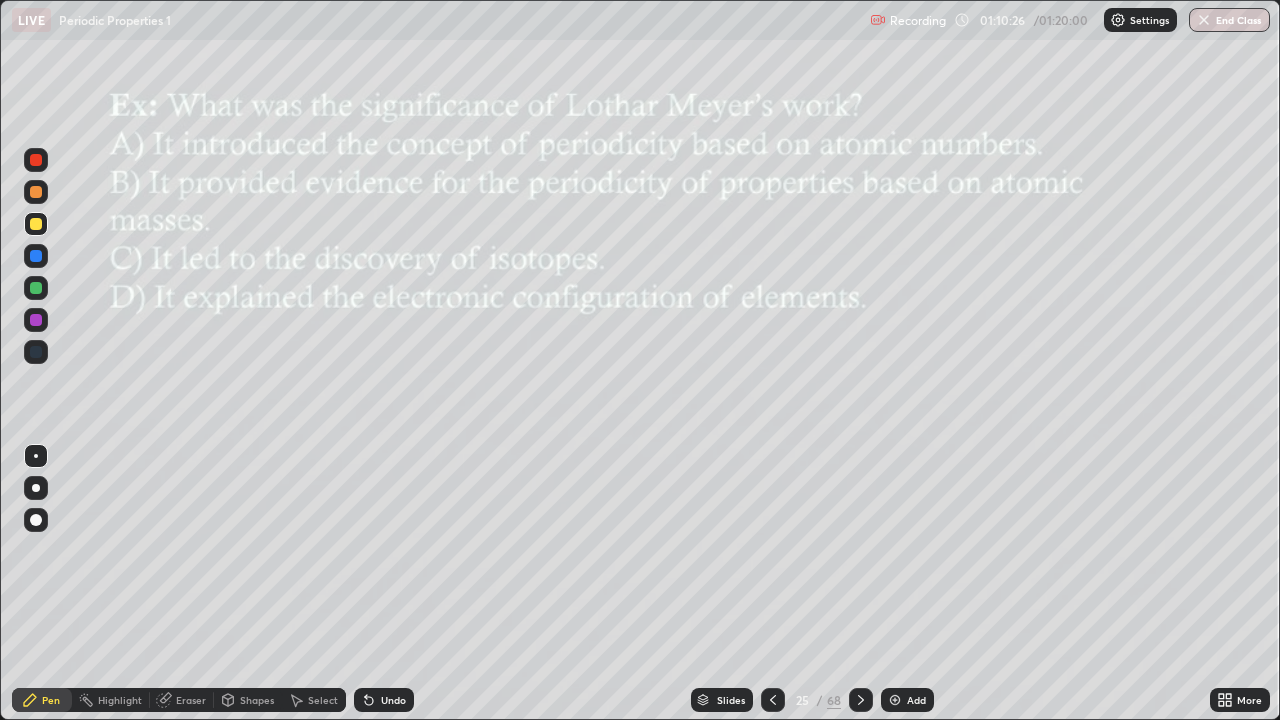 click on "End Class" at bounding box center [1229, 20] 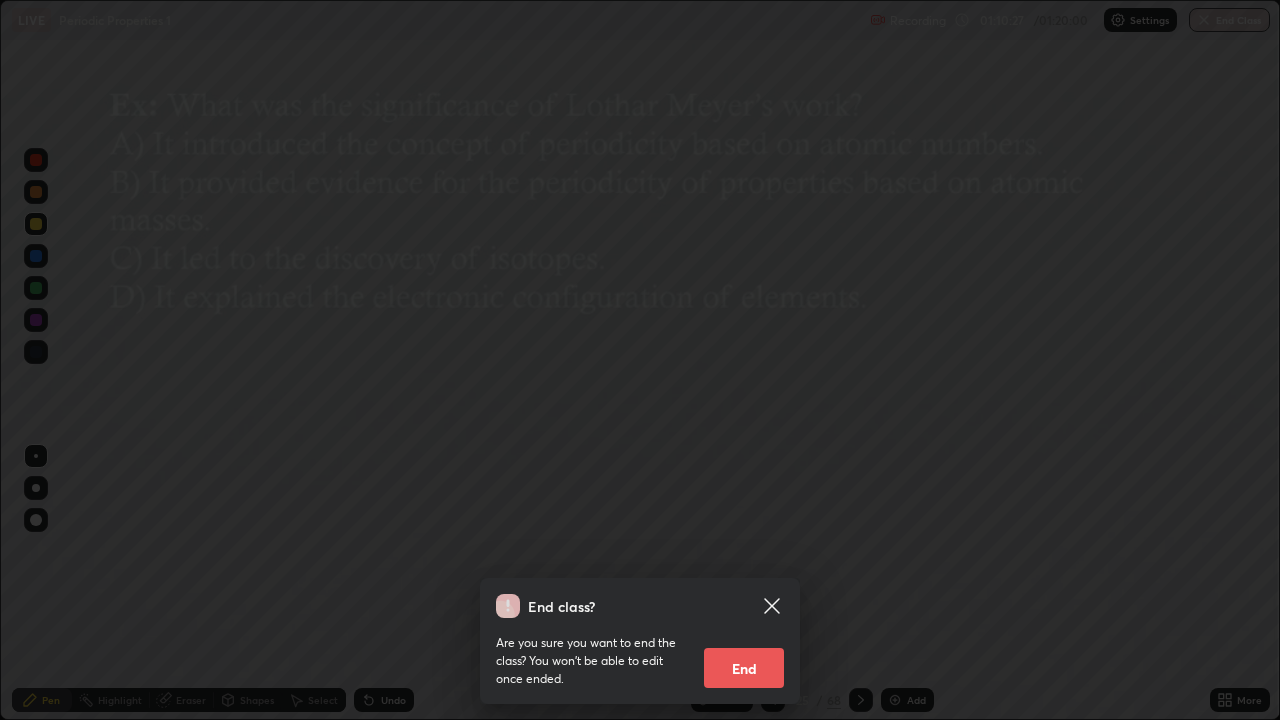 click on "End" at bounding box center [744, 668] 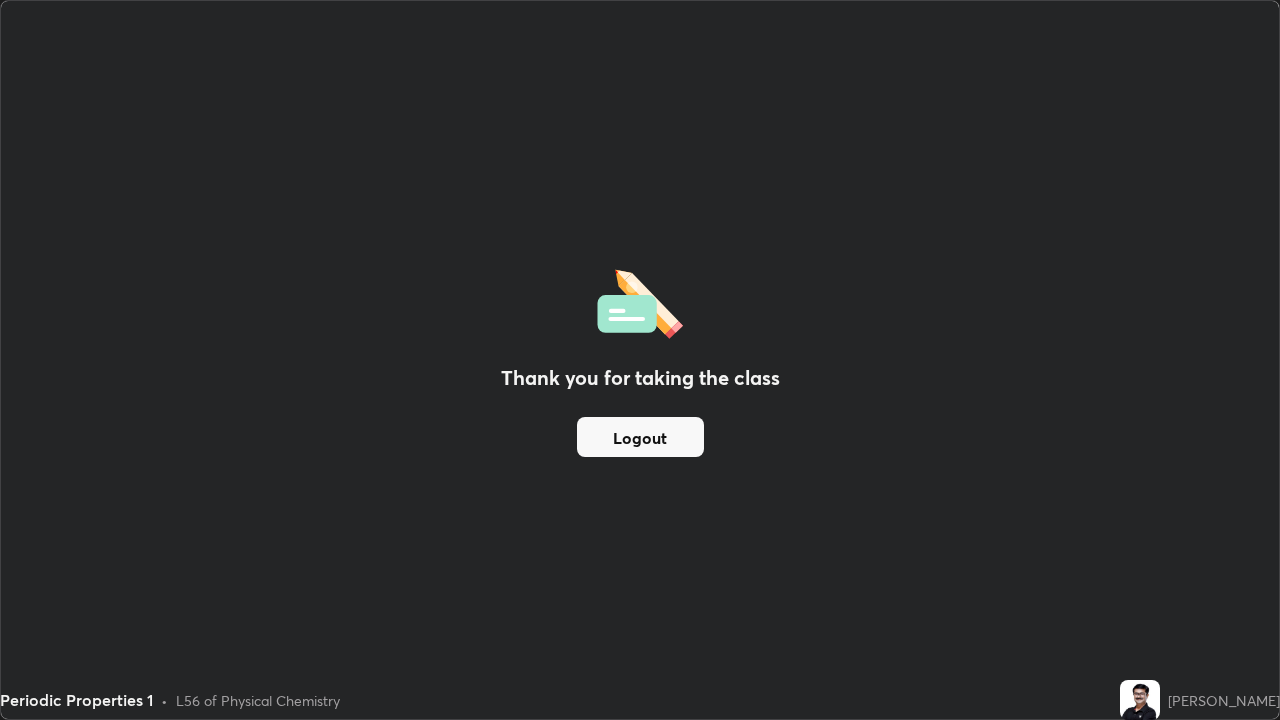 click on "Logout" at bounding box center [640, 437] 